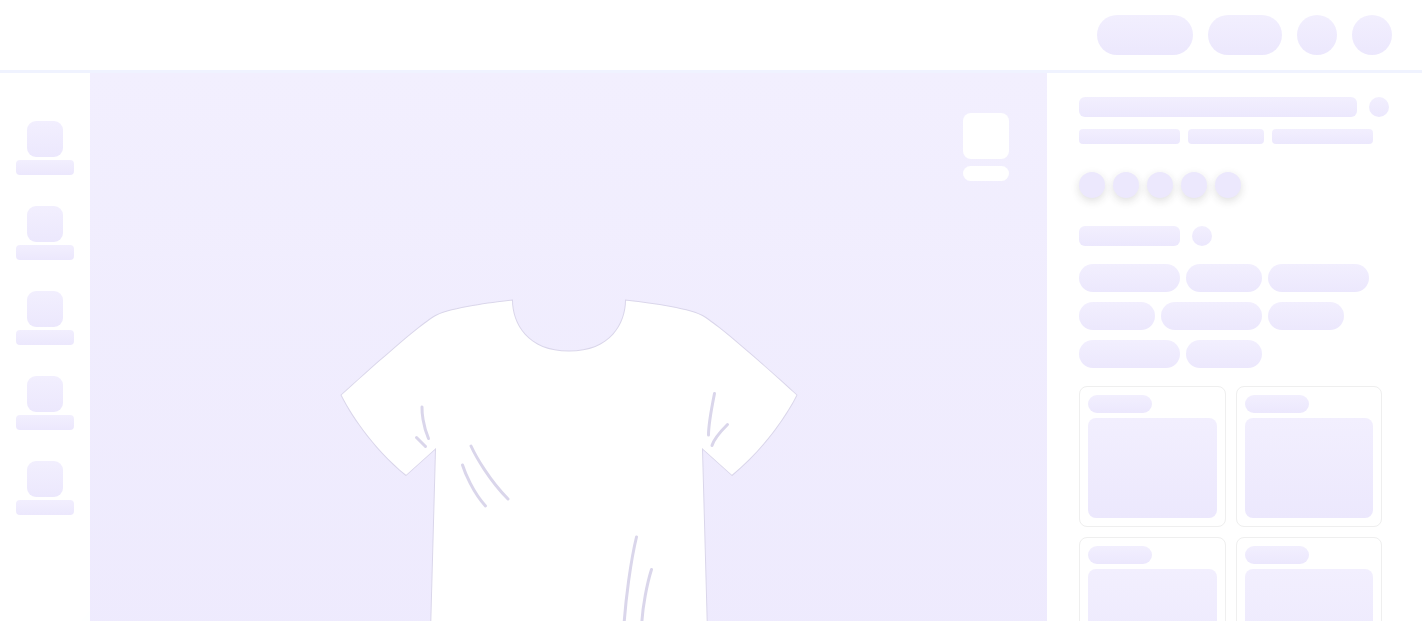 scroll, scrollTop: 0, scrollLeft: 0, axis: both 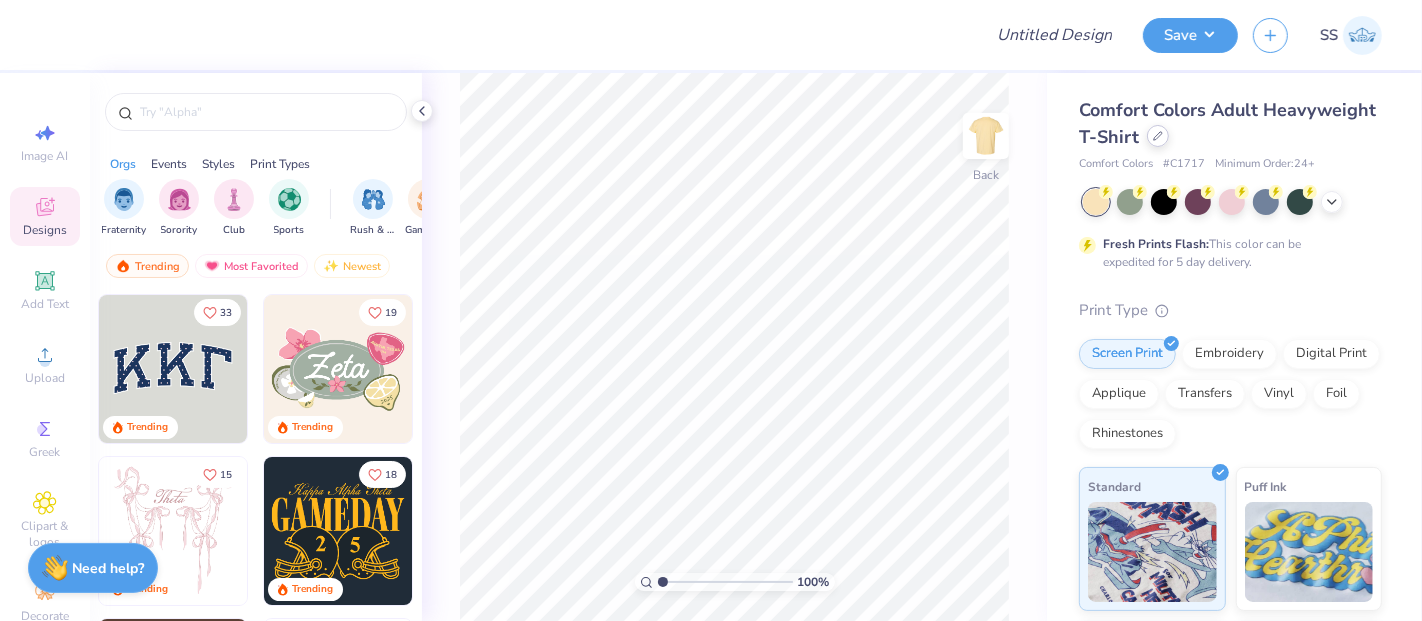 click at bounding box center [1158, 136] 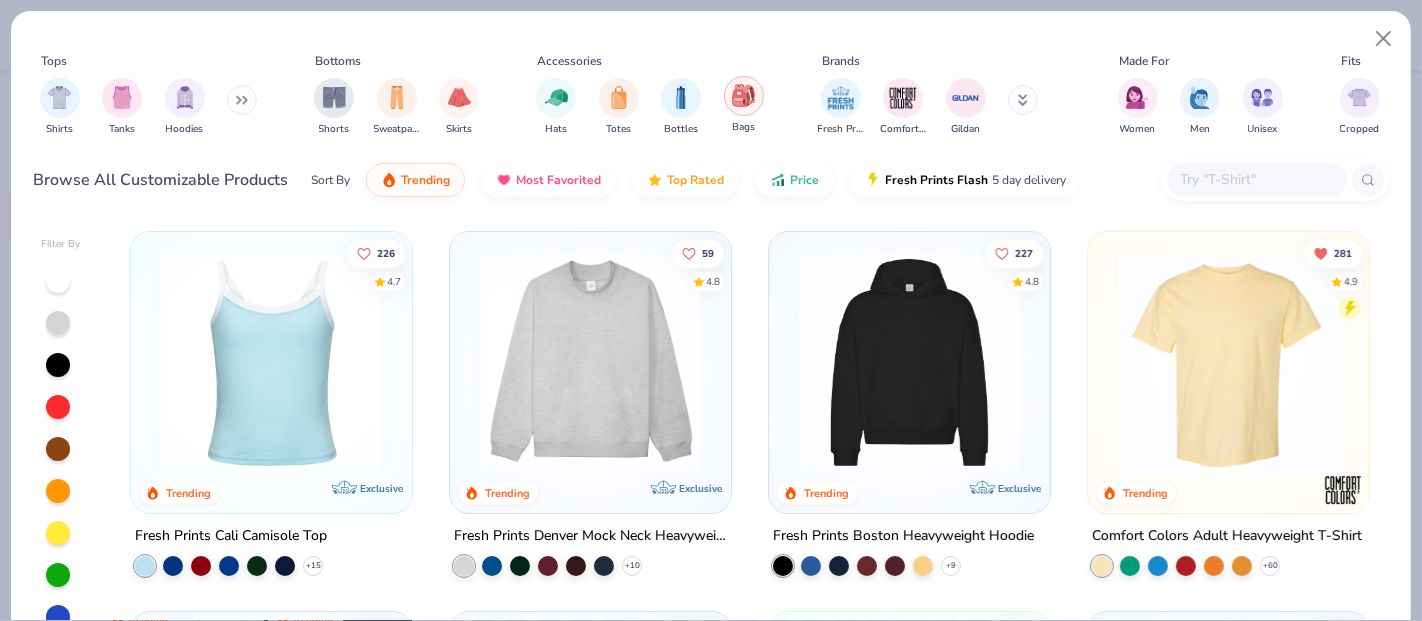 click at bounding box center [744, 96] 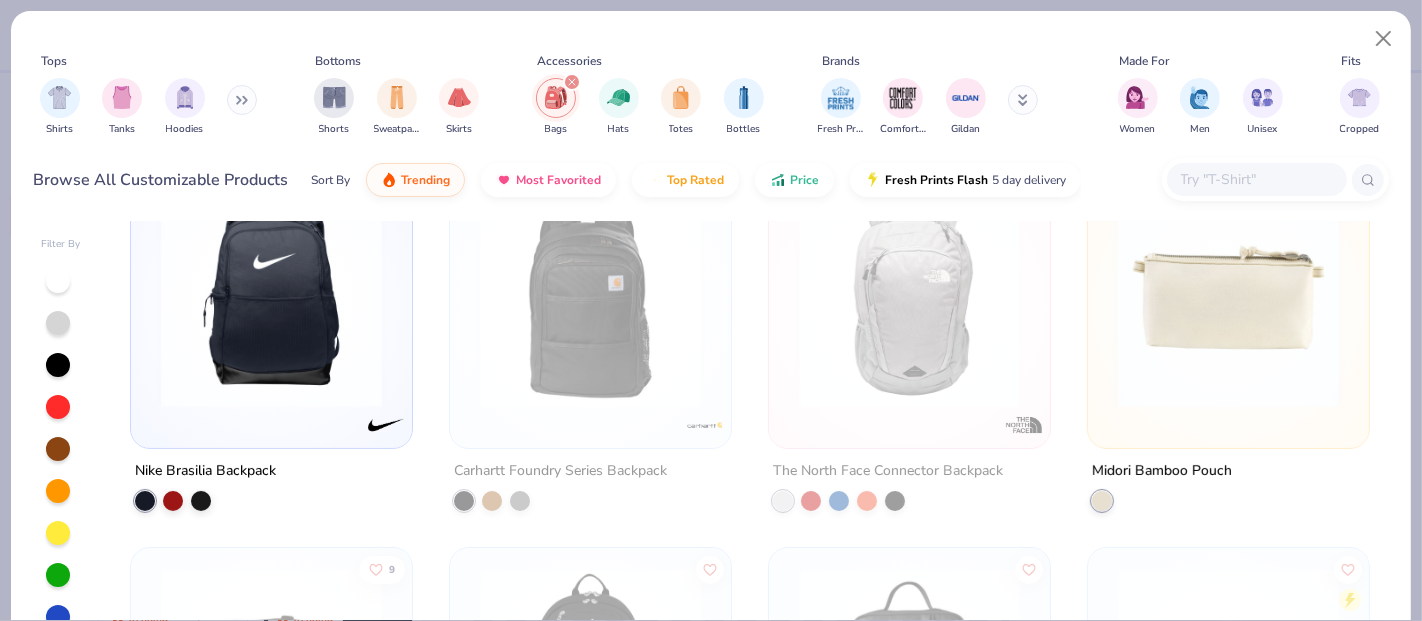 scroll, scrollTop: 518, scrollLeft: 0, axis: vertical 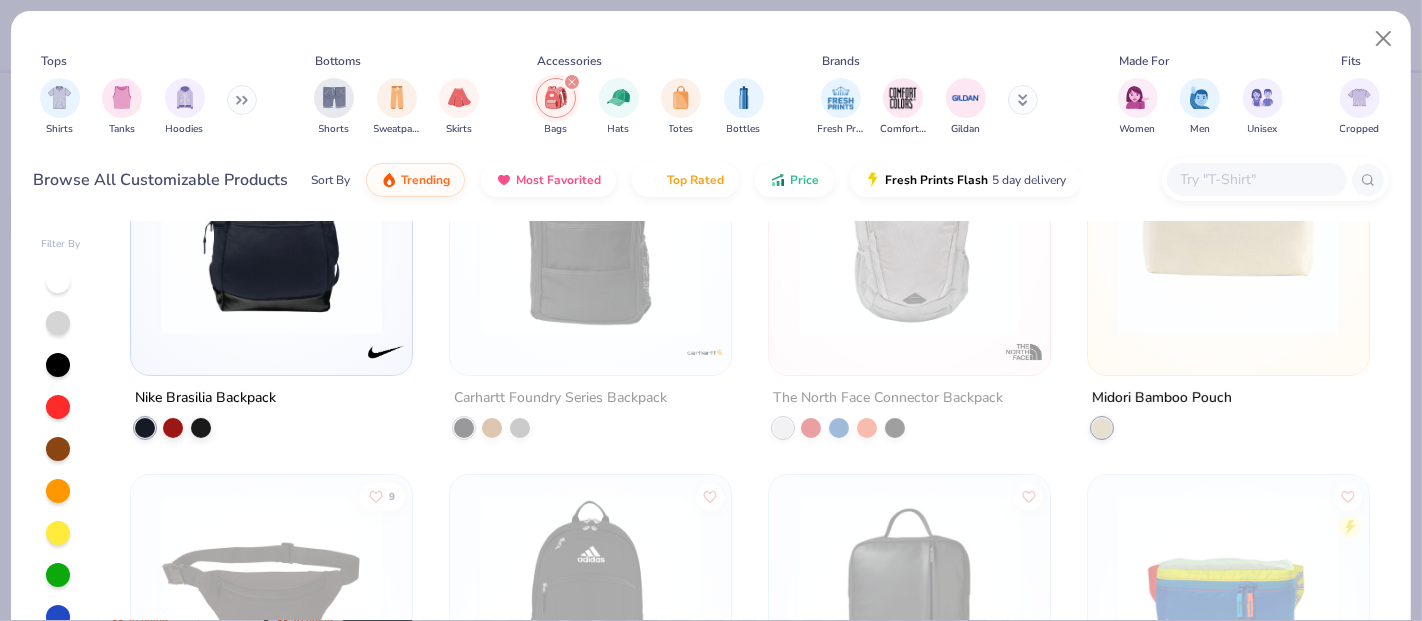 click at bounding box center [271, 224] 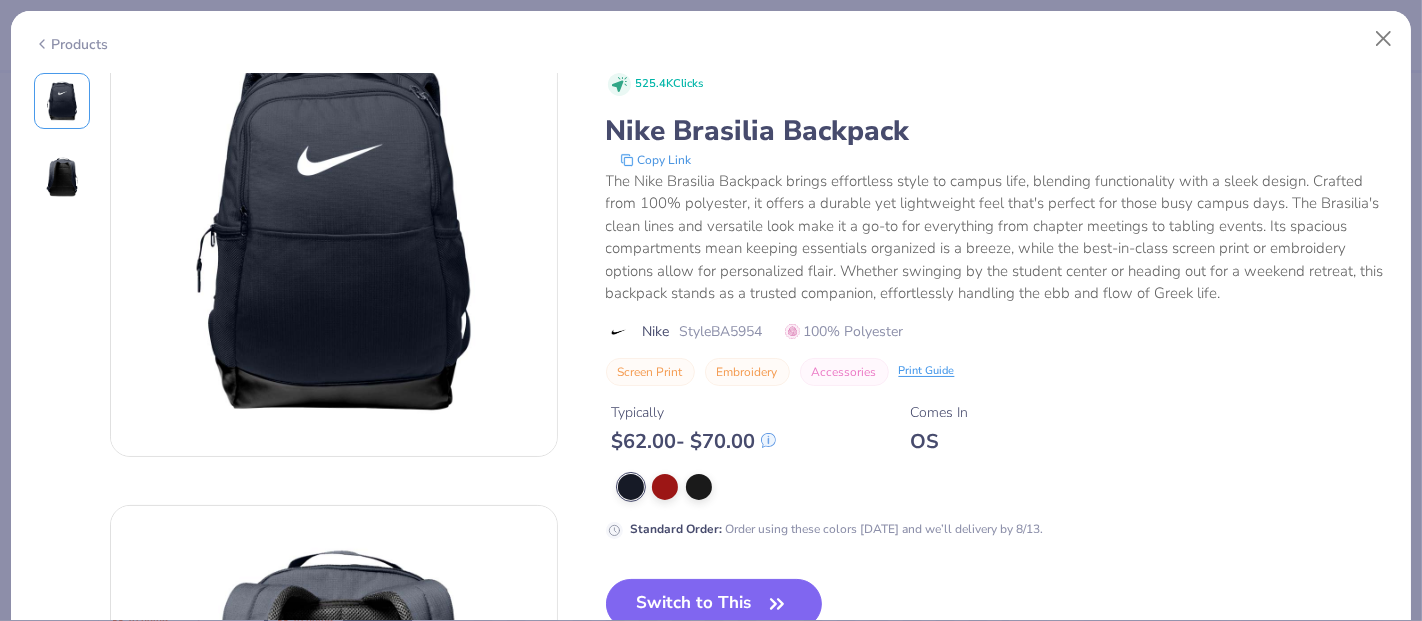 scroll, scrollTop: 74, scrollLeft: 0, axis: vertical 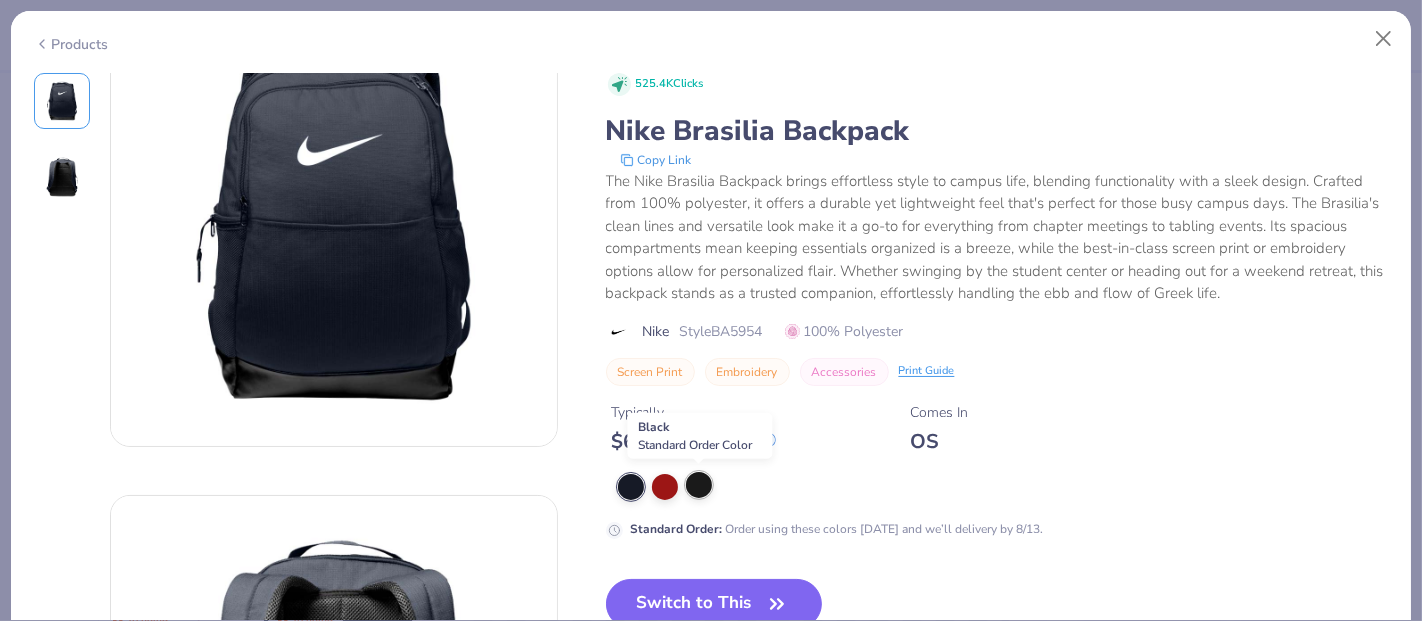 click at bounding box center (699, 485) 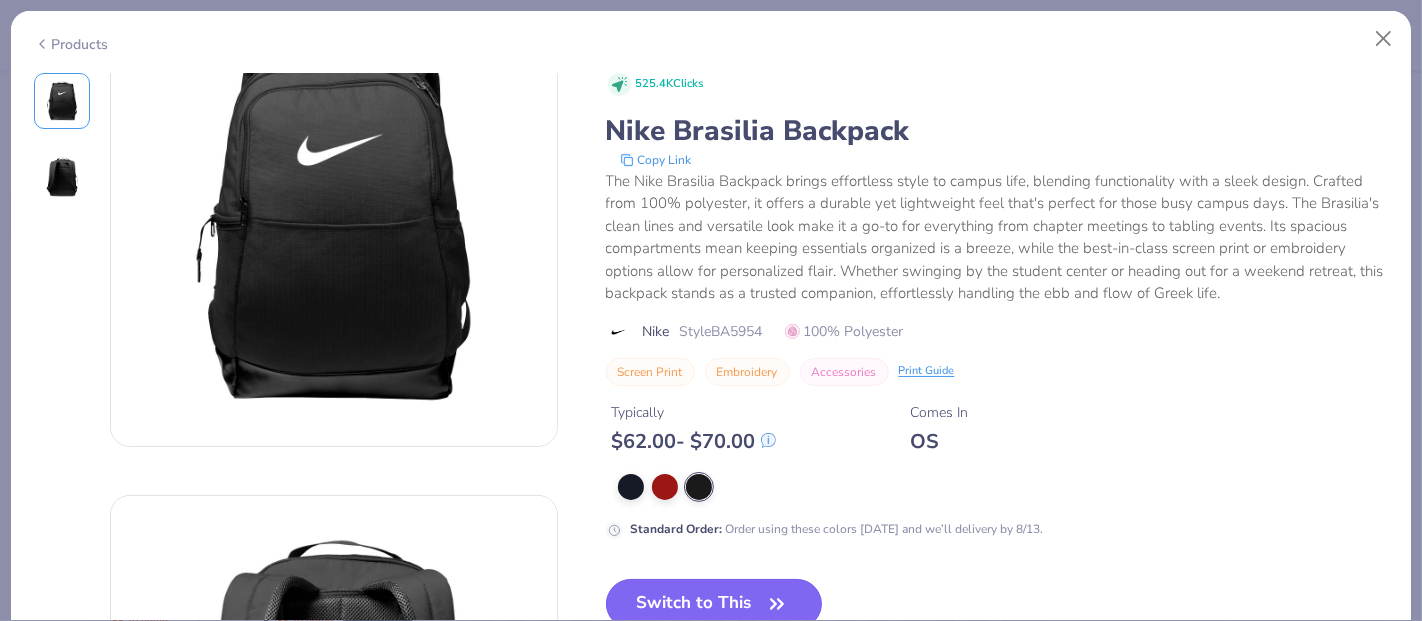 click on "Switch to This" at bounding box center [714, 604] 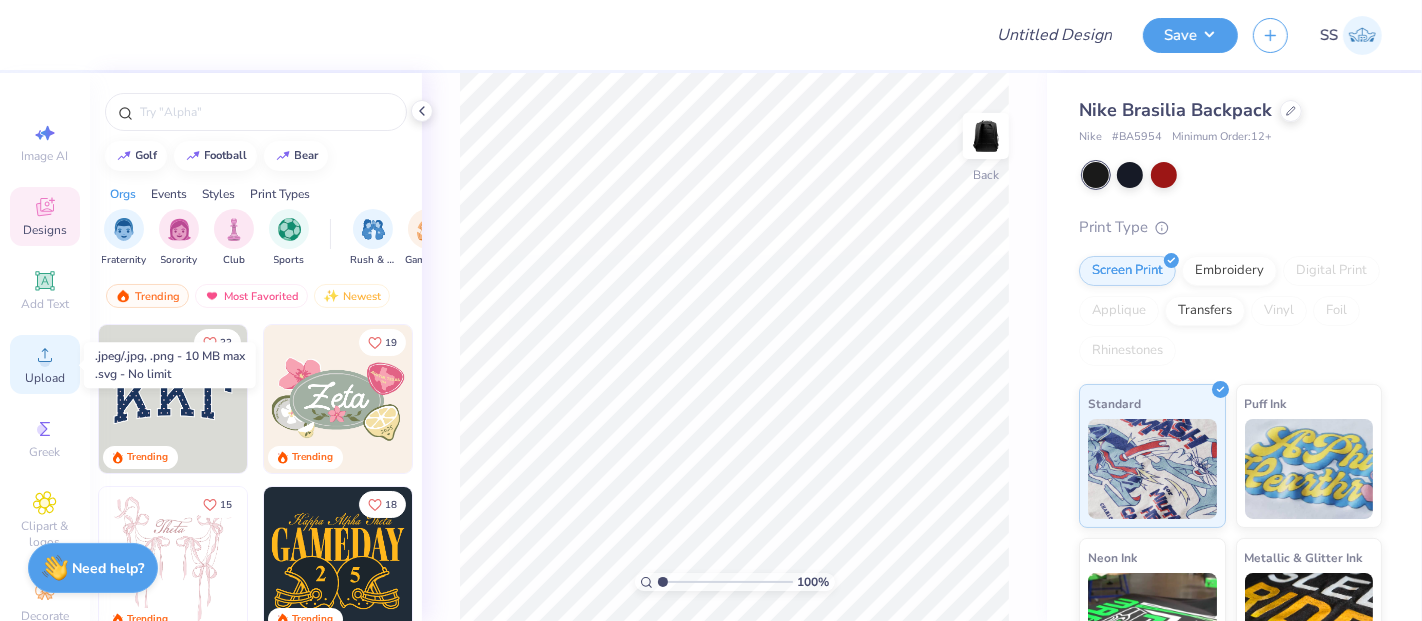 click 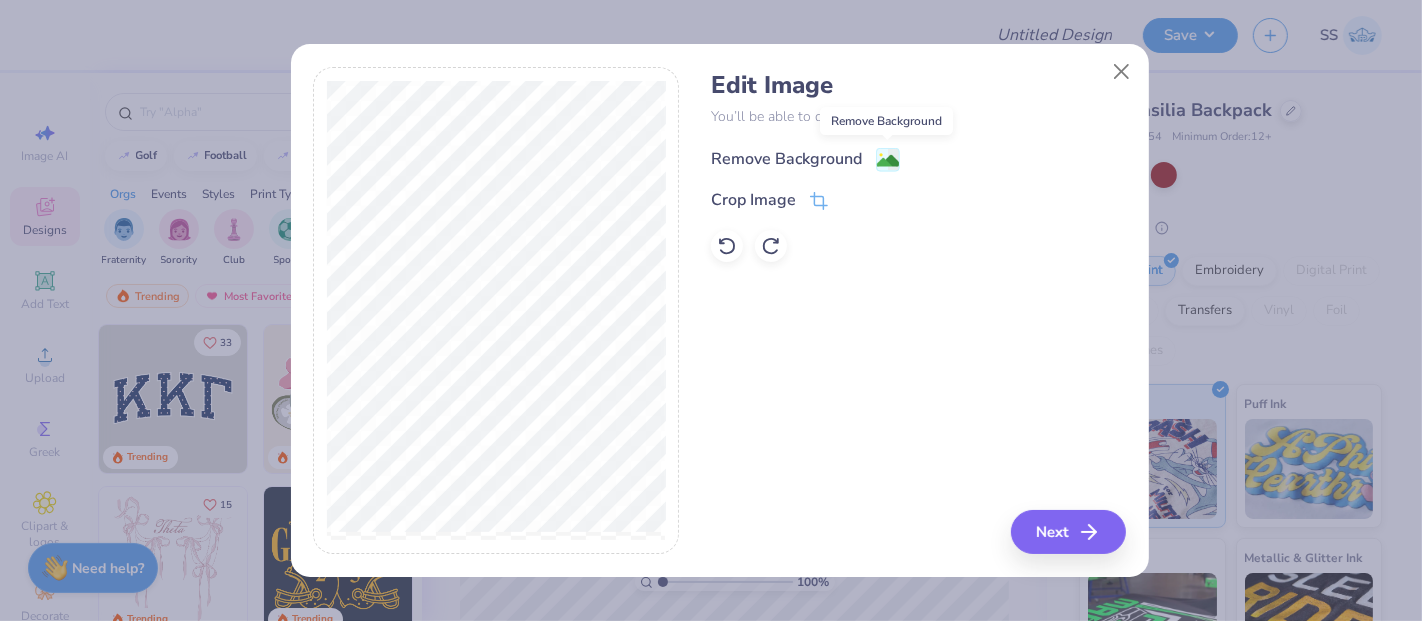 click 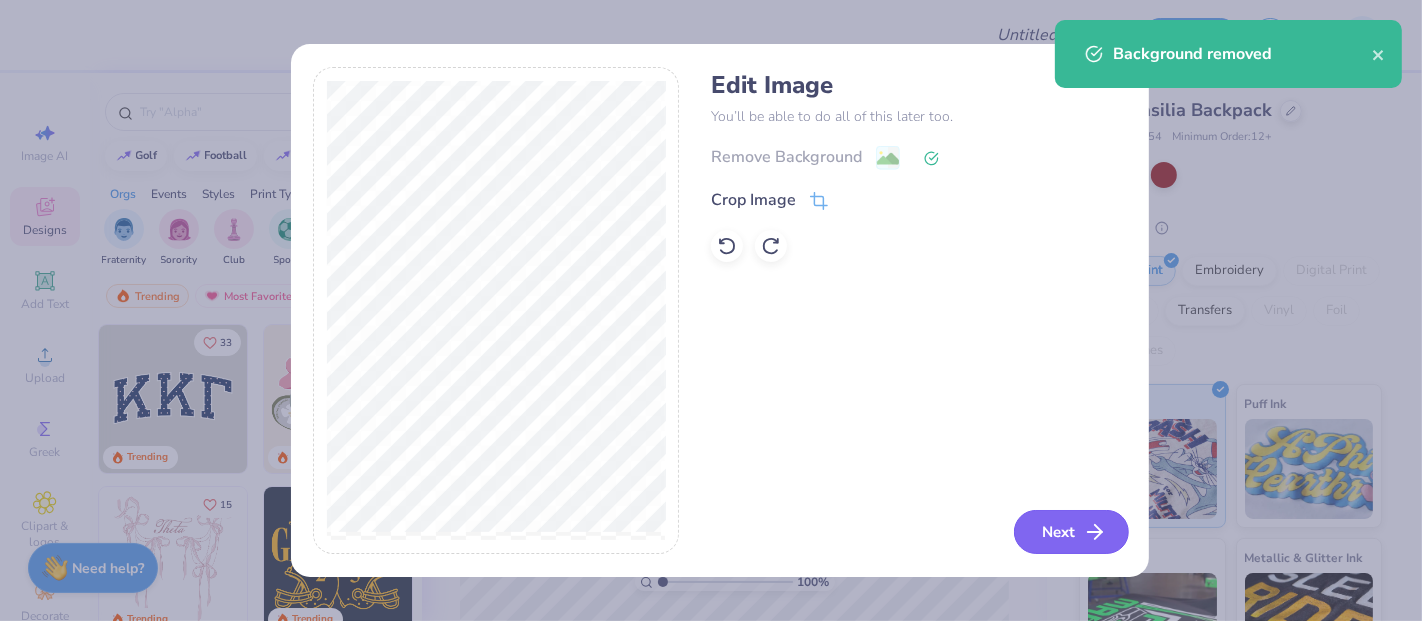 click on "Next" at bounding box center [1071, 532] 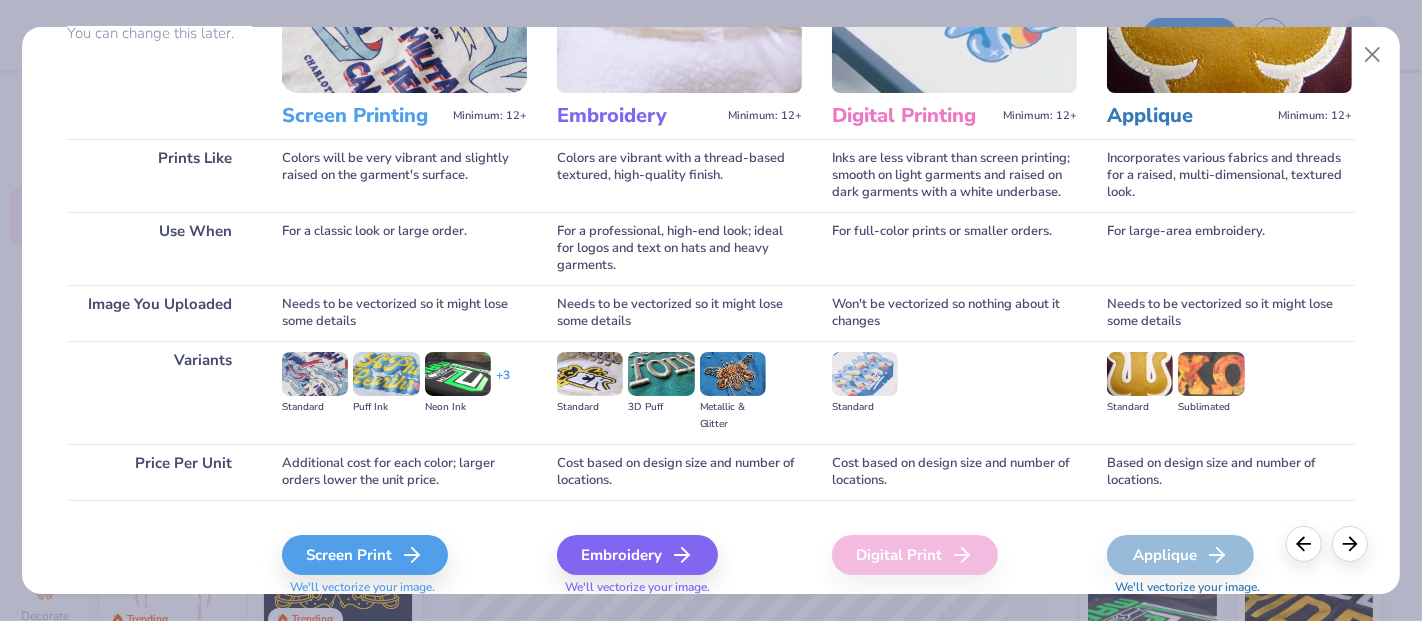 scroll, scrollTop: 222, scrollLeft: 0, axis: vertical 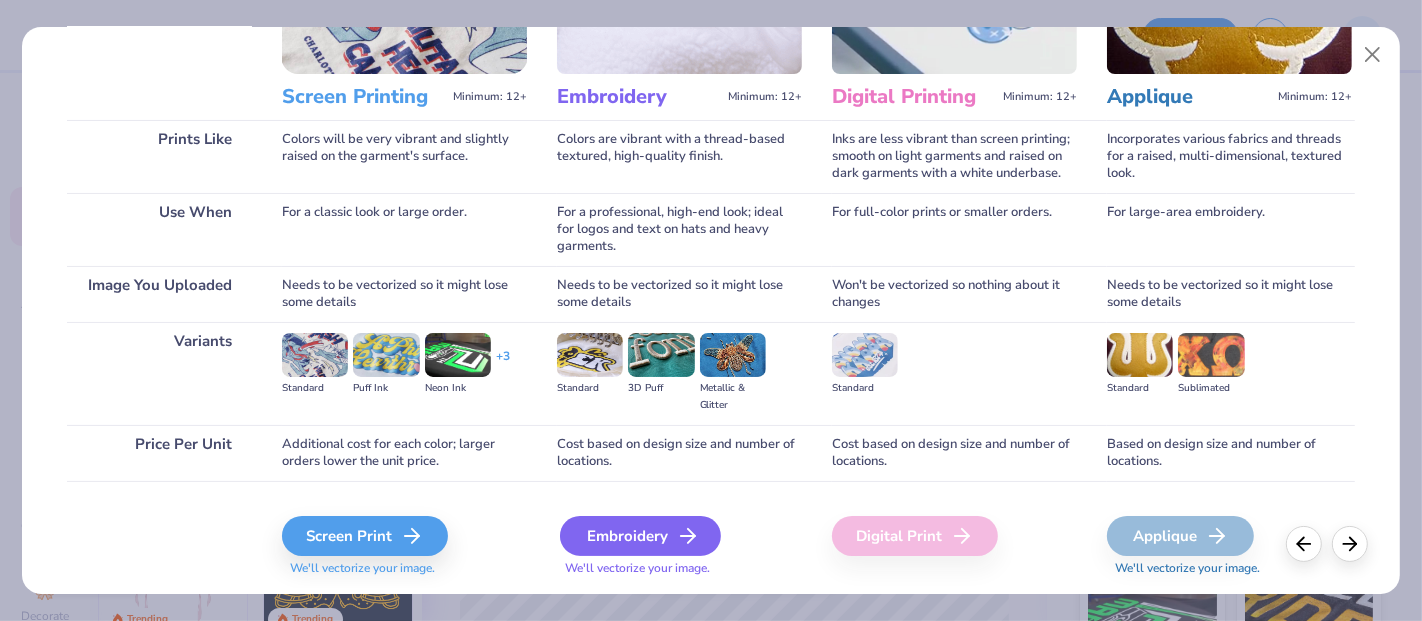 click on "Embroidery" at bounding box center (640, 536) 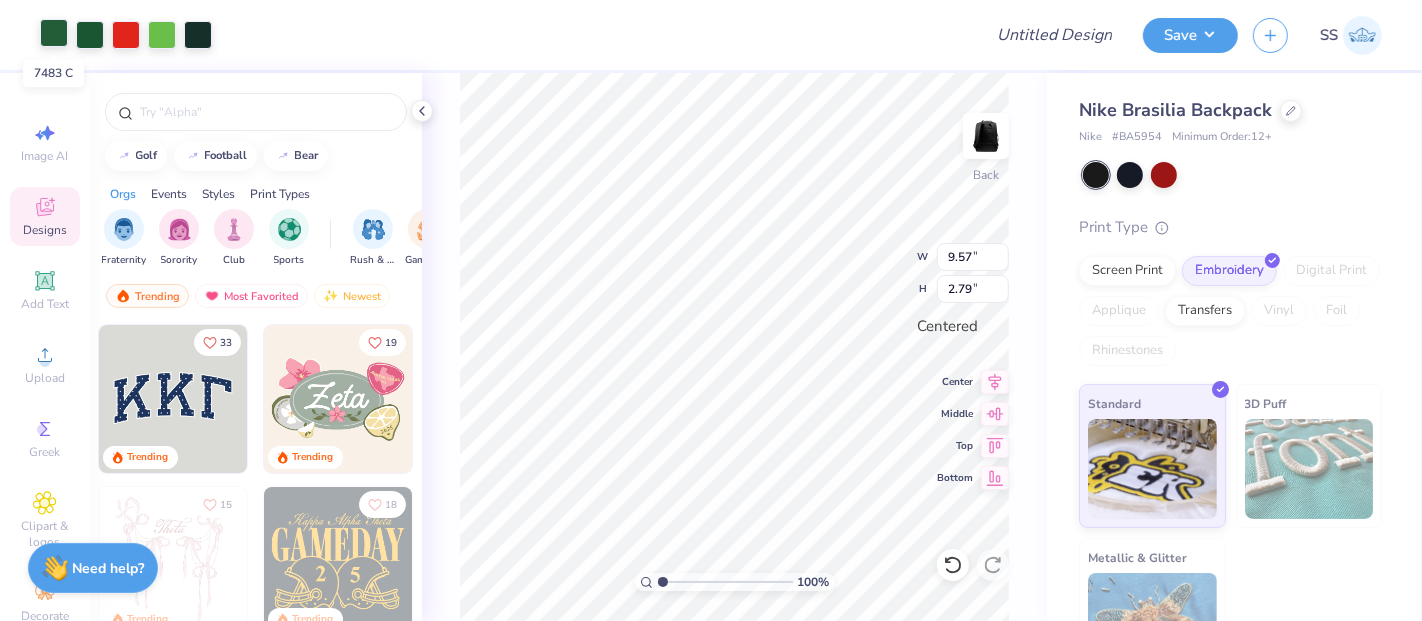 click at bounding box center (54, 33) 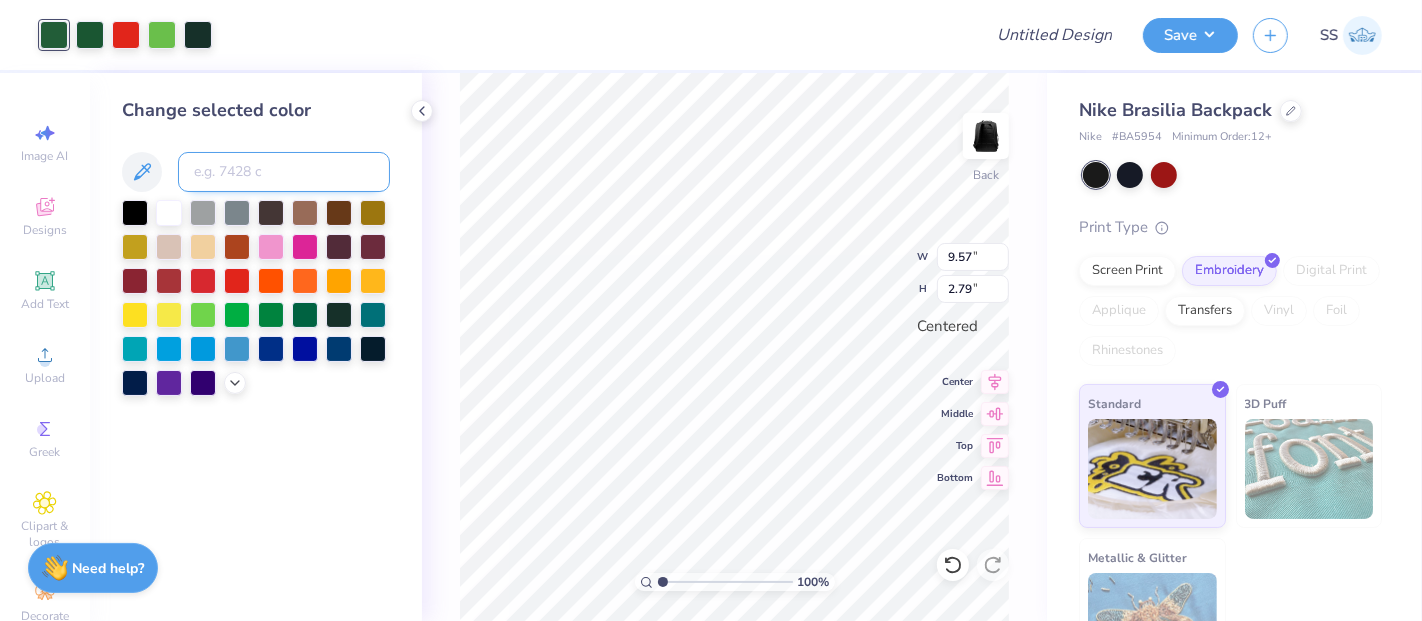 click at bounding box center [284, 172] 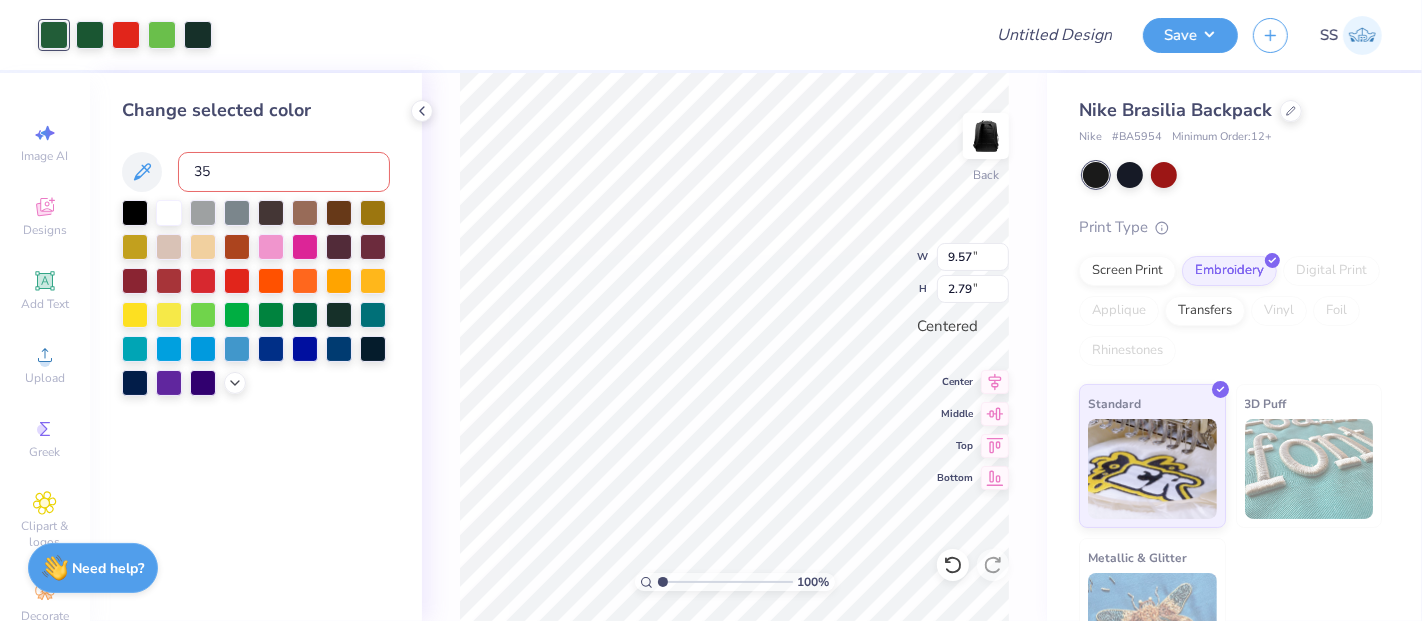 type on "357" 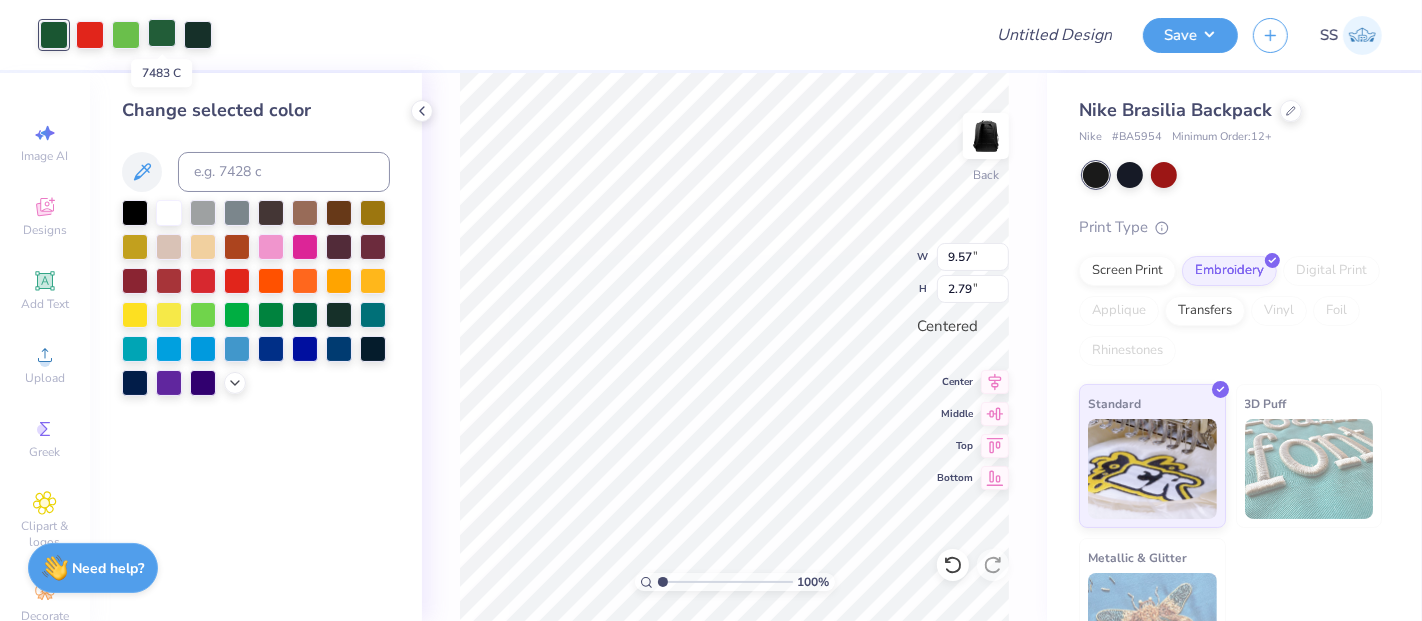 click at bounding box center [162, 33] 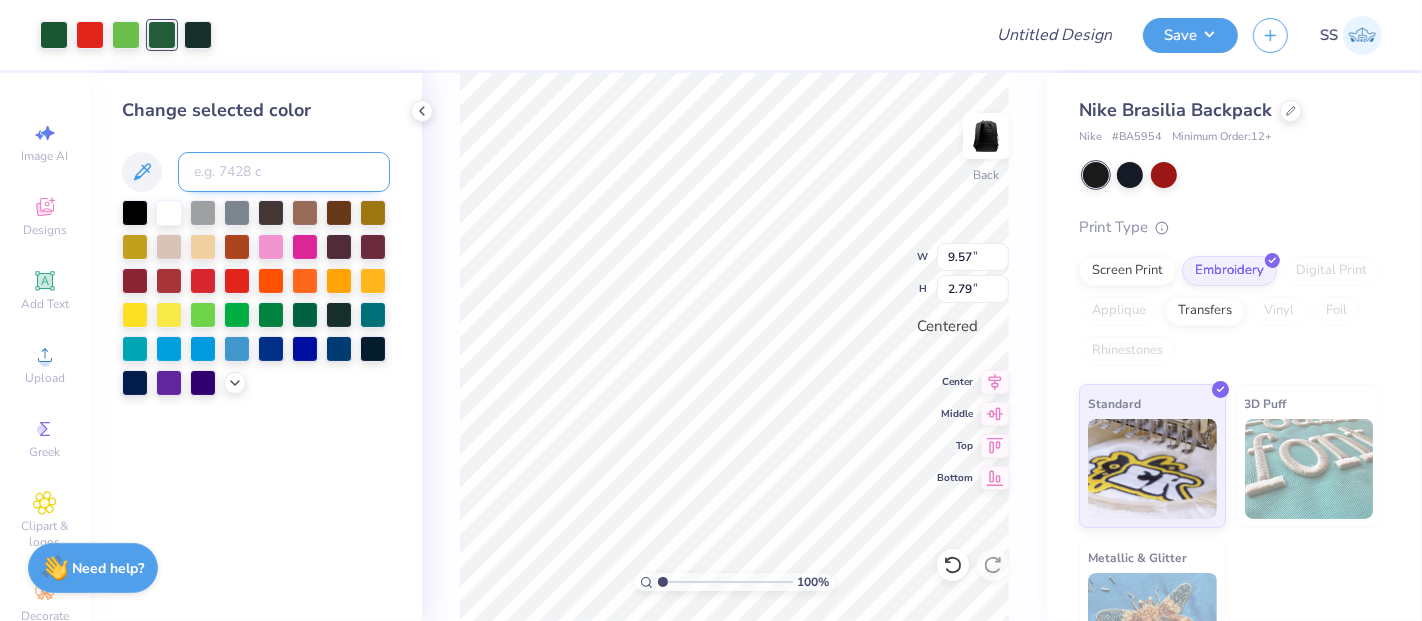 click at bounding box center (284, 172) 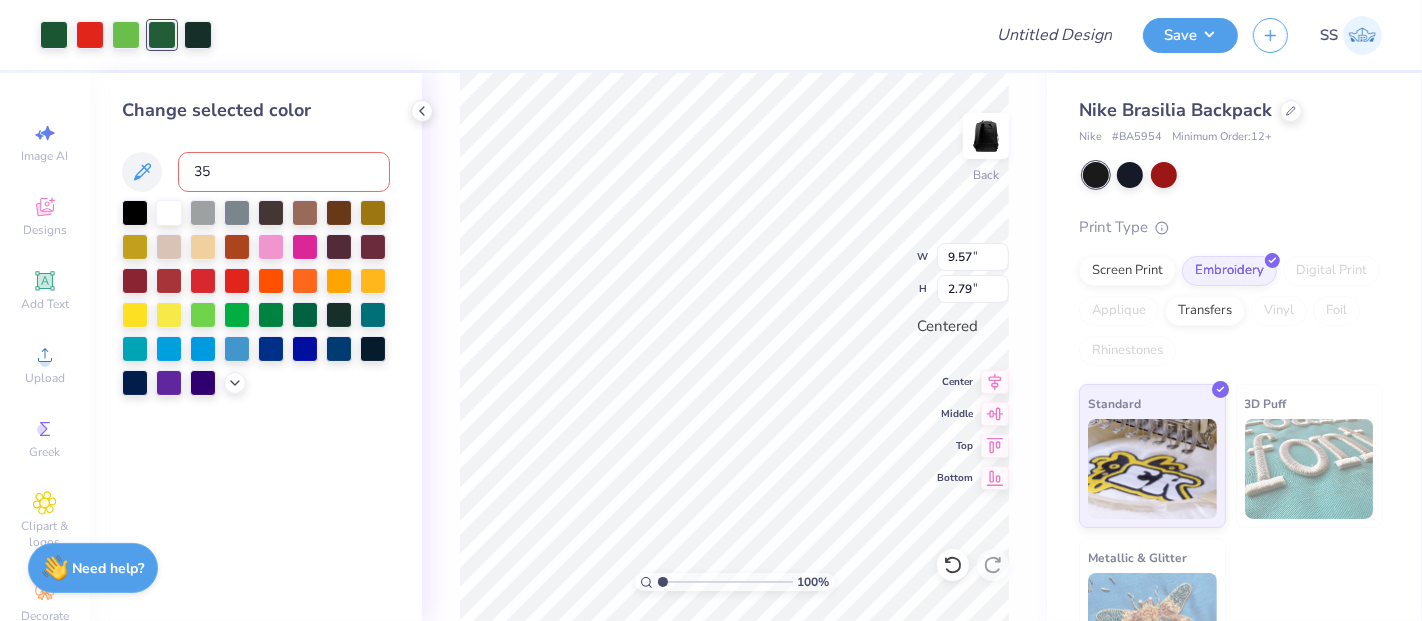 type on "357" 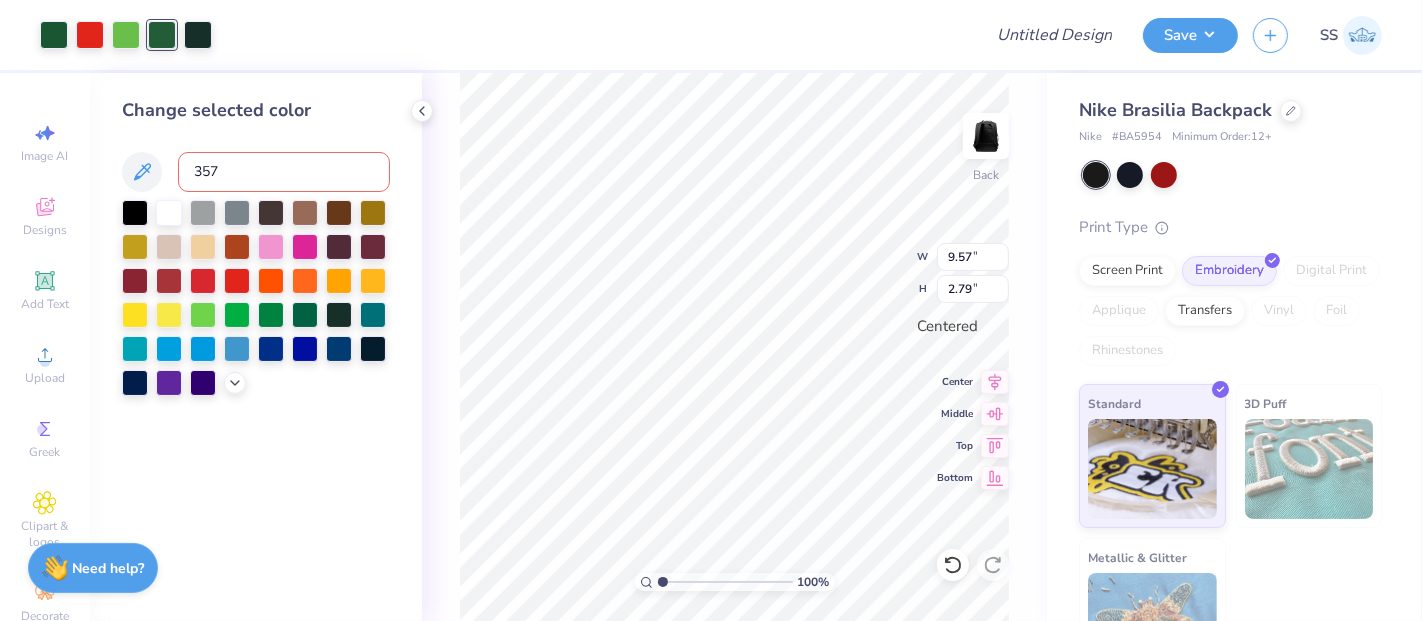 type 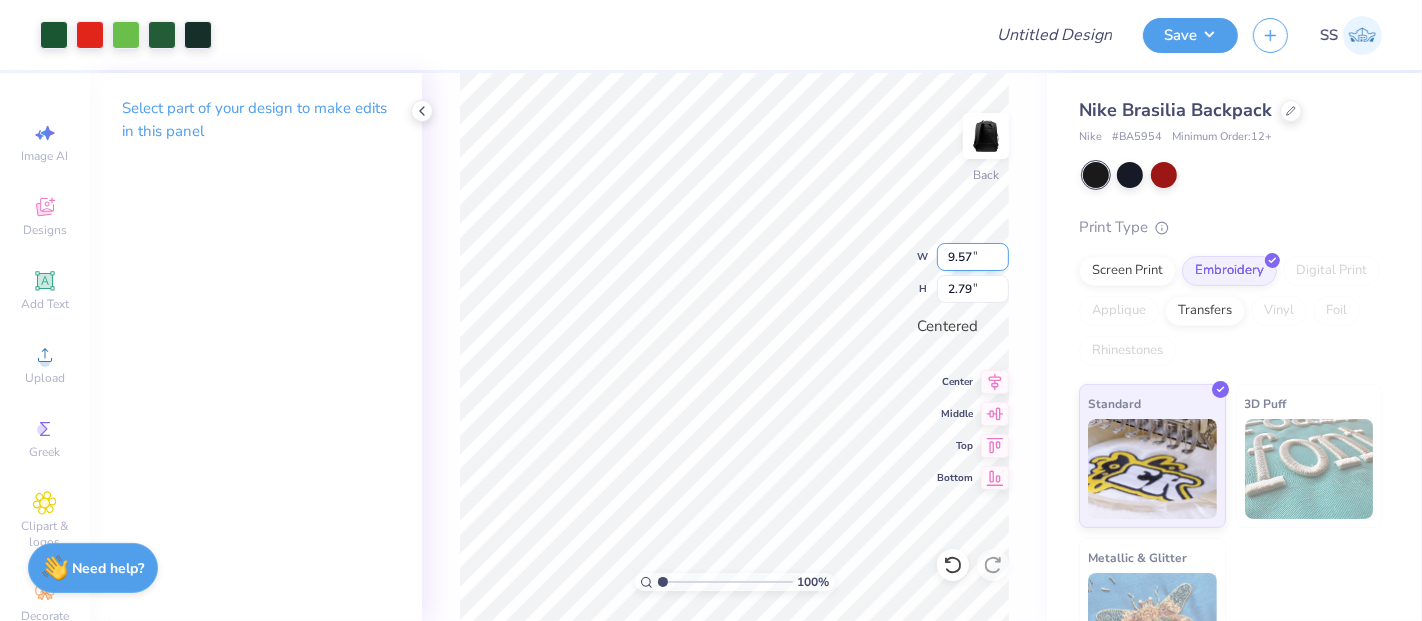 drag, startPoint x: 981, startPoint y: 264, endPoint x: 957, endPoint y: 261, distance: 24.186773 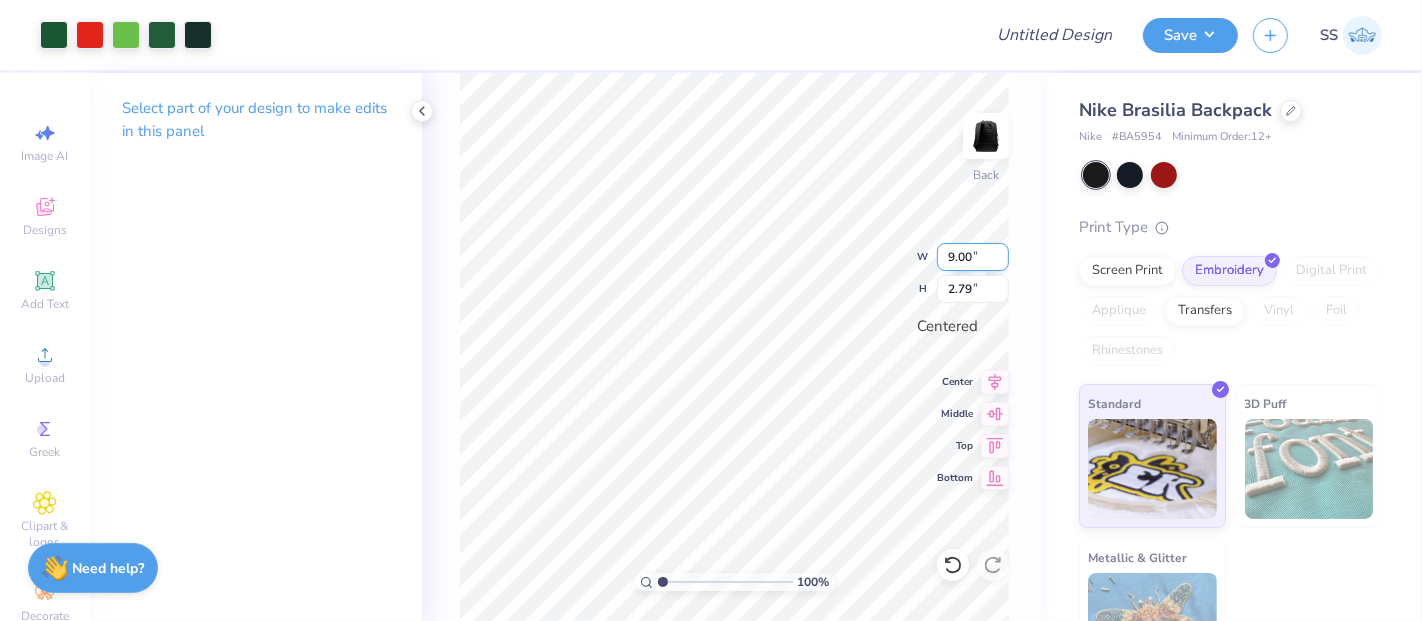 type on "9.00" 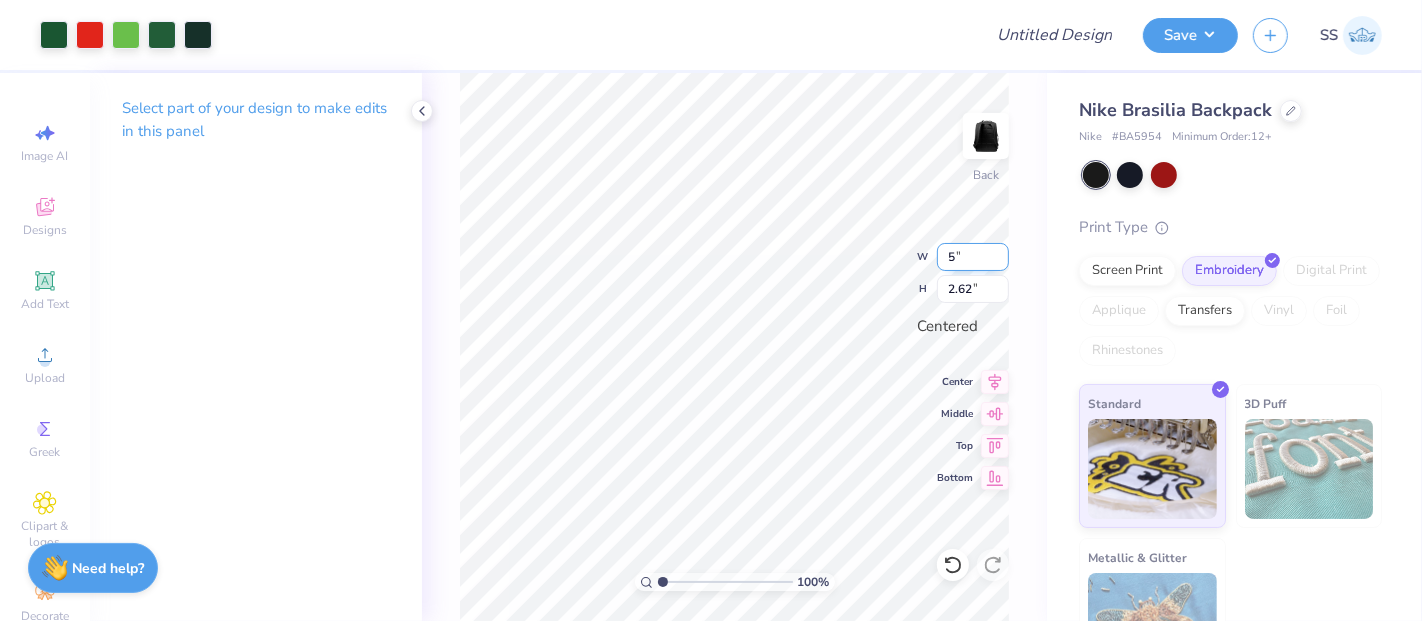 type on "5.00" 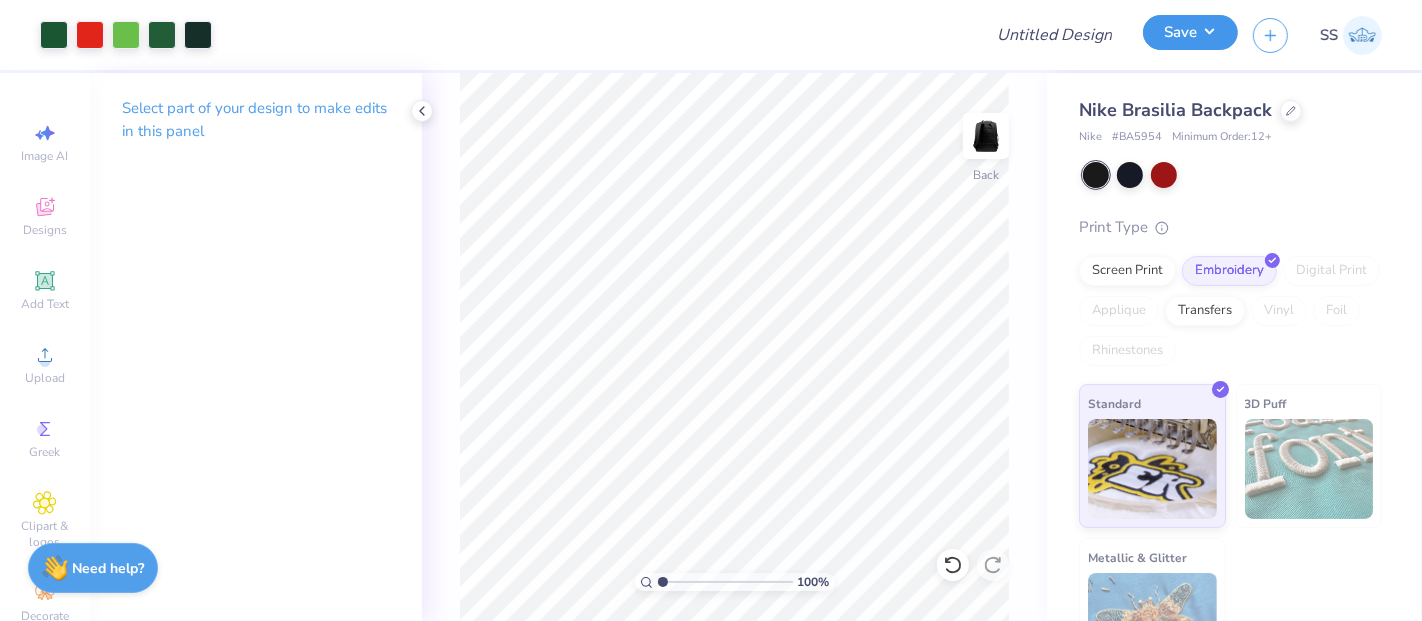 click on "Save" at bounding box center [1190, 32] 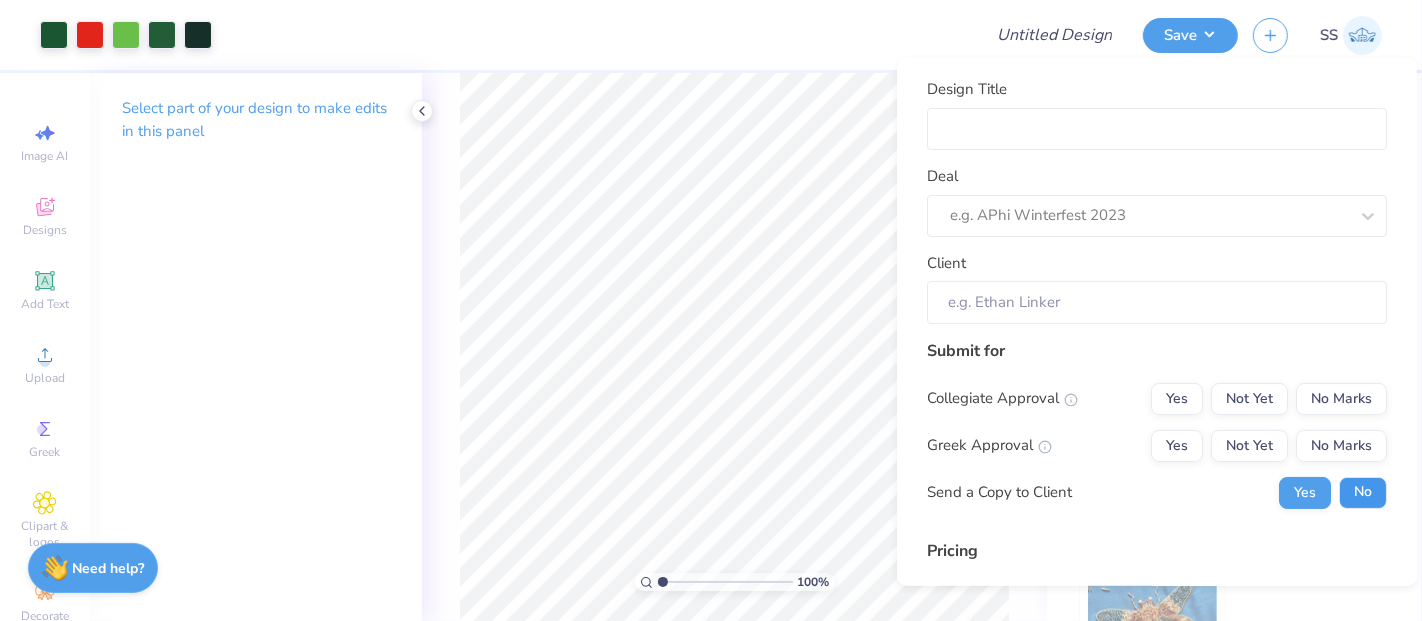 click on "No" at bounding box center [1363, 492] 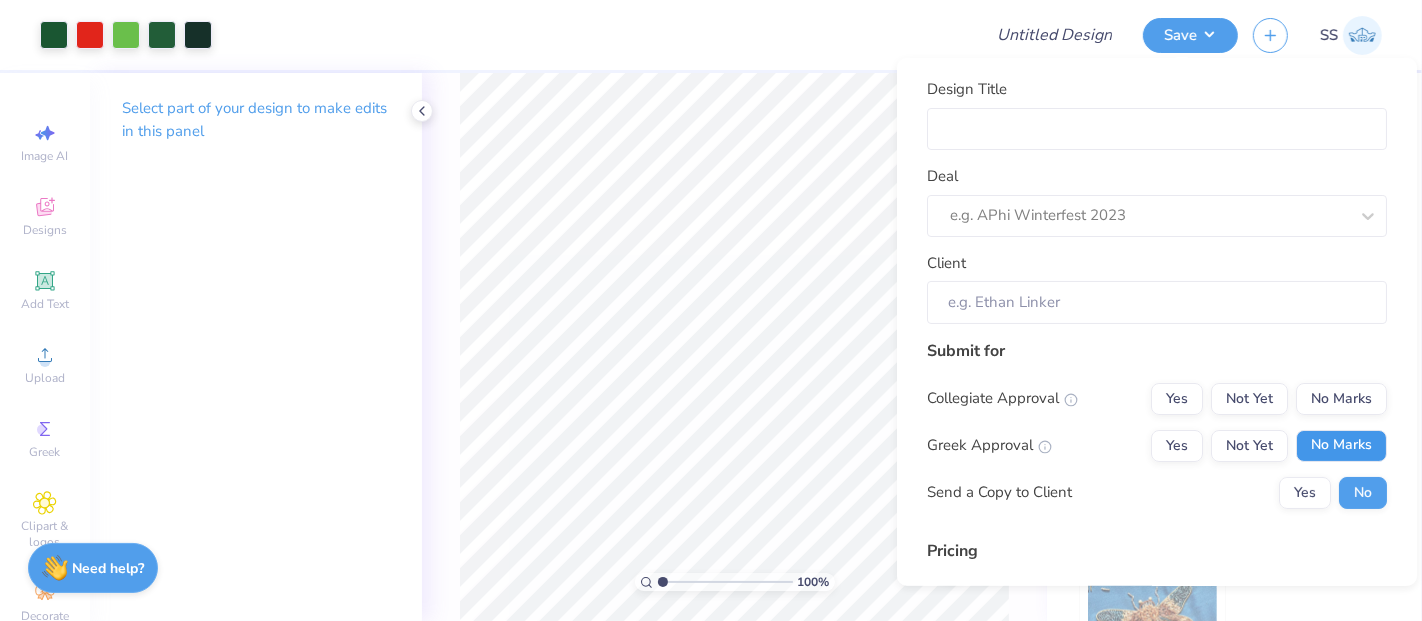 click on "No Marks" at bounding box center (1341, 445) 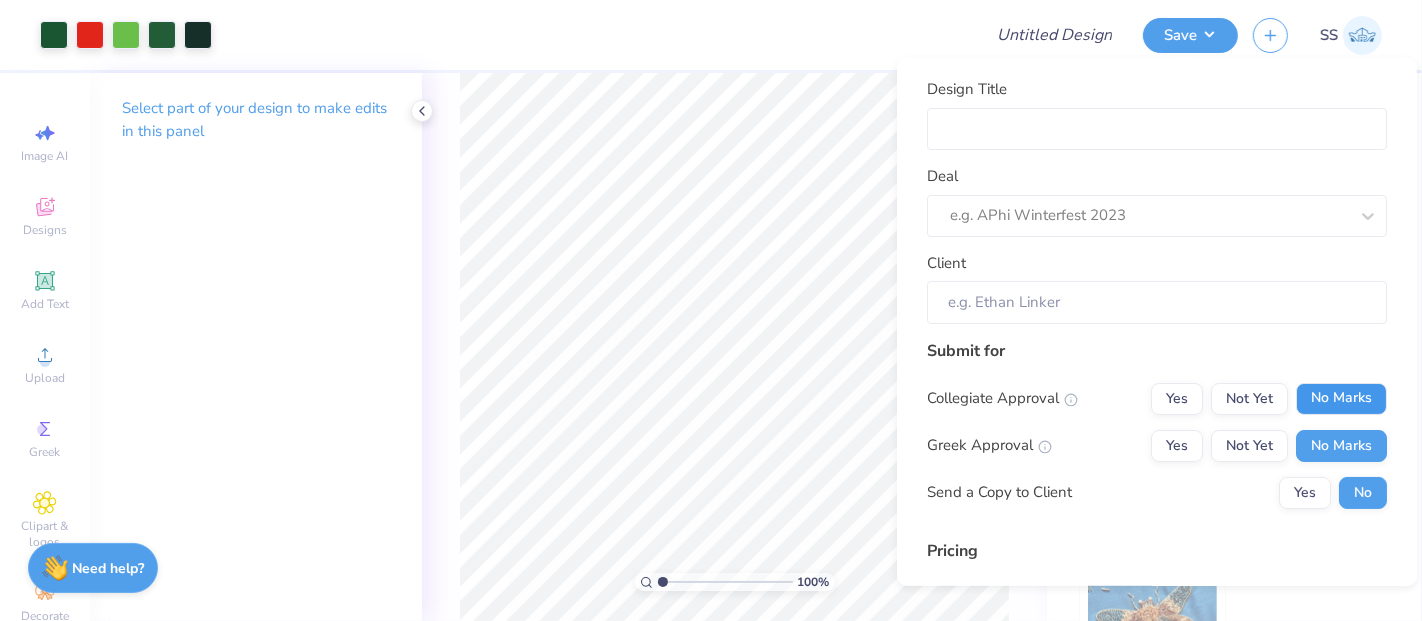 click on "No Marks" at bounding box center (1341, 398) 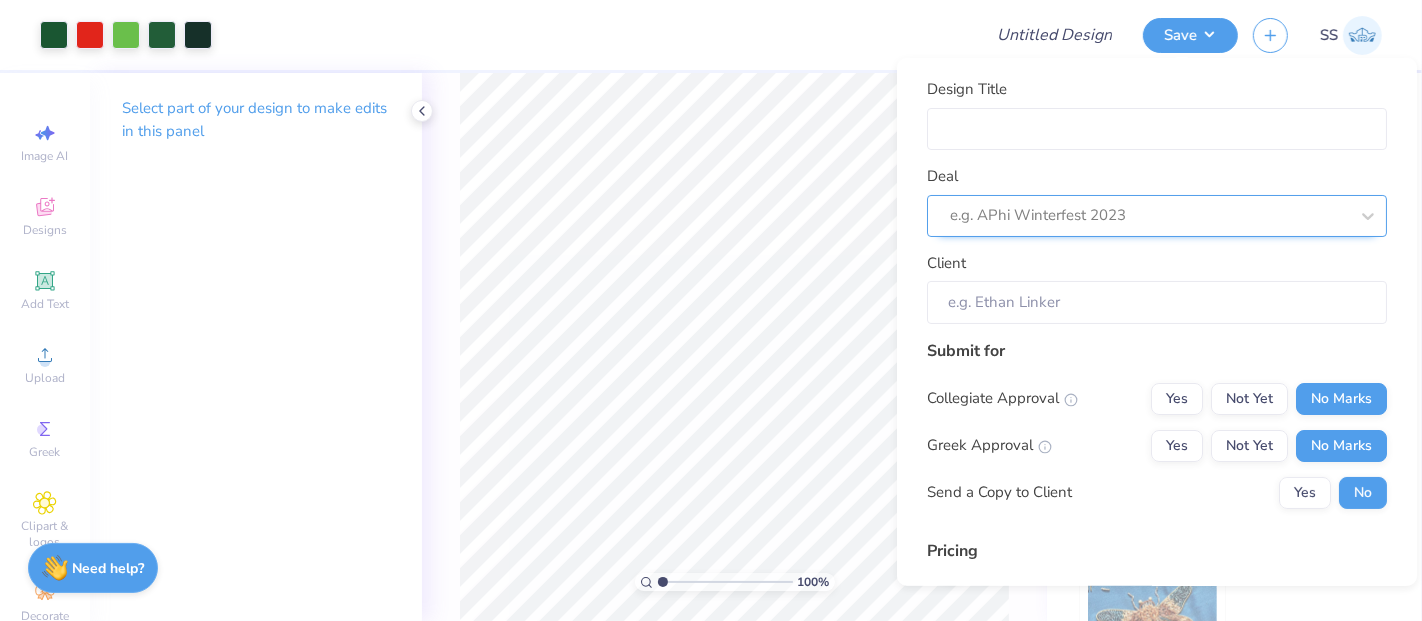 type on "$77.68" 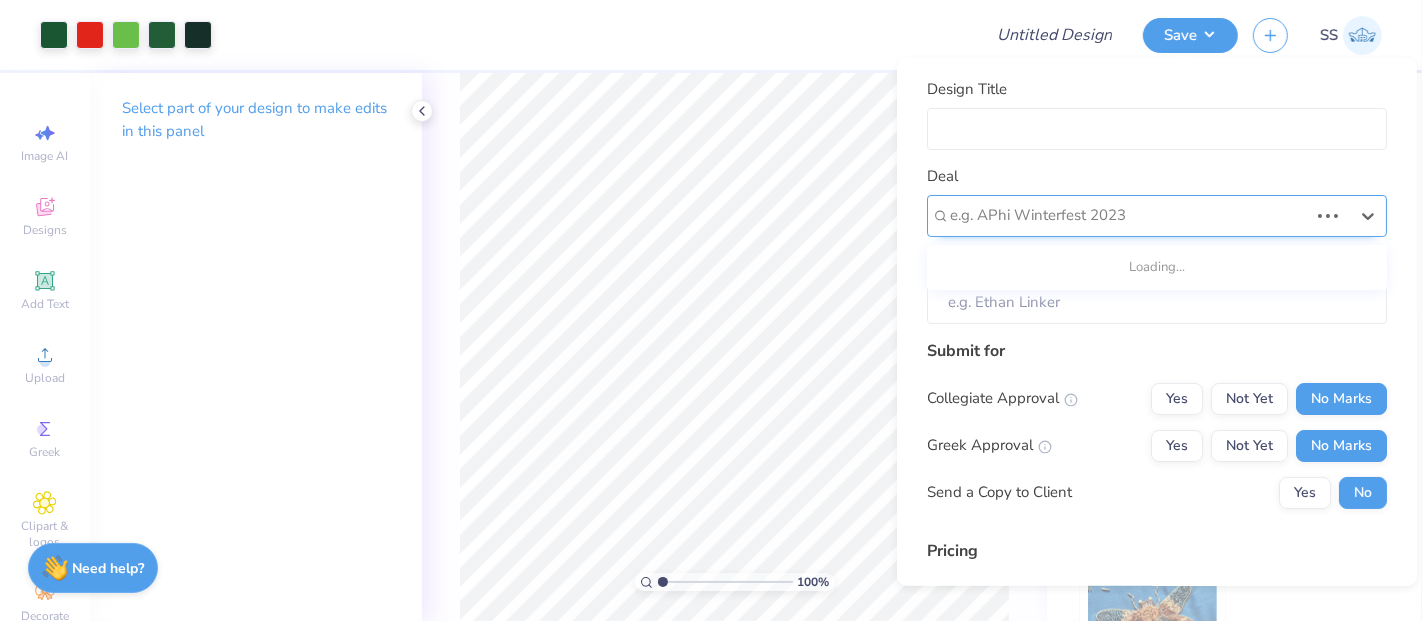 click at bounding box center (1129, 215) 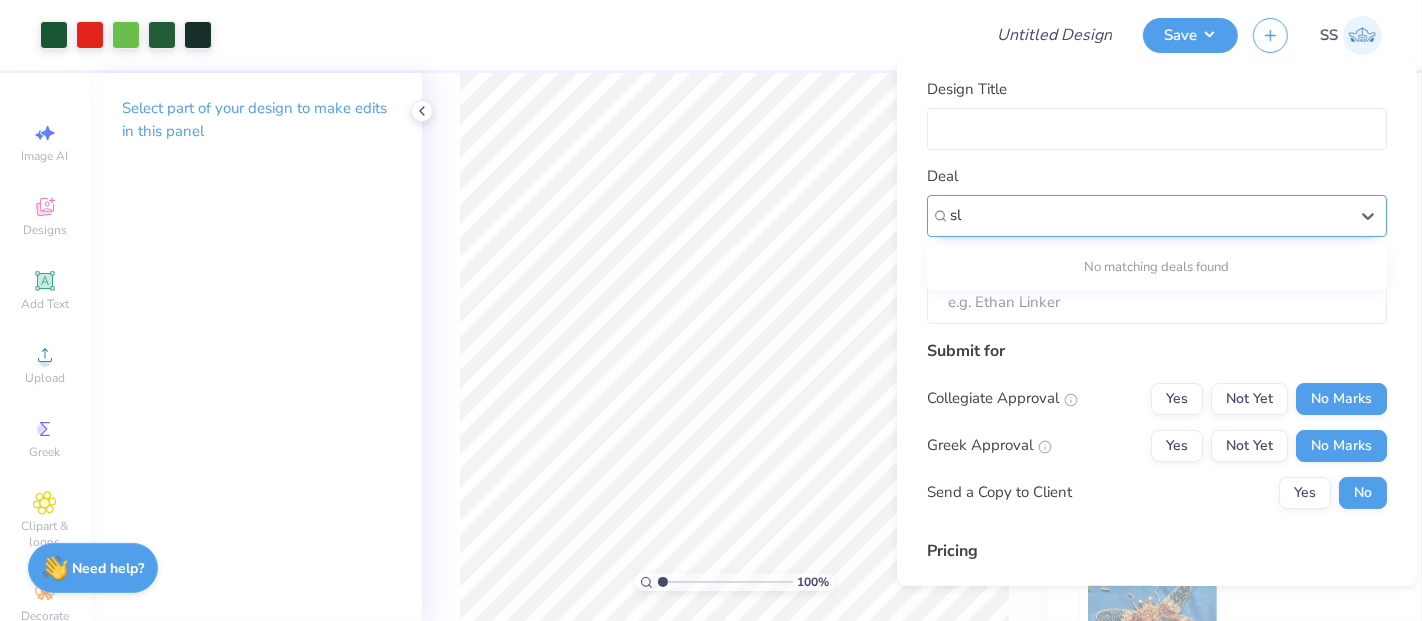 type on "sll" 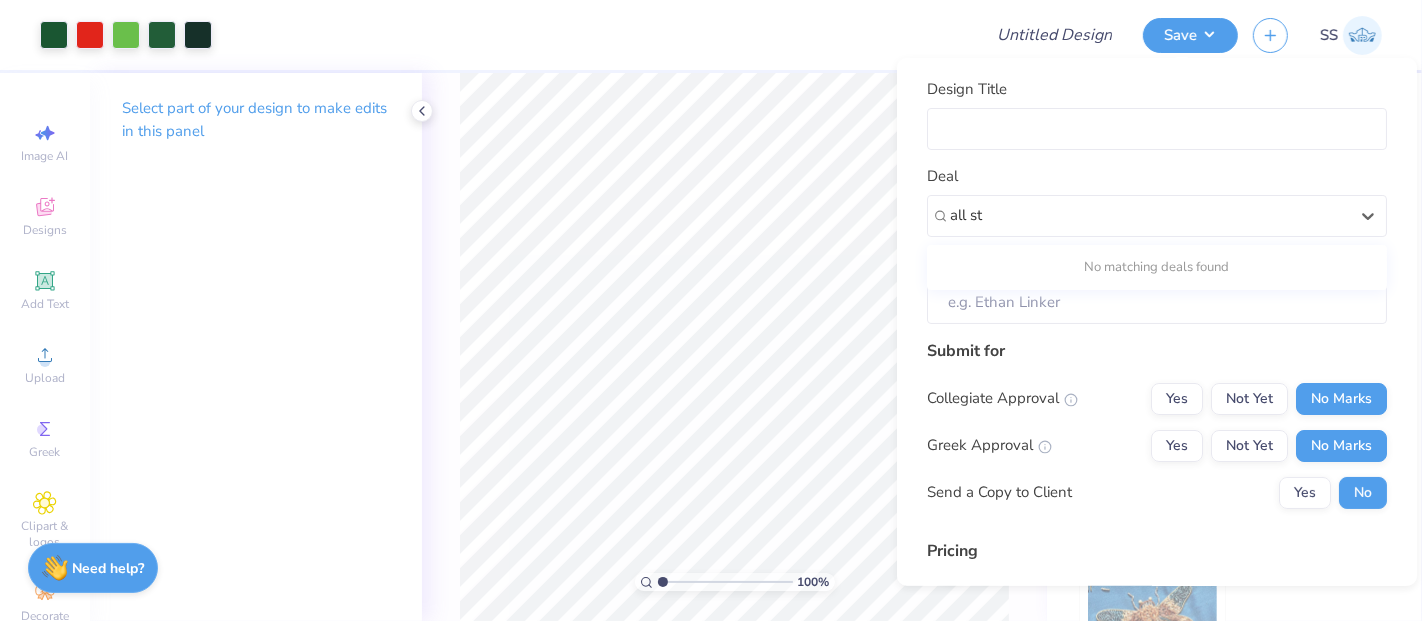 type on "all st" 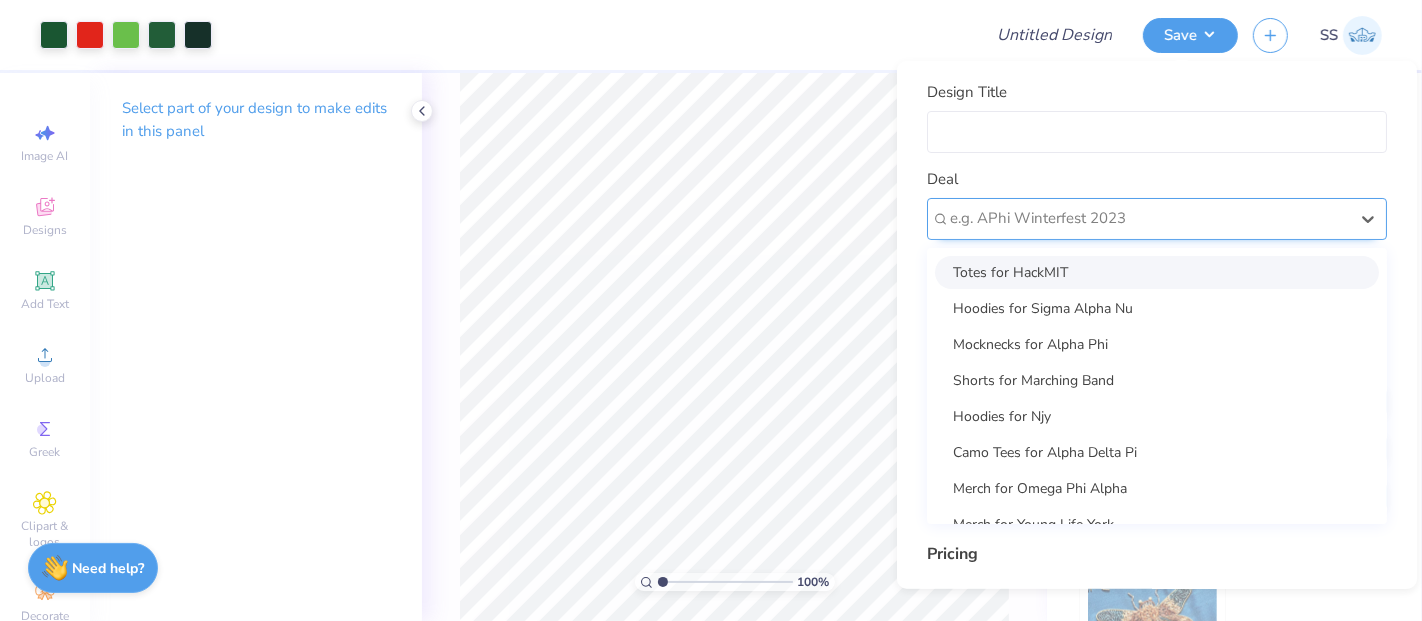 click at bounding box center (1149, 218) 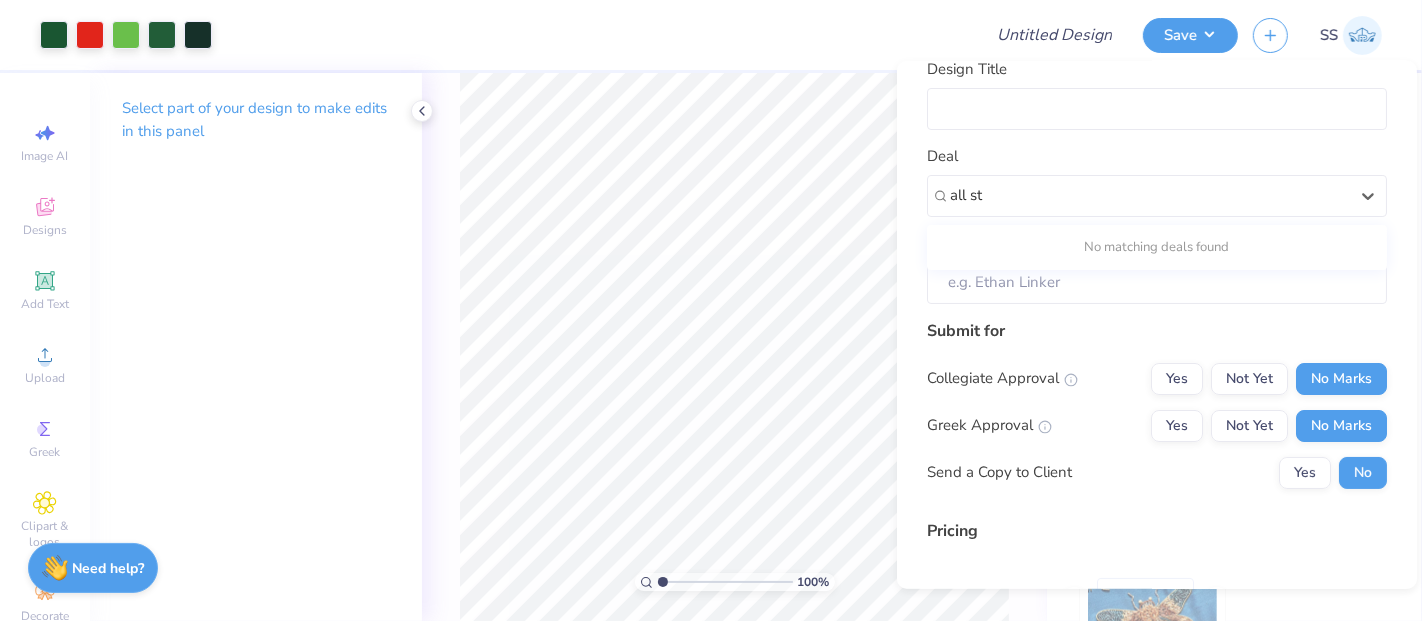 type on "all st" 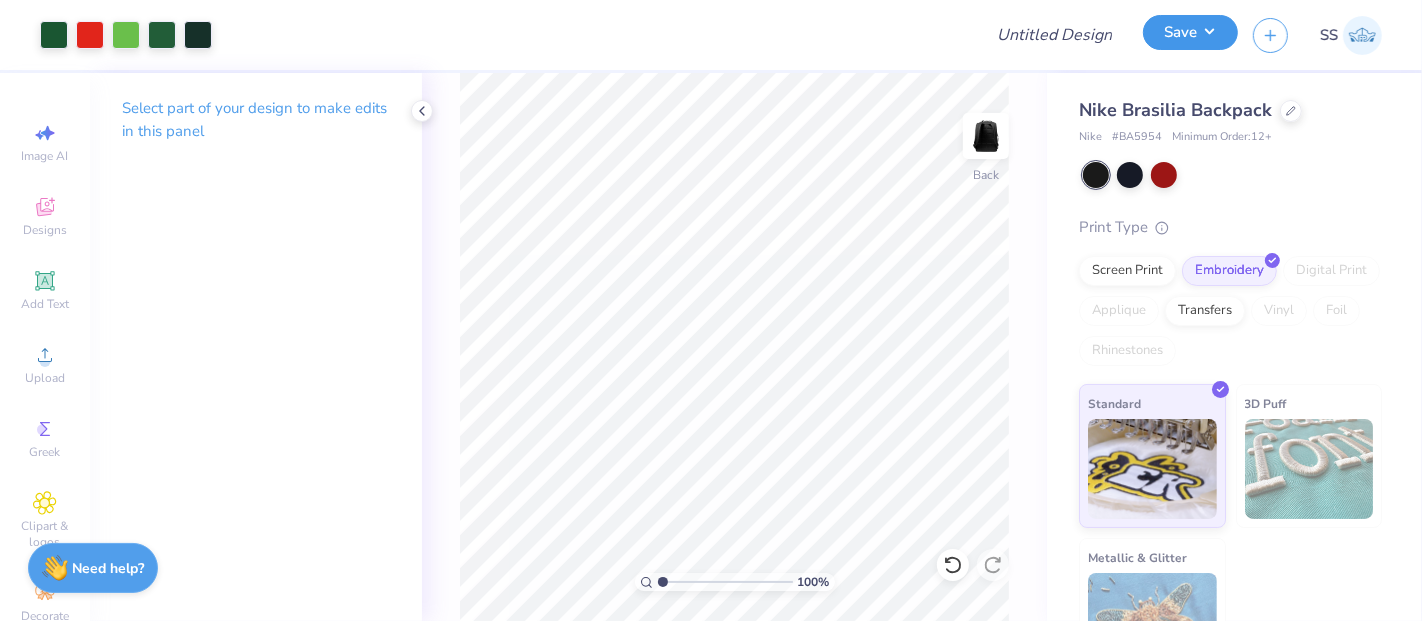 click on "Save" at bounding box center (1190, 32) 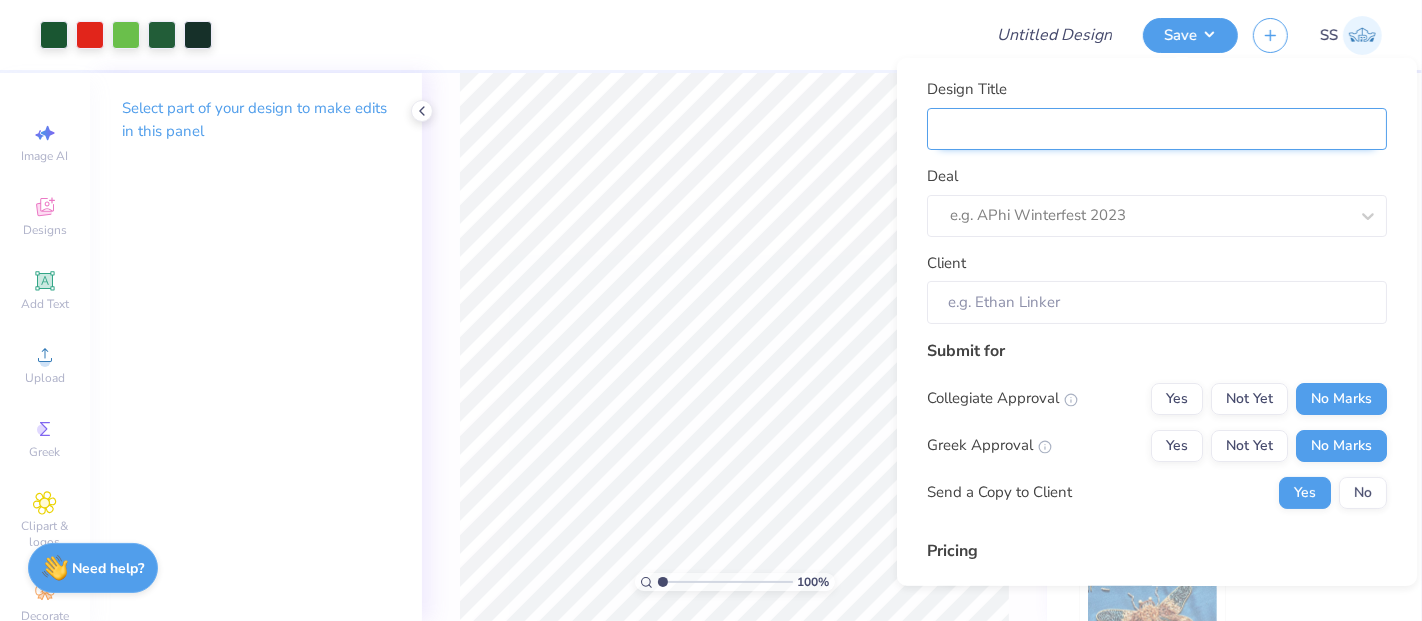 click on "Design Title" at bounding box center [1157, 128] 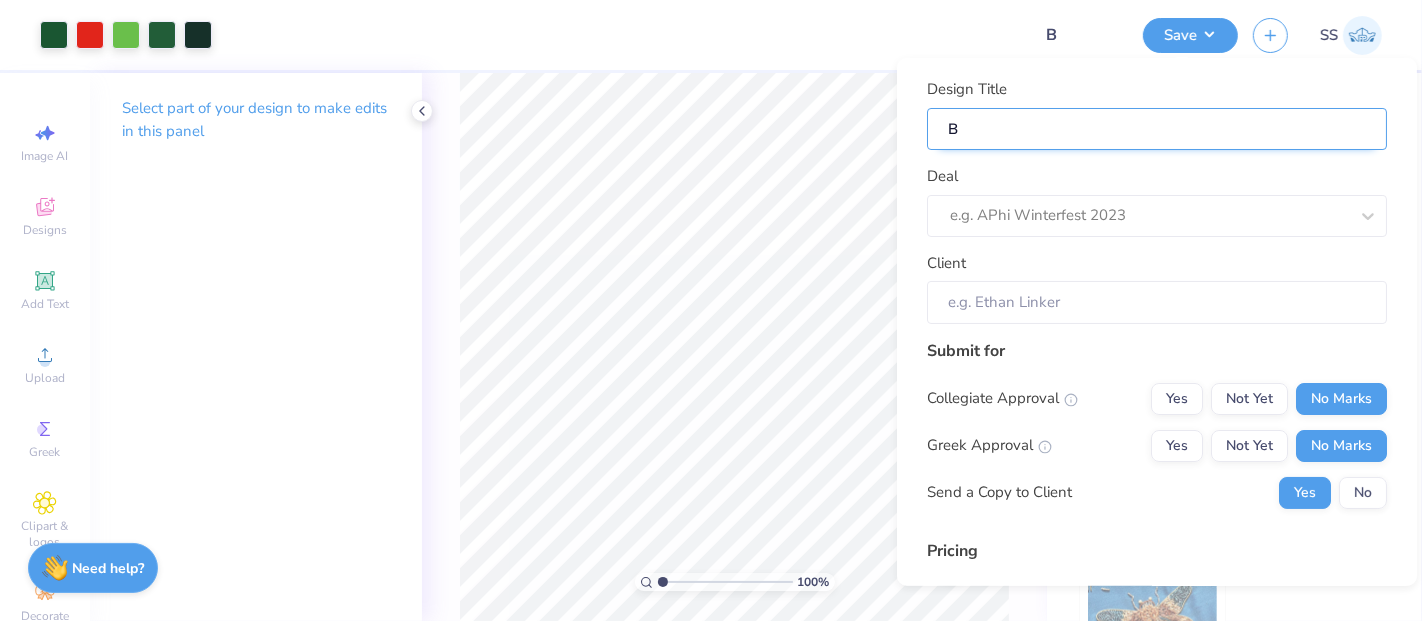 type on "Ba" 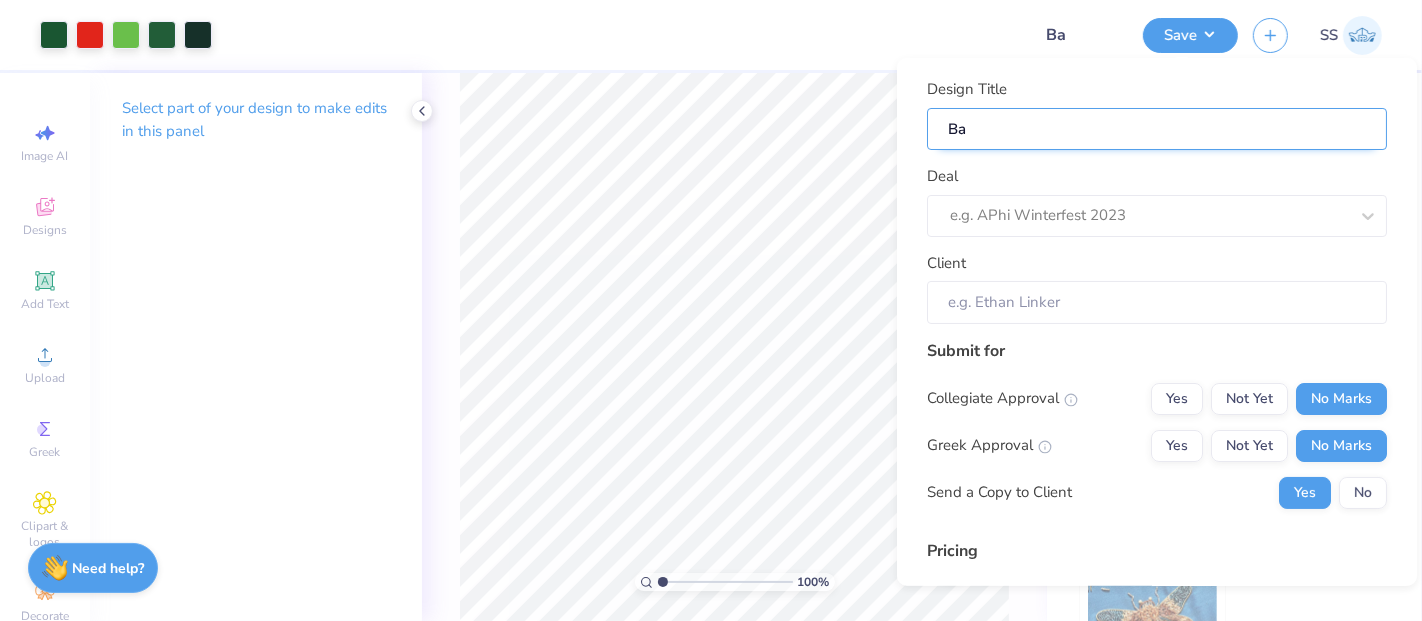 type on "Bac" 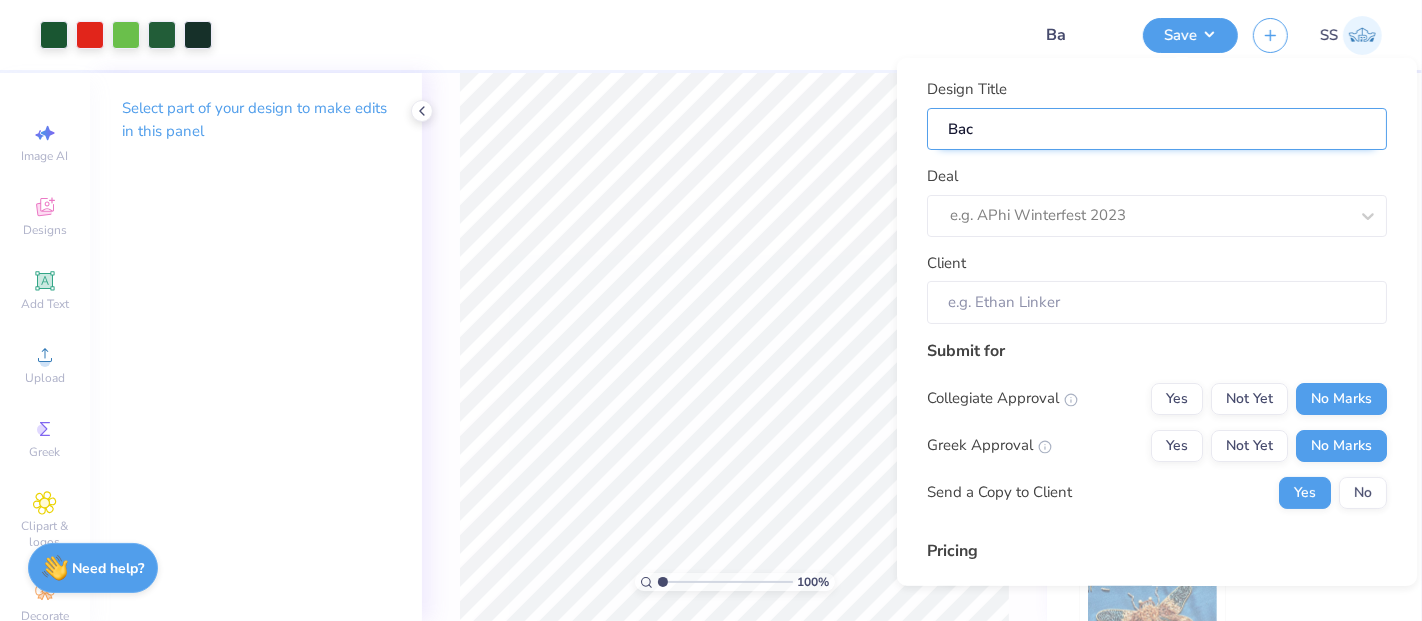 type on "Bac" 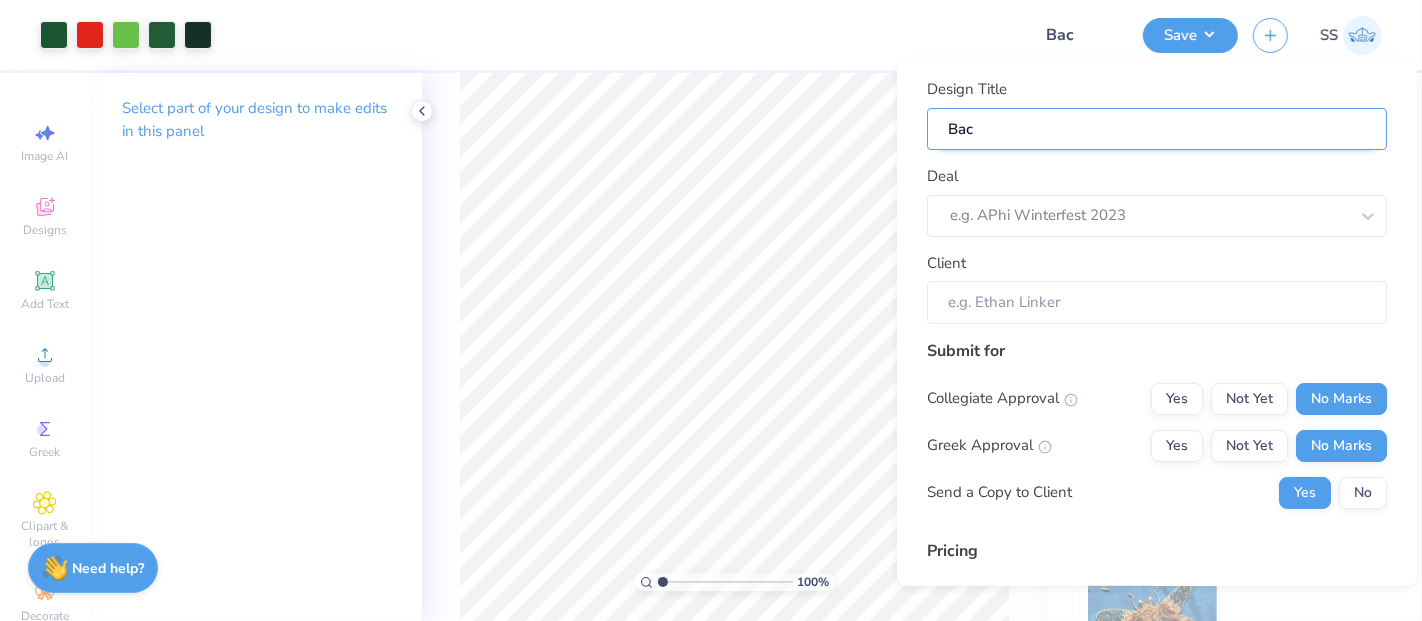 type 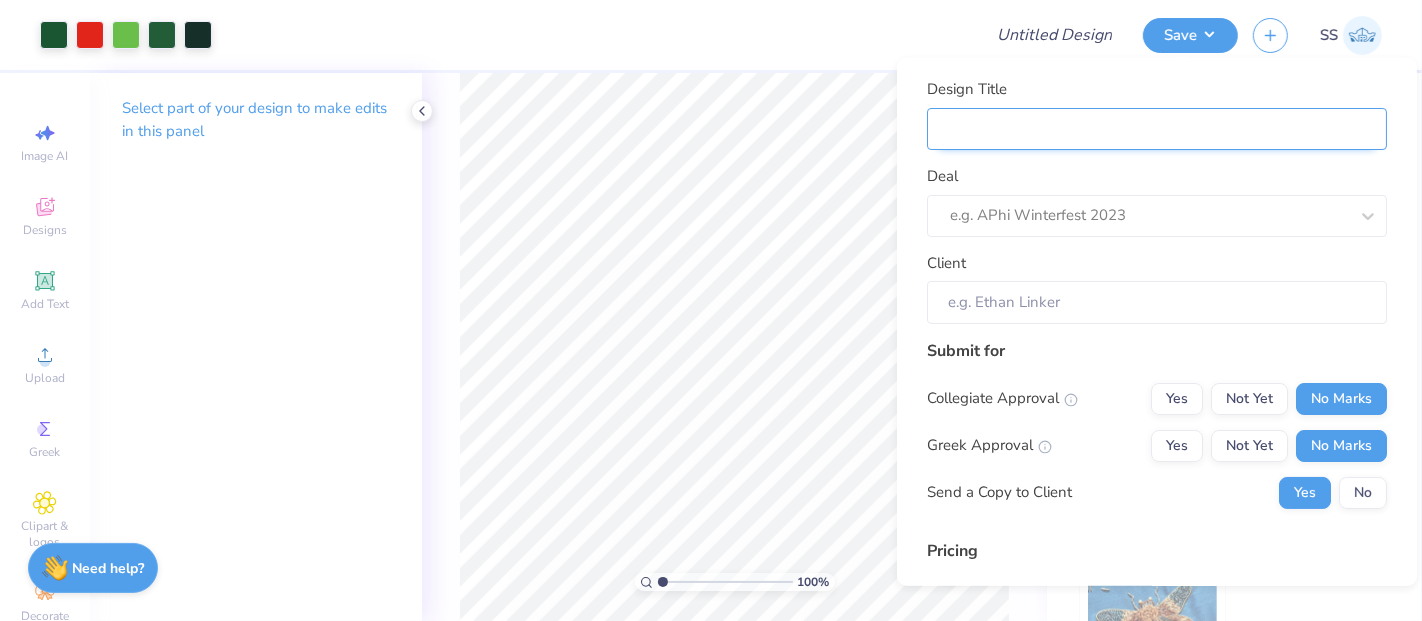 type on "M" 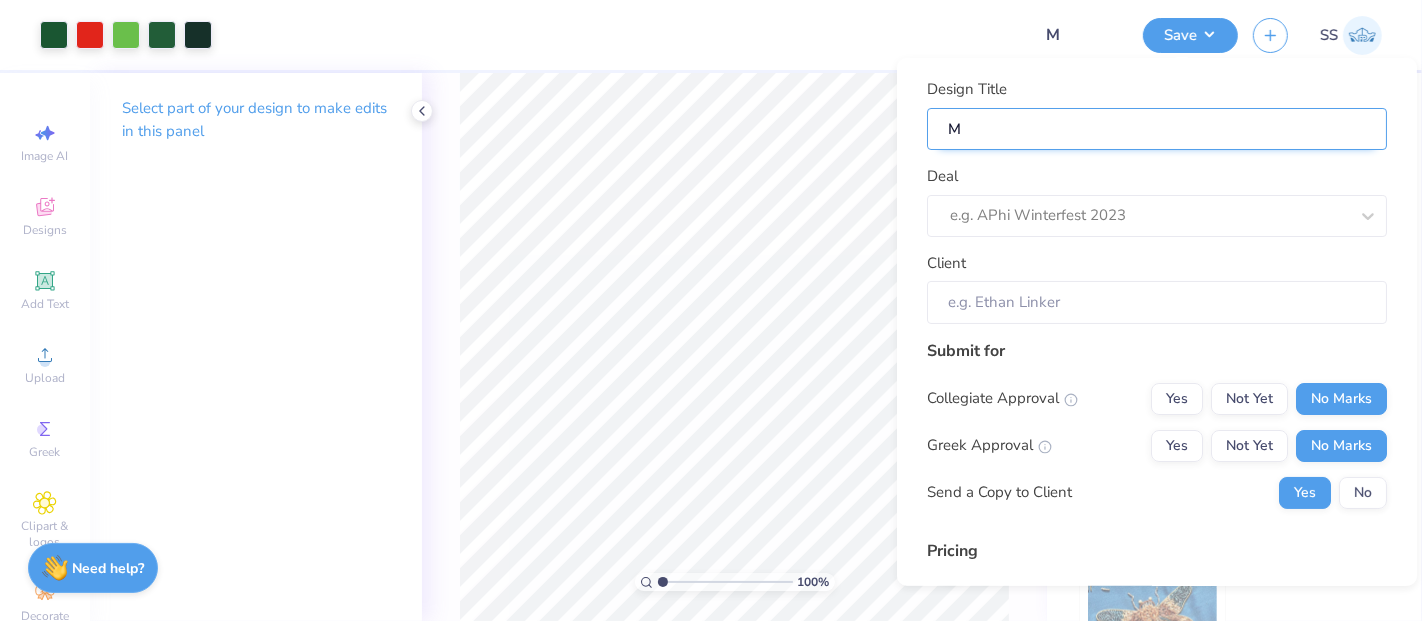 type on "Me" 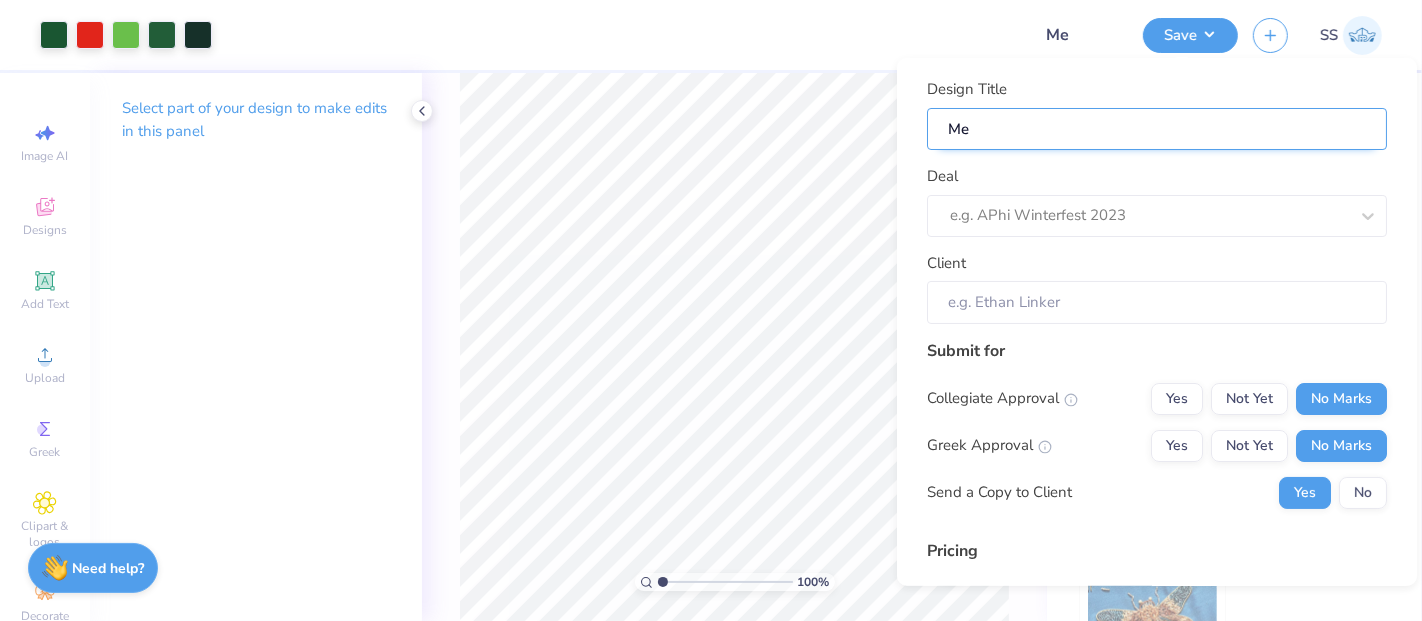 type on "Mer" 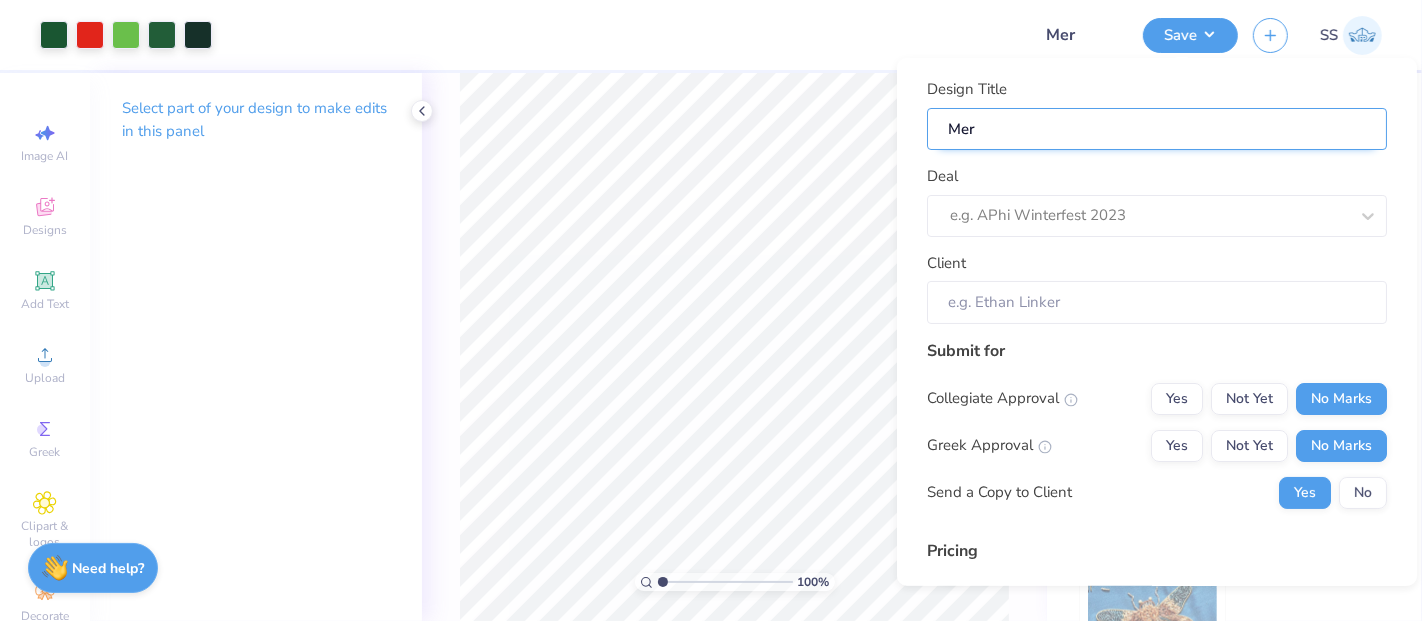 type on "Merc" 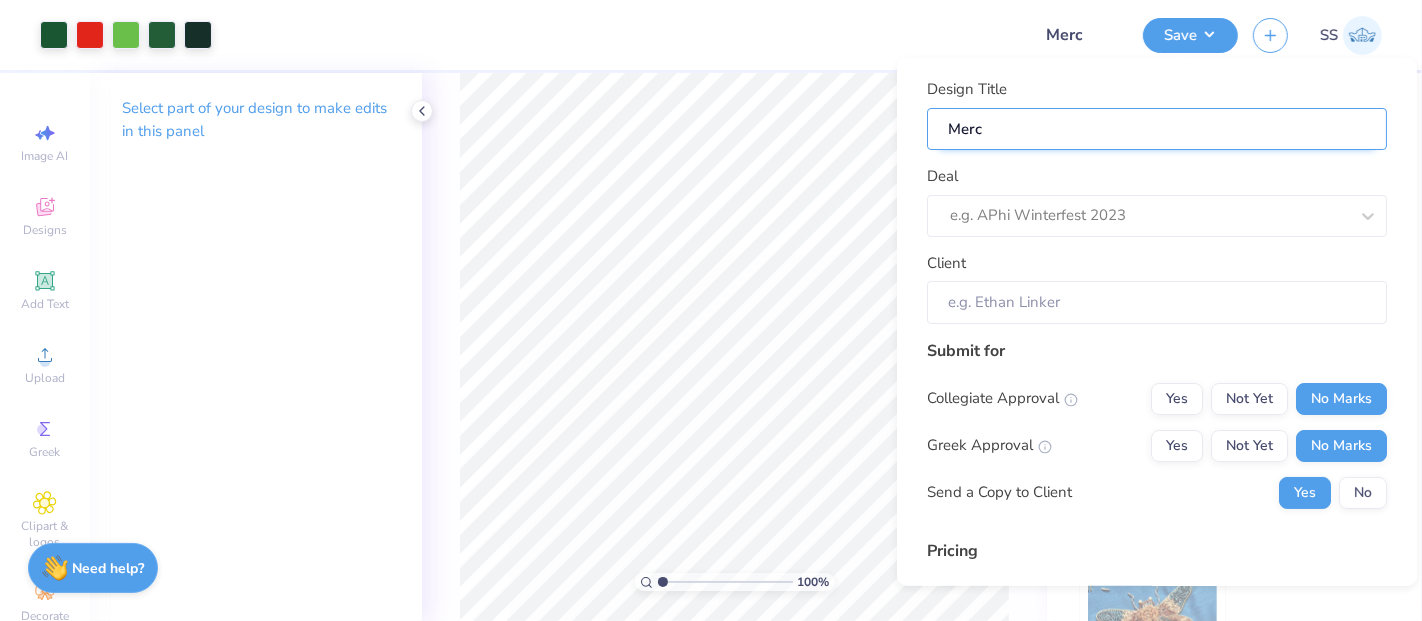 type on "Merch" 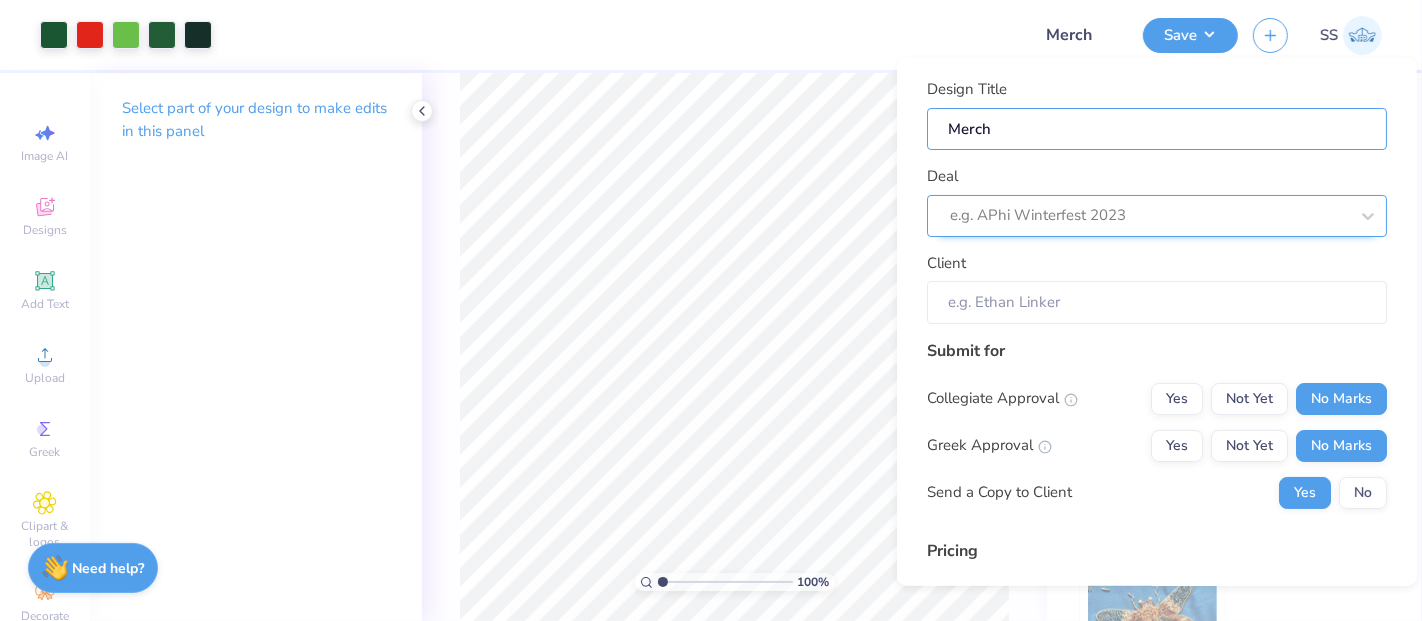 type on "Merch" 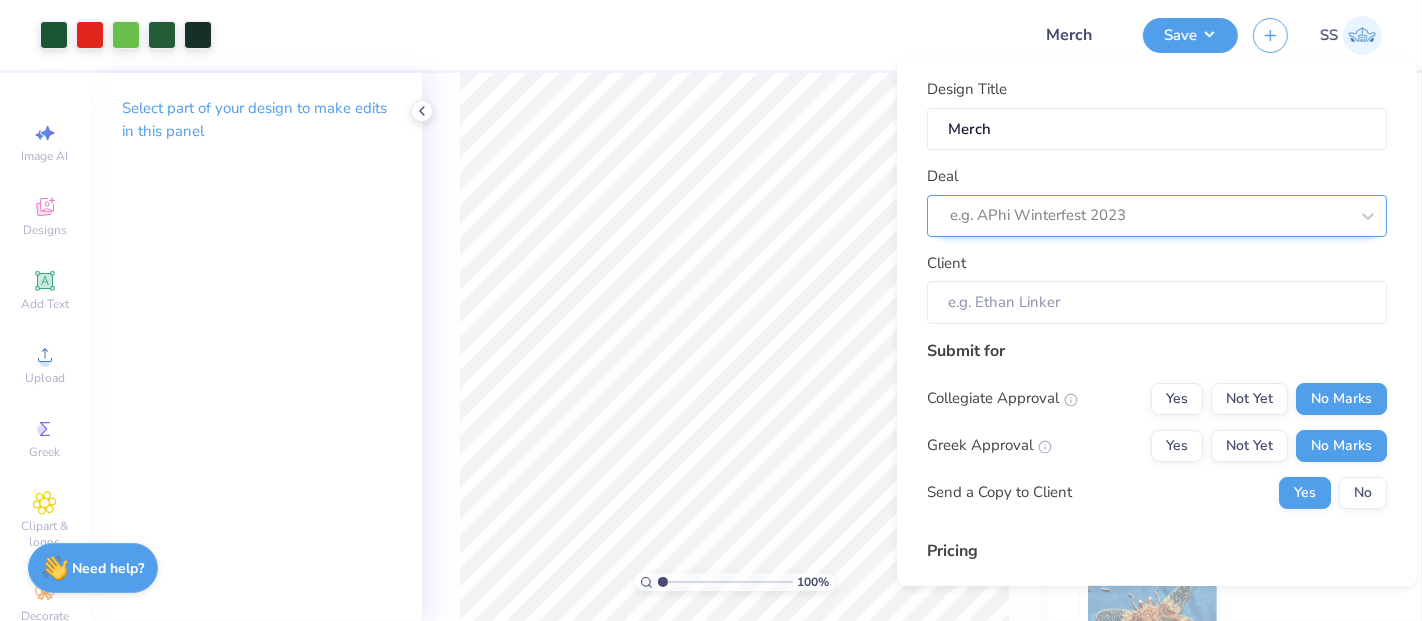 click at bounding box center [1149, 215] 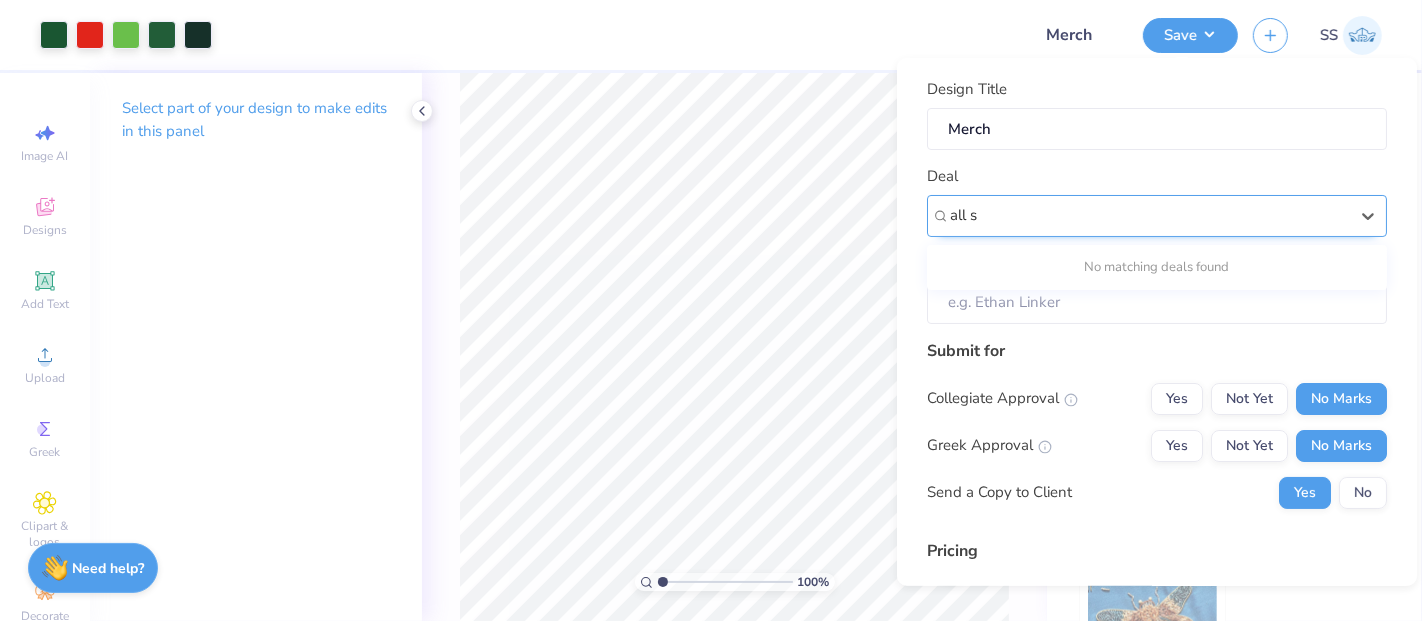 type on "all" 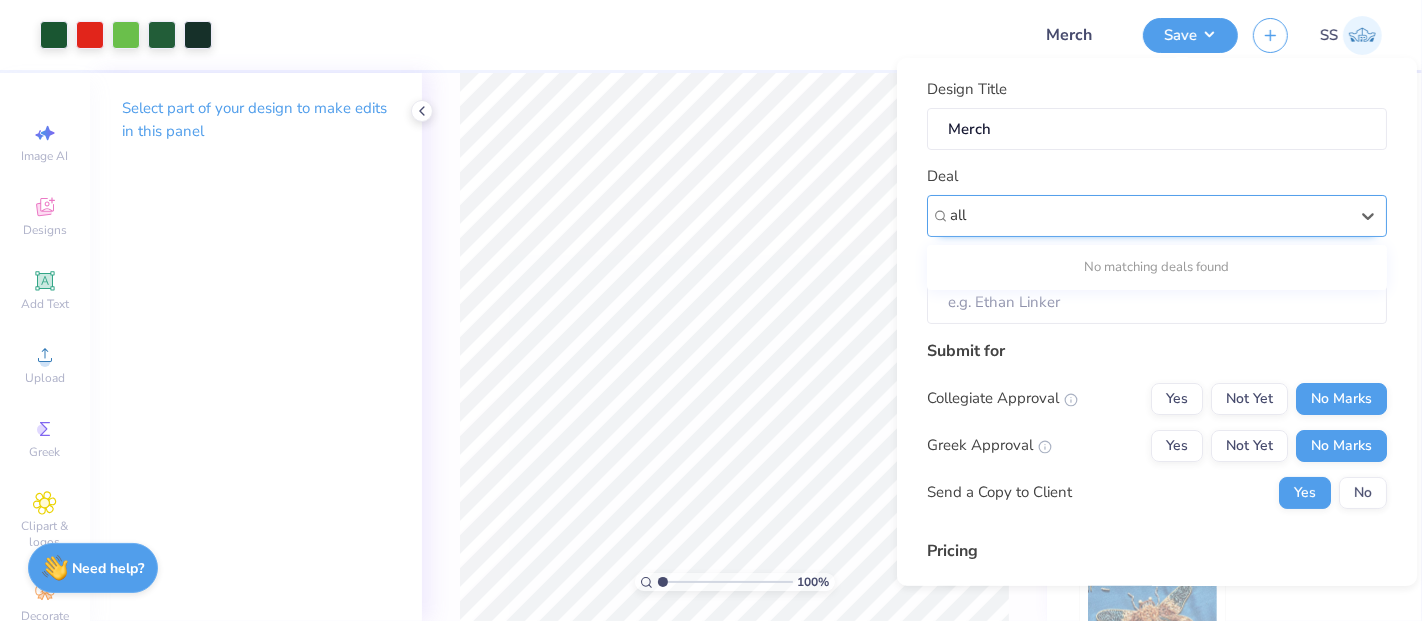 type 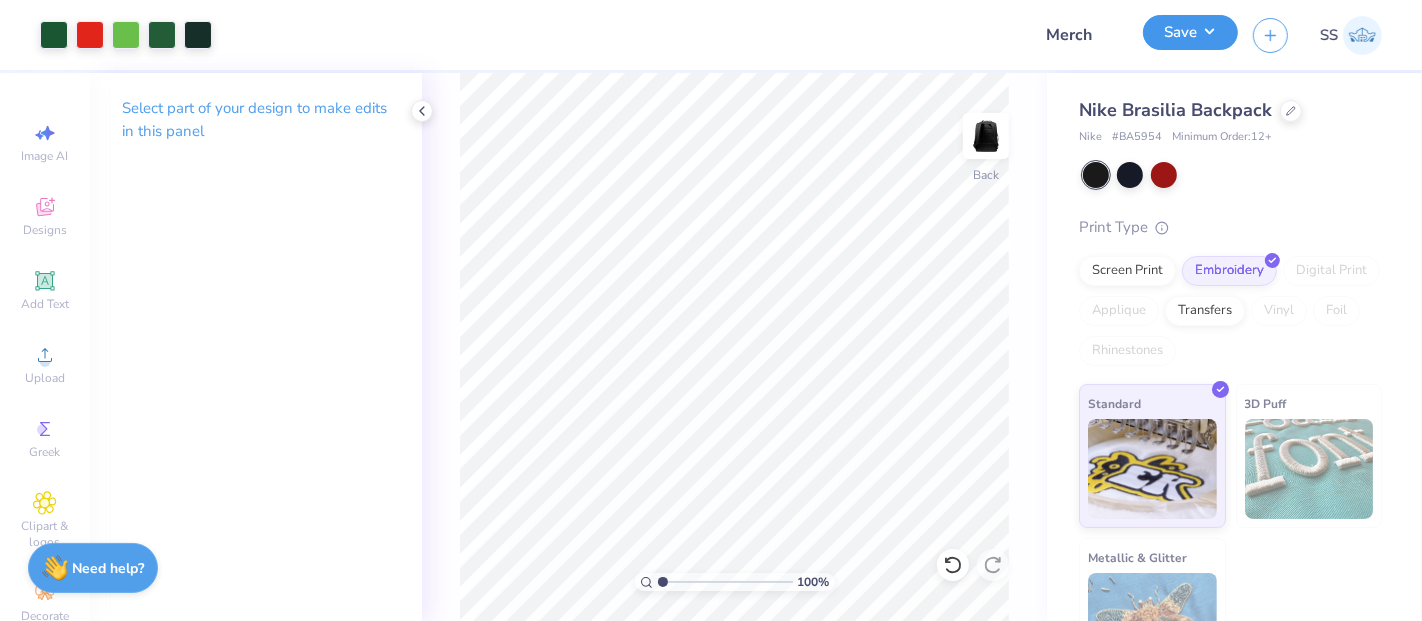 click on "Save" at bounding box center (1190, 32) 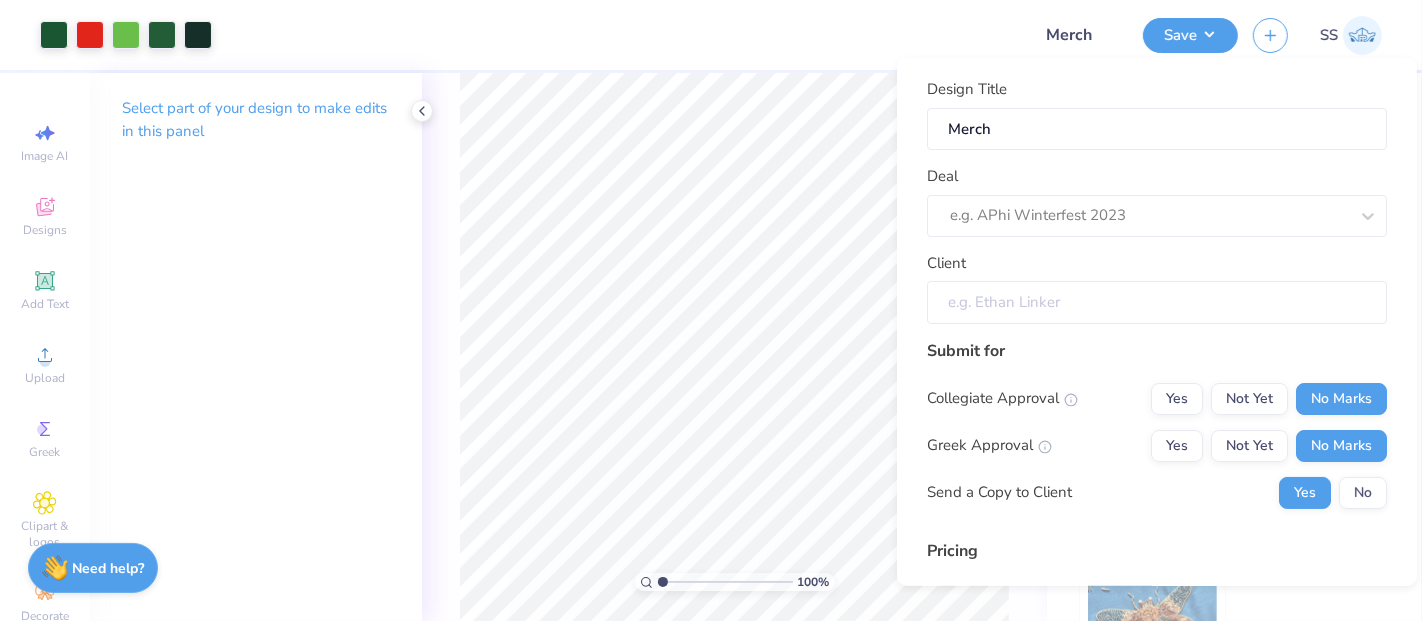 click on "Client" at bounding box center [1157, 302] 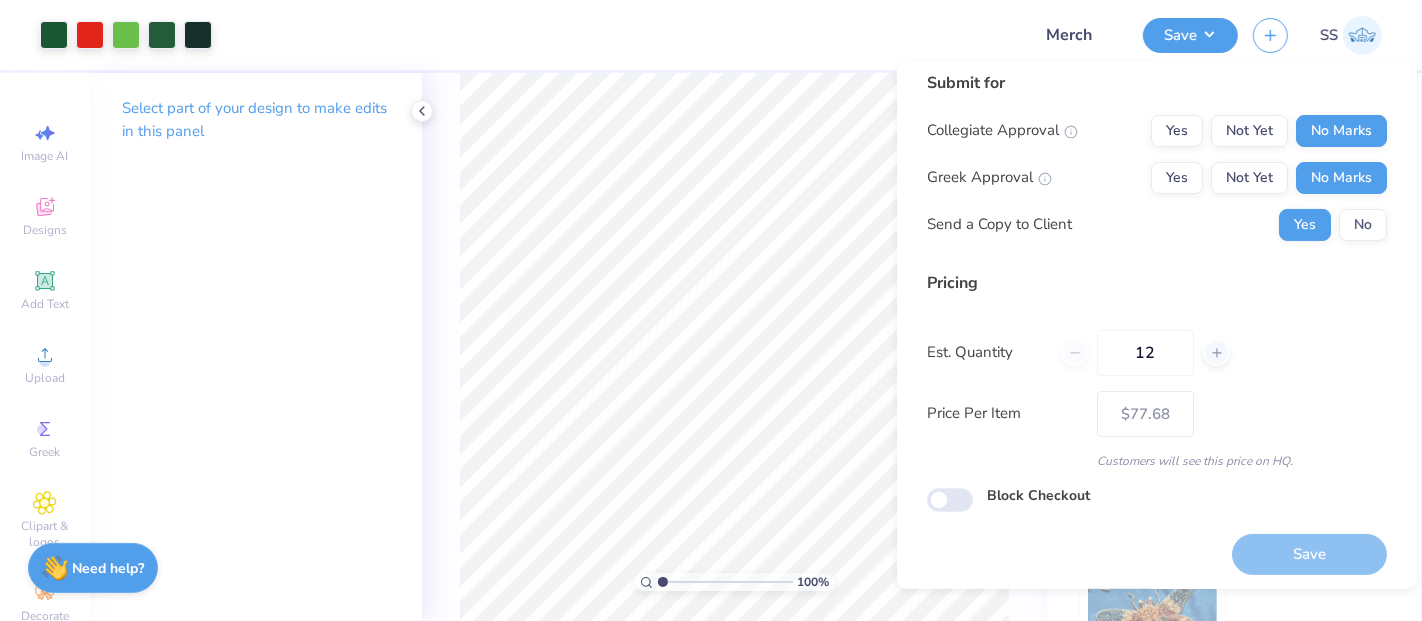 scroll, scrollTop: 274, scrollLeft: 0, axis: vertical 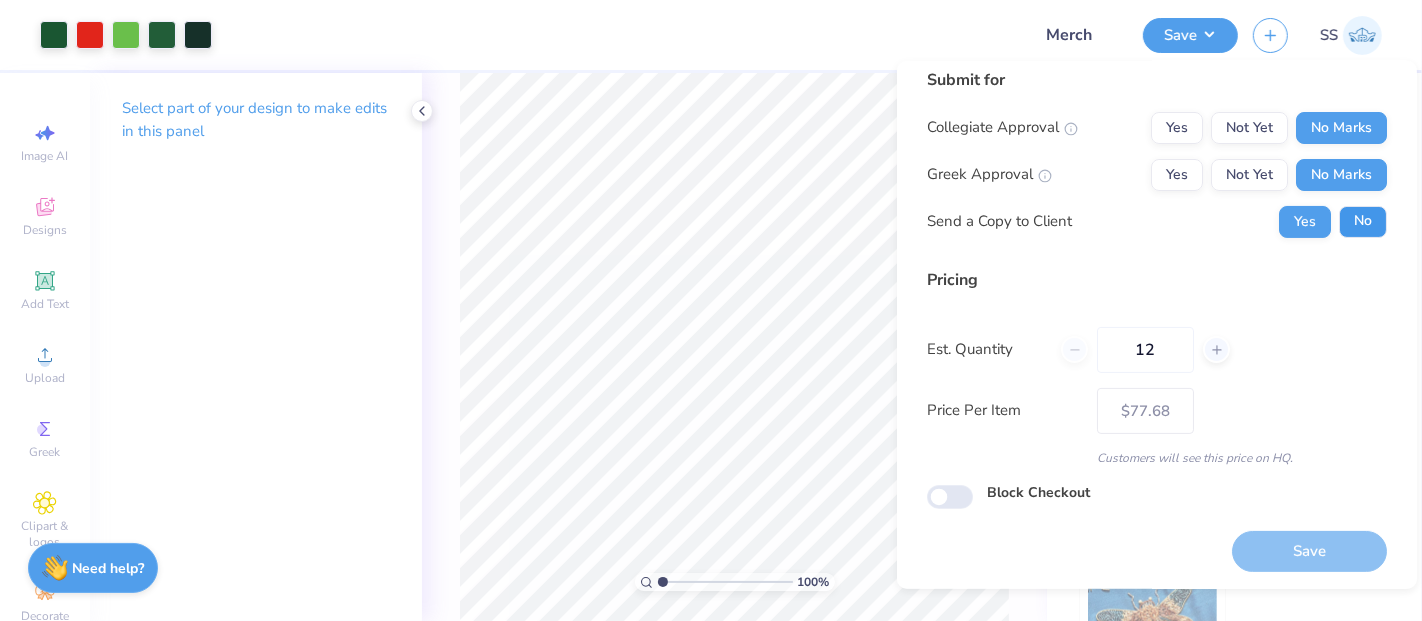 click on "No" at bounding box center (1363, 221) 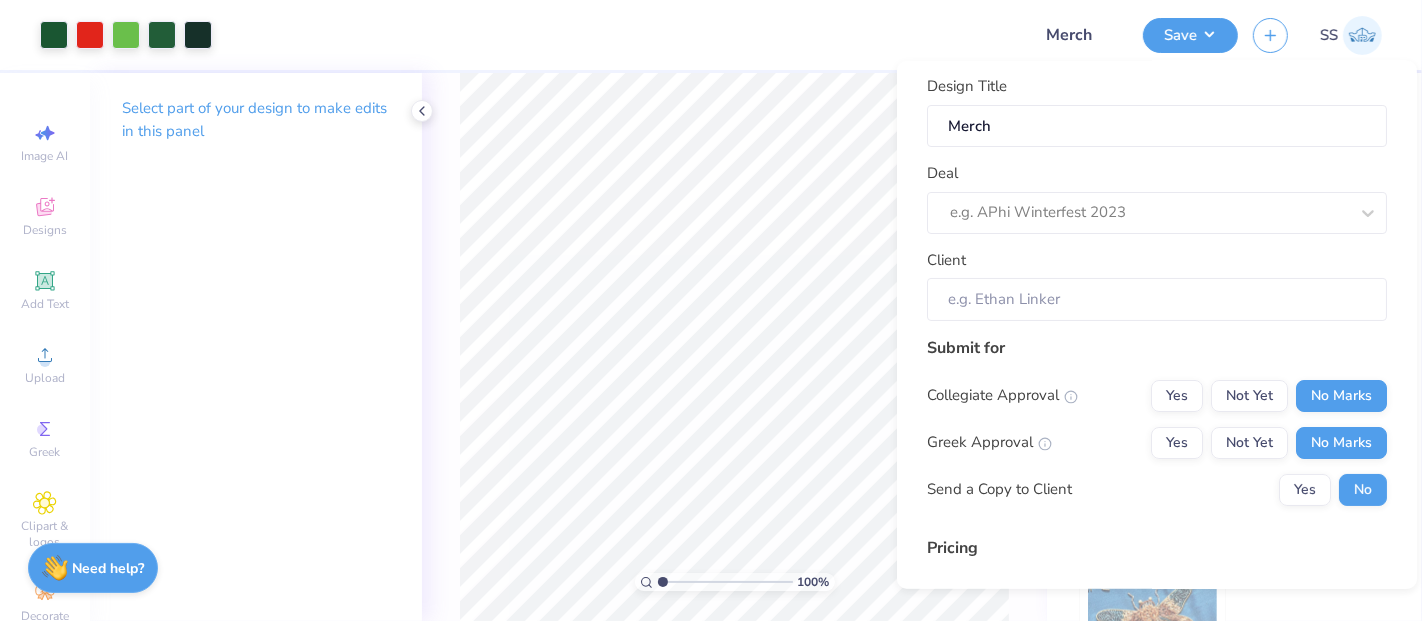 scroll, scrollTop: 0, scrollLeft: 0, axis: both 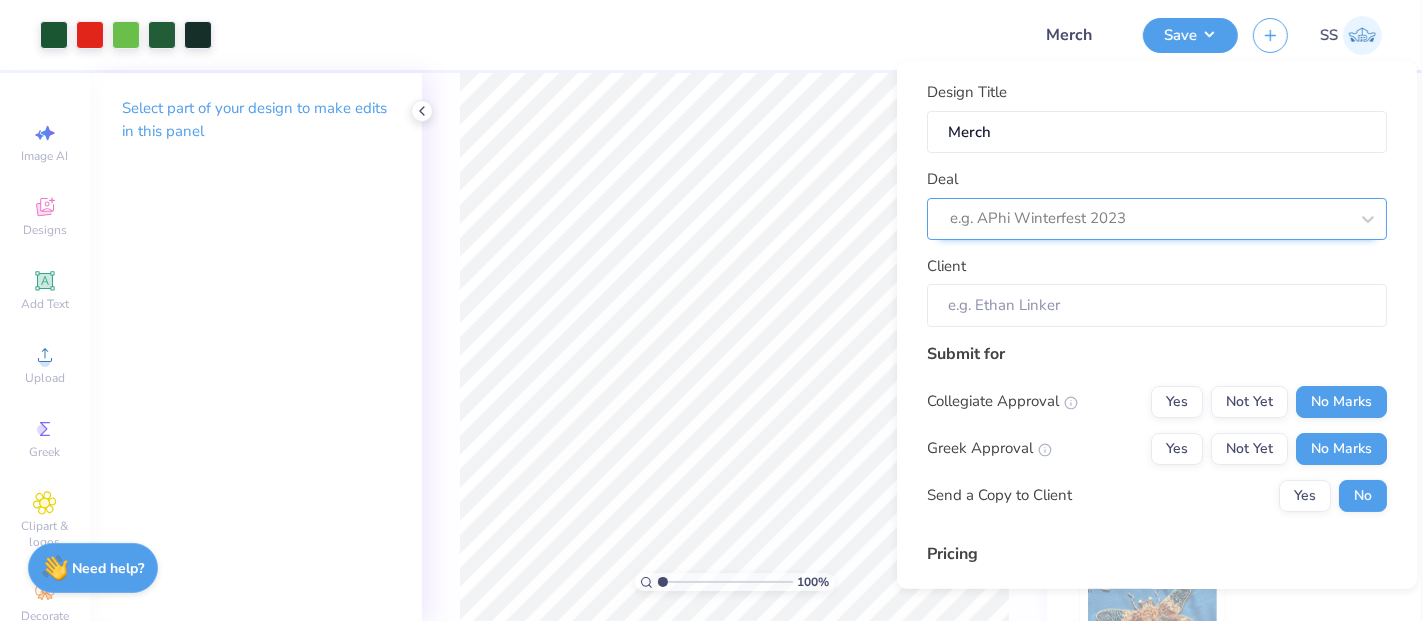 click at bounding box center [1149, 218] 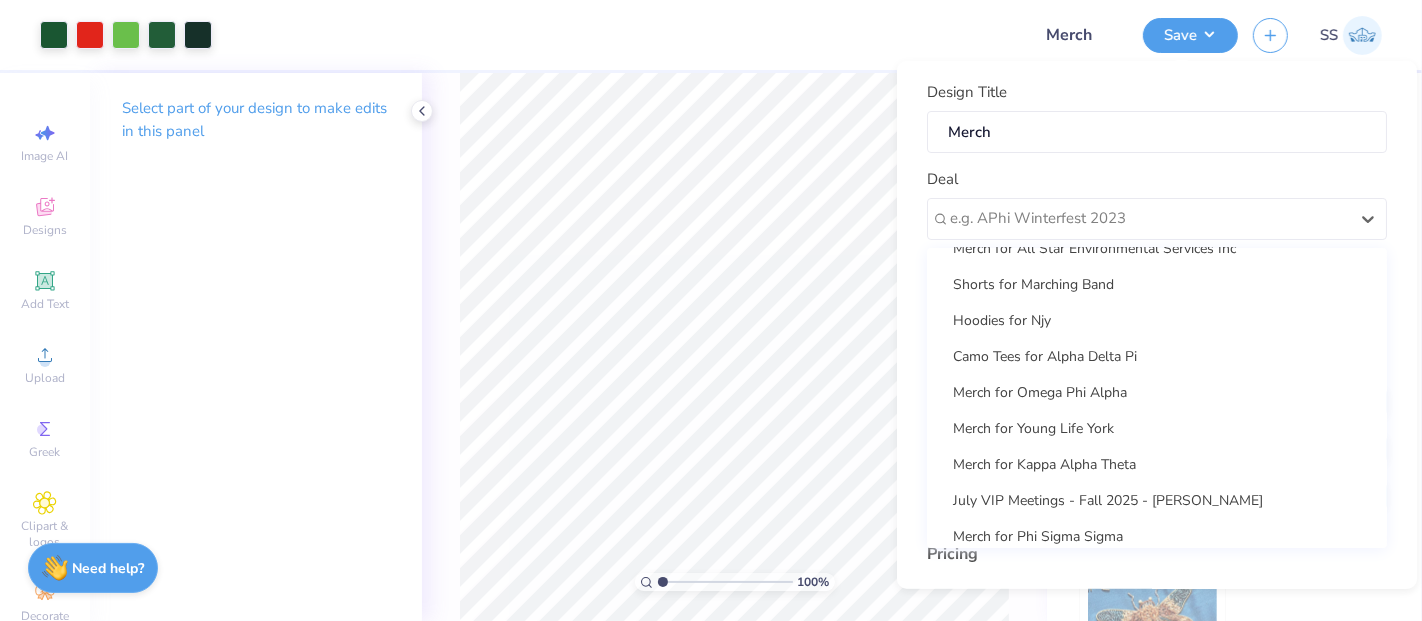 scroll, scrollTop: 131, scrollLeft: 0, axis: vertical 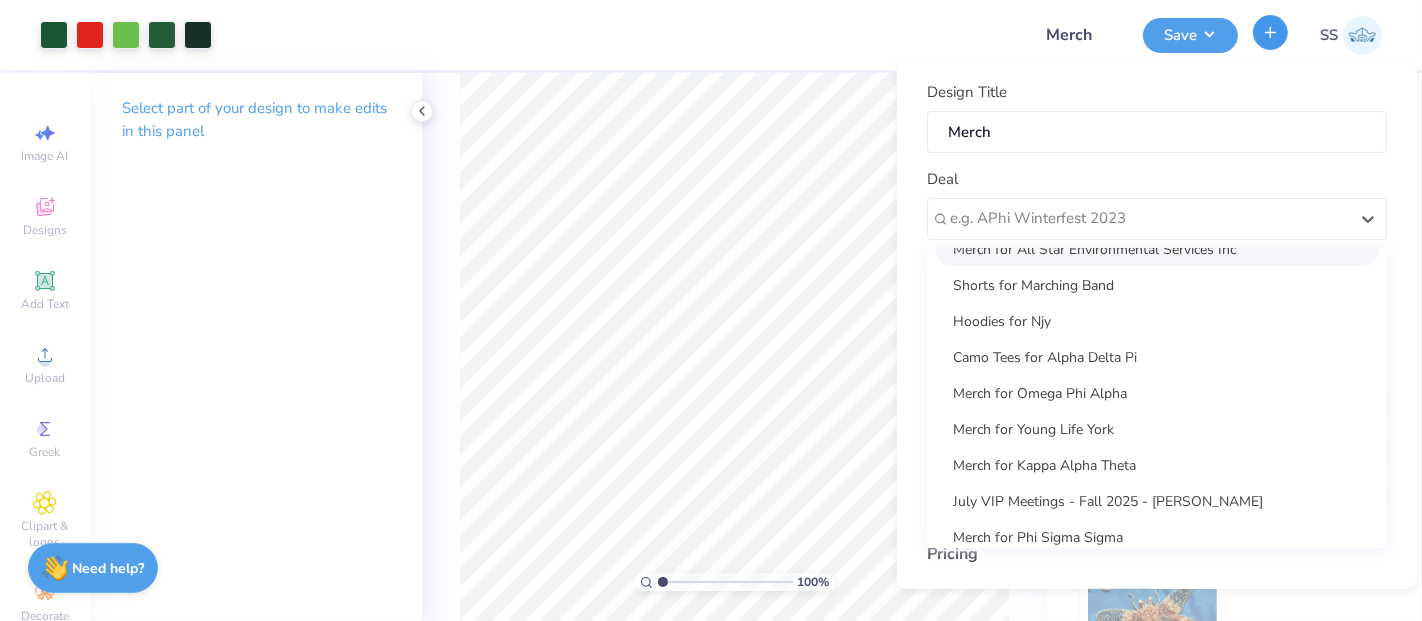 click 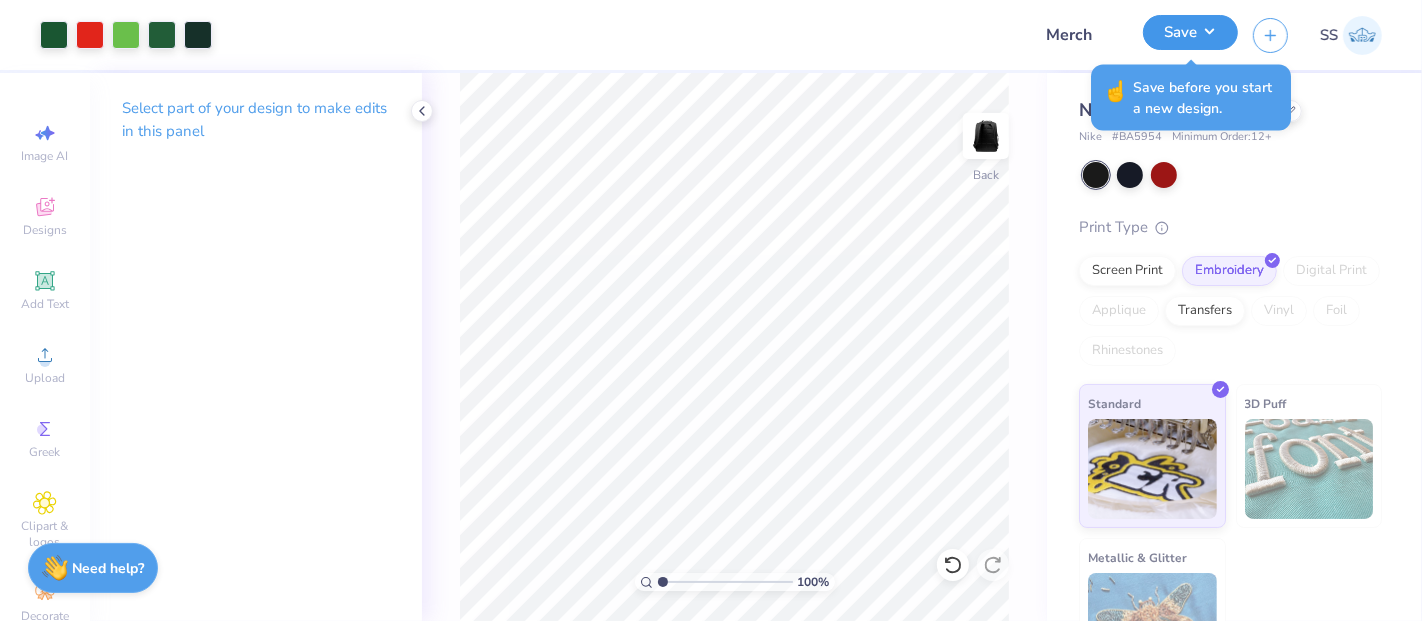 click on "Save" at bounding box center (1190, 32) 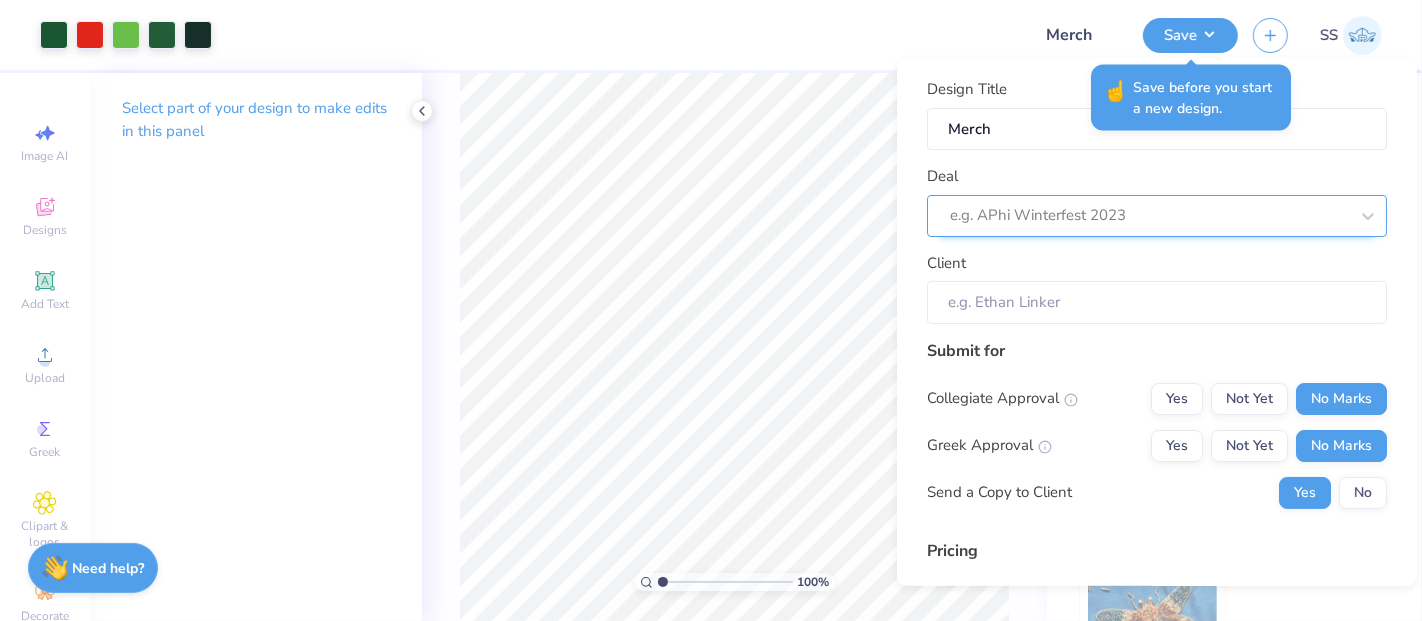 click at bounding box center (1149, 215) 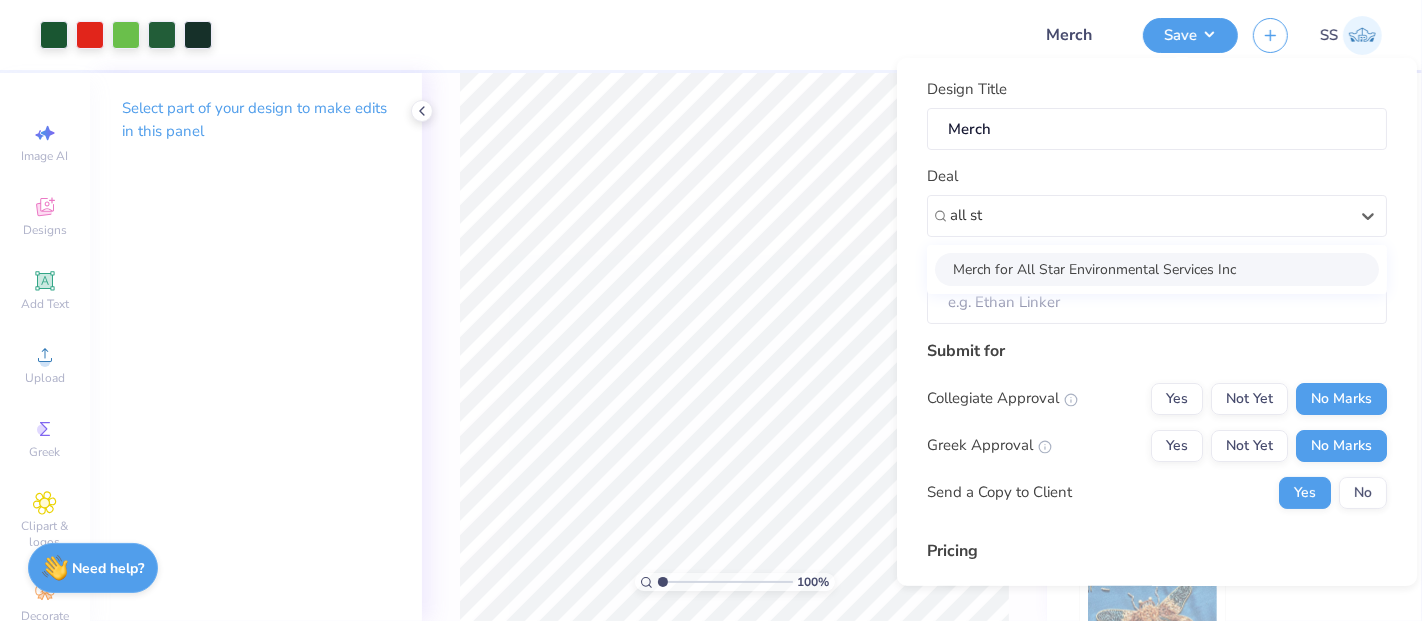 click on "Merch for All Star Environmental Services Inc" at bounding box center [1157, 268] 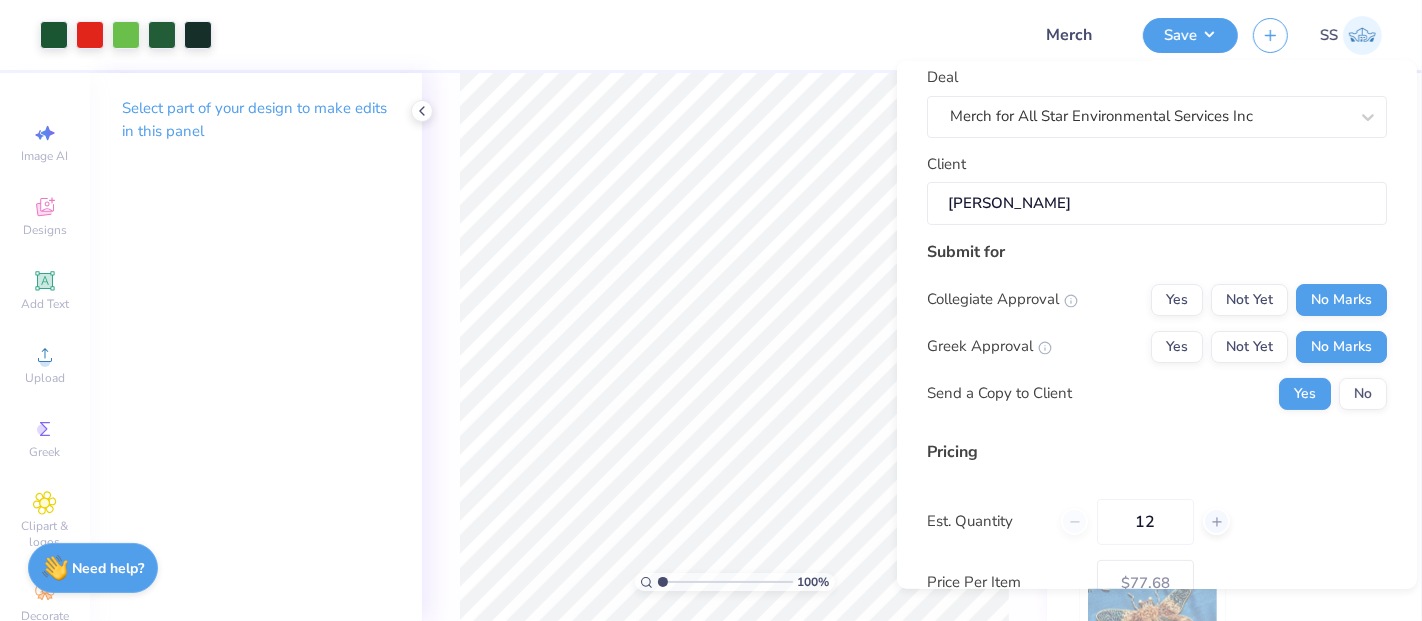 scroll, scrollTop: 111, scrollLeft: 0, axis: vertical 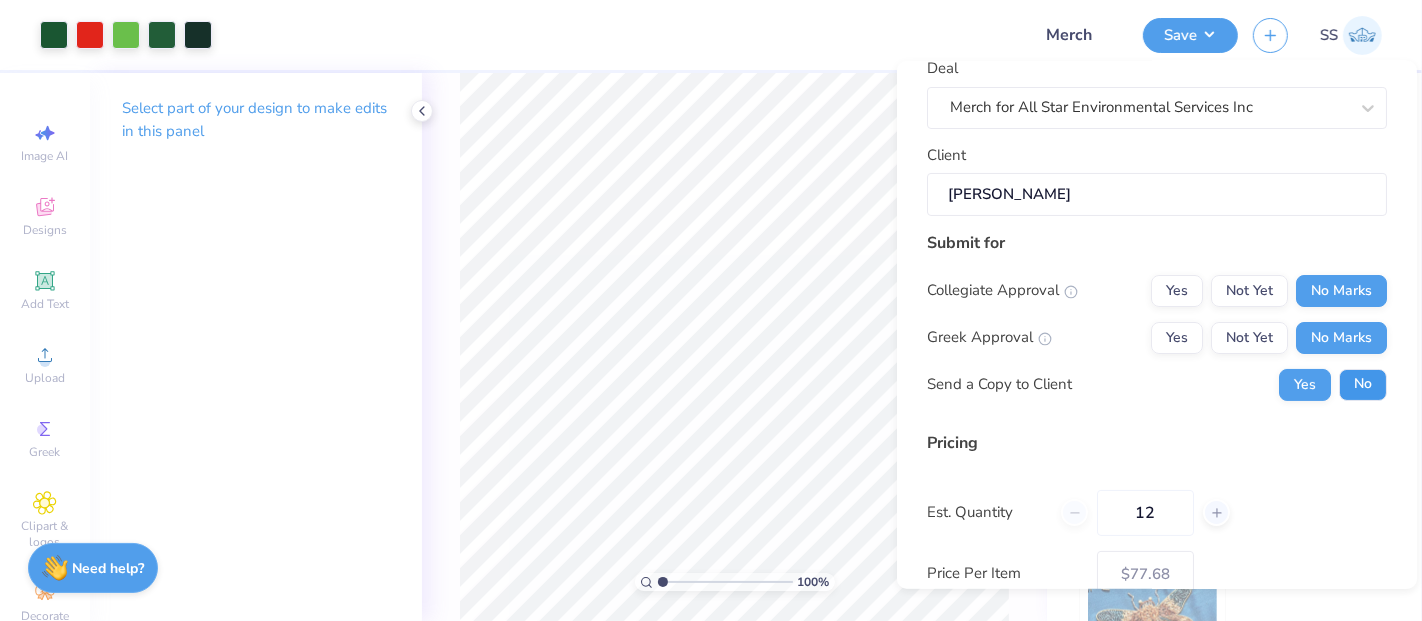 click on "No" at bounding box center [1363, 384] 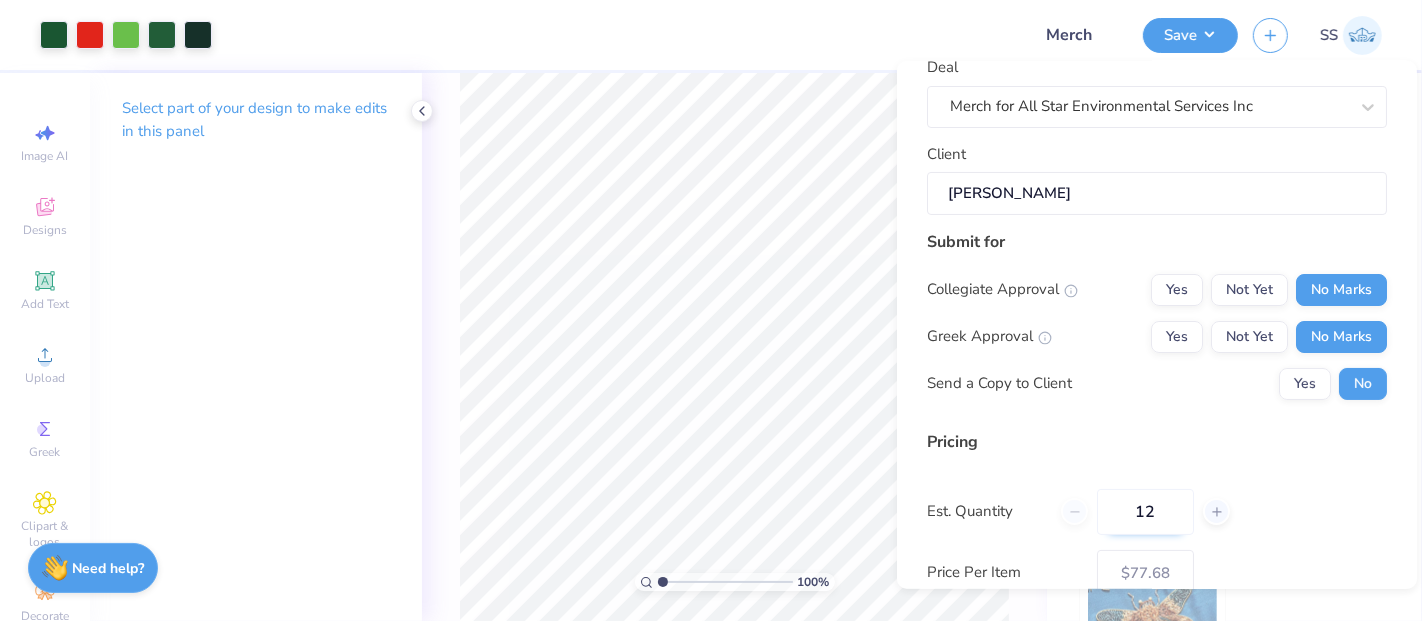 scroll, scrollTop: 274, scrollLeft: 0, axis: vertical 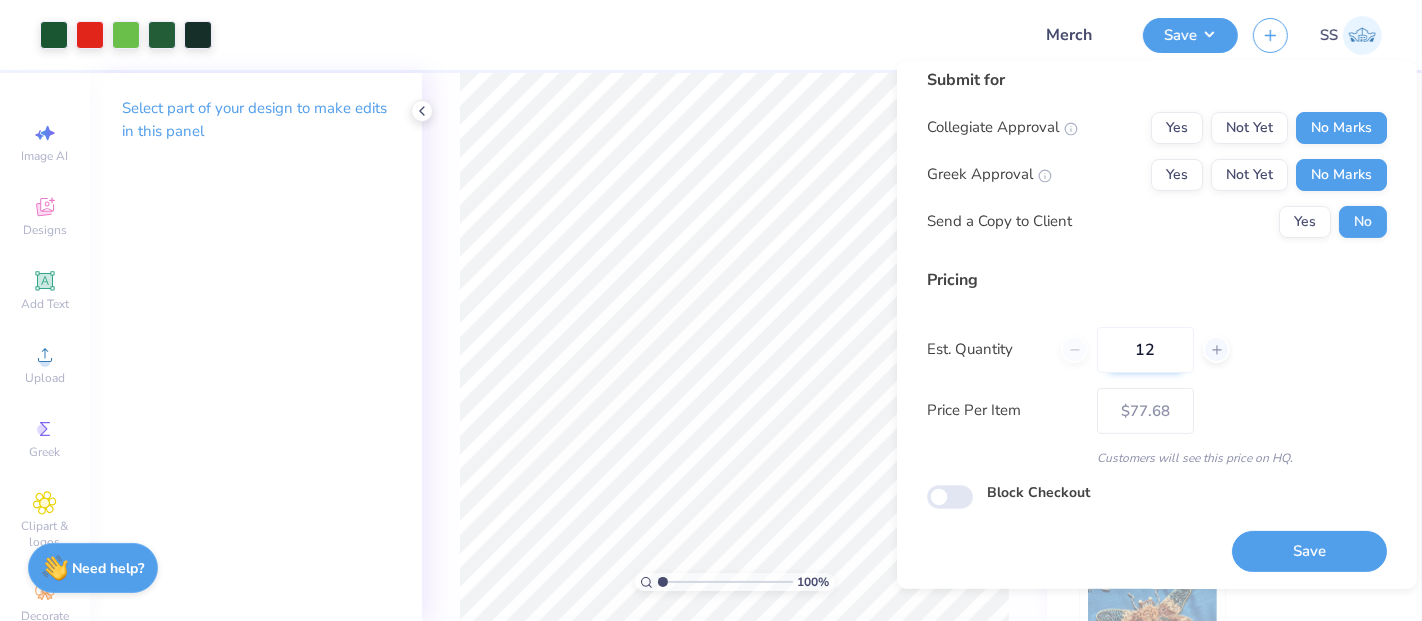 drag, startPoint x: 1168, startPoint y: 352, endPoint x: 1122, endPoint y: 350, distance: 46.043457 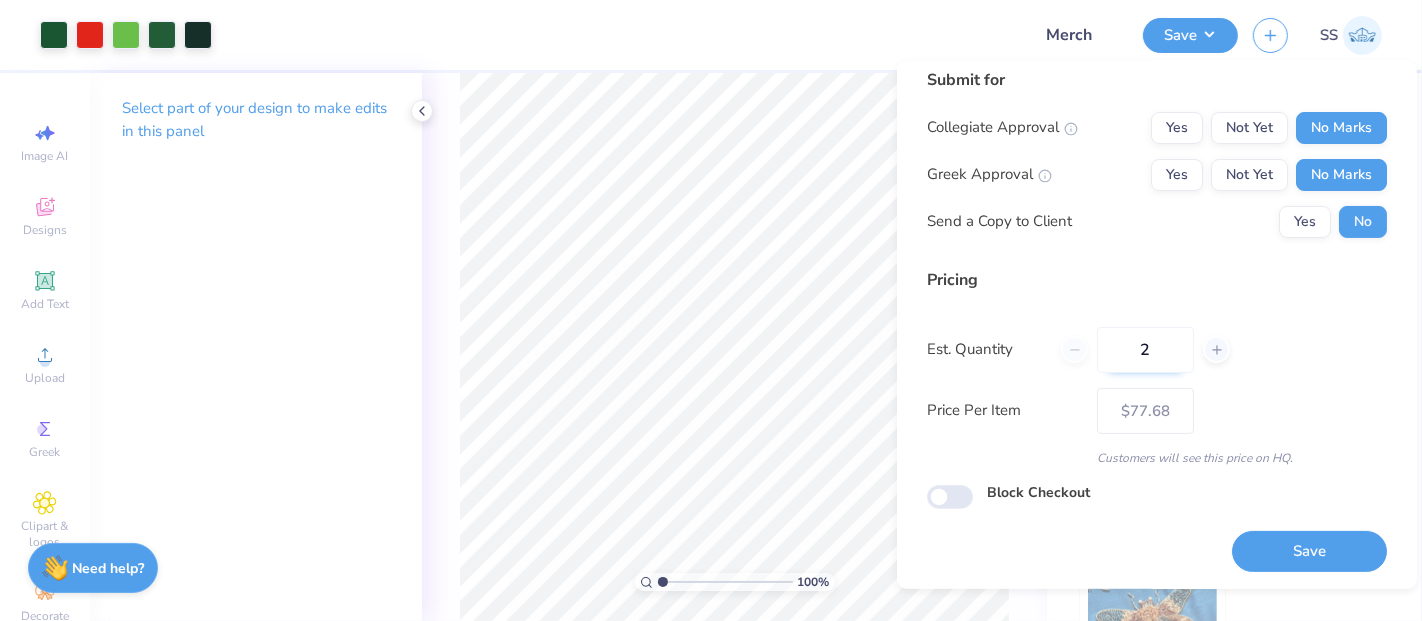 type on "24" 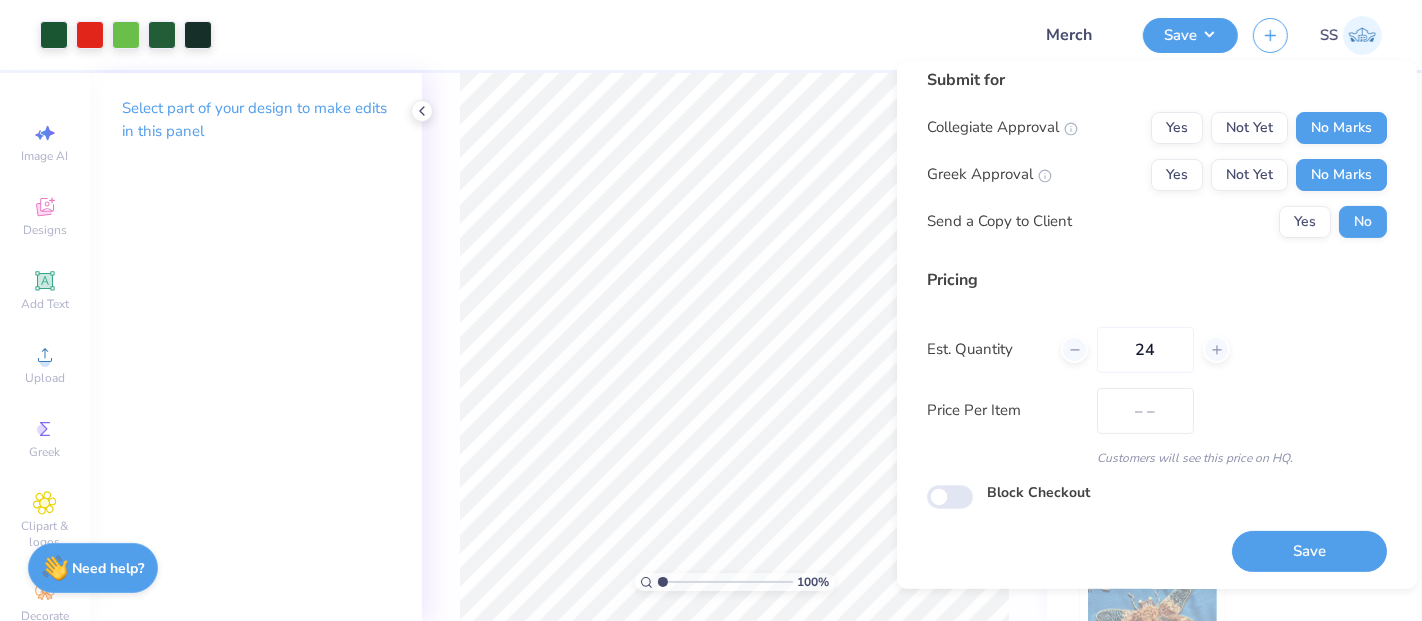 type on "$72.04" 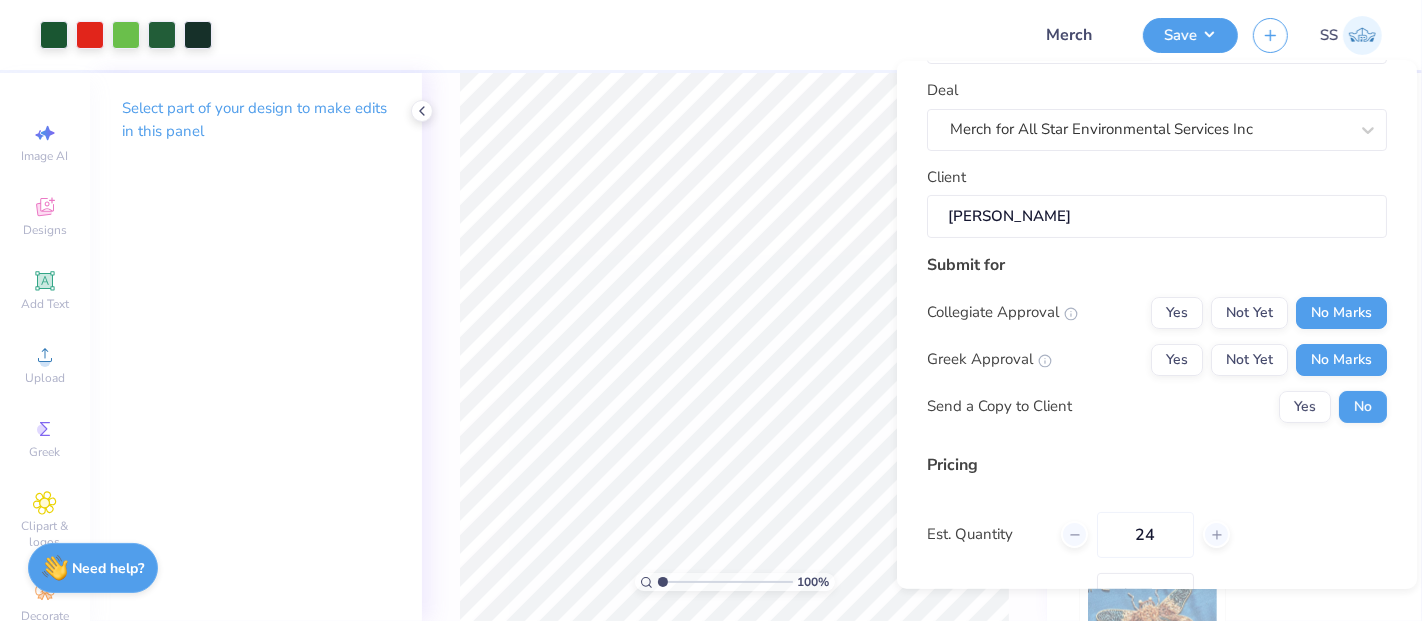 scroll, scrollTop: 274, scrollLeft: 0, axis: vertical 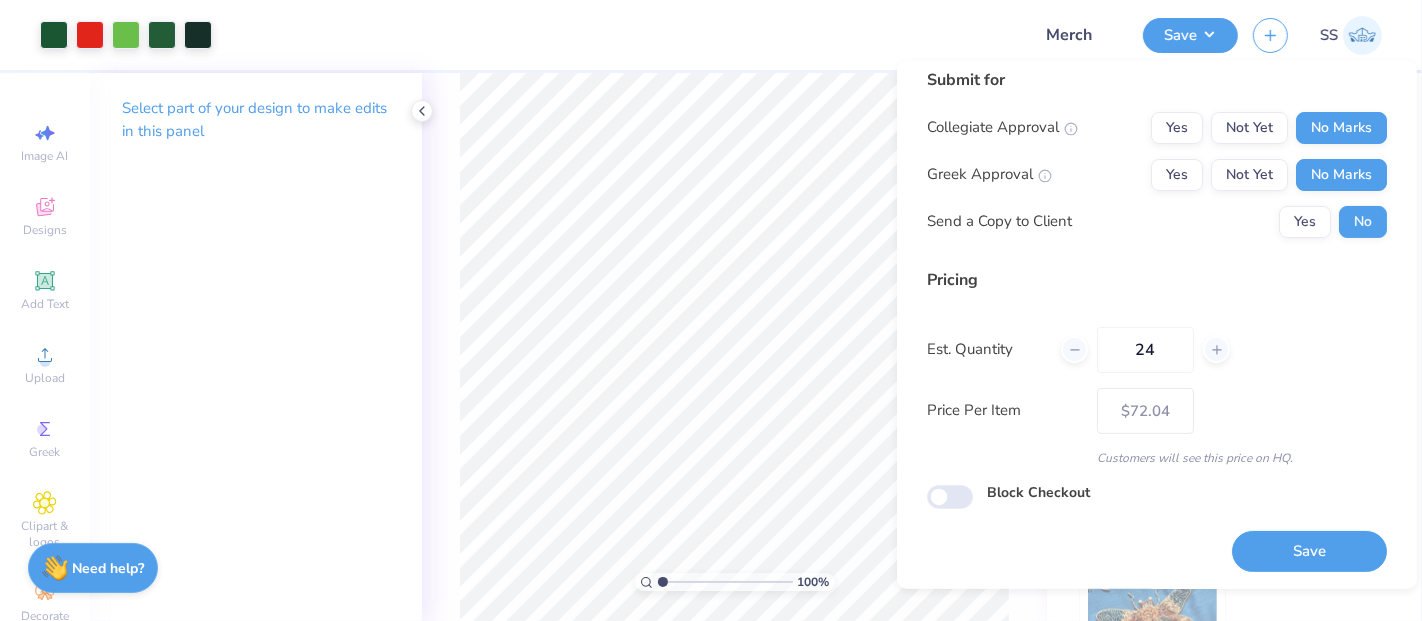 type on "24" 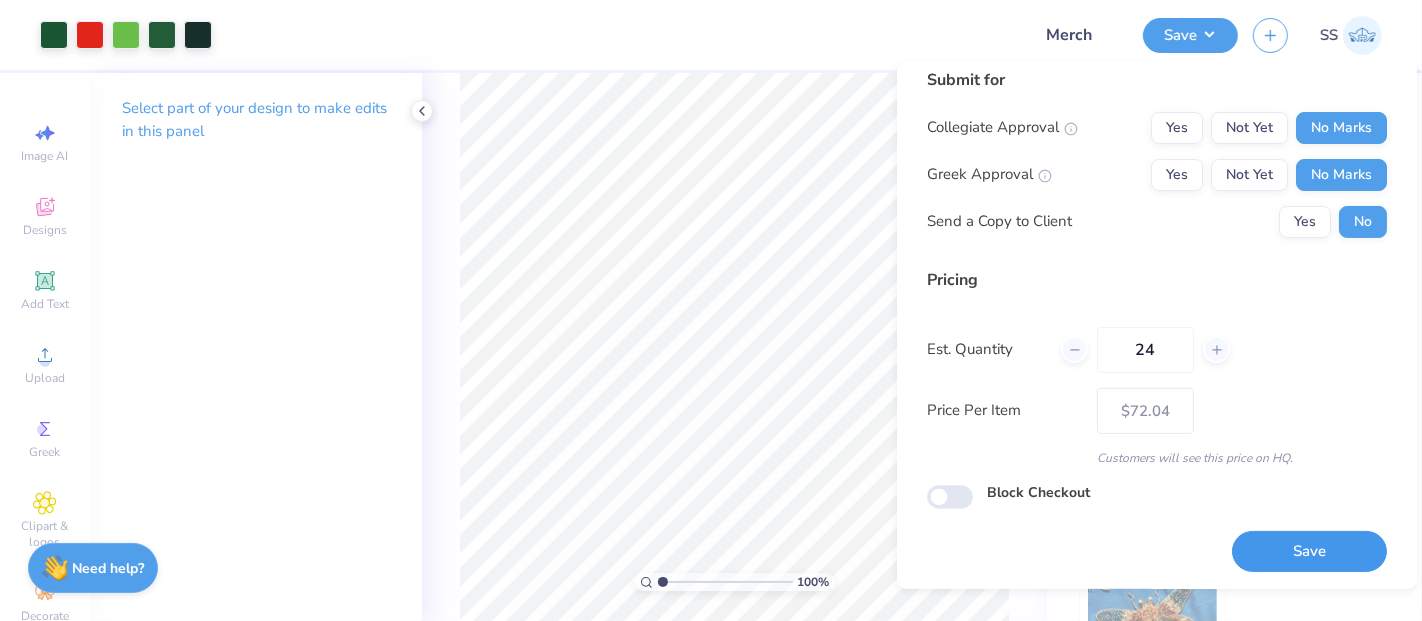 click on "Save" at bounding box center [1309, 551] 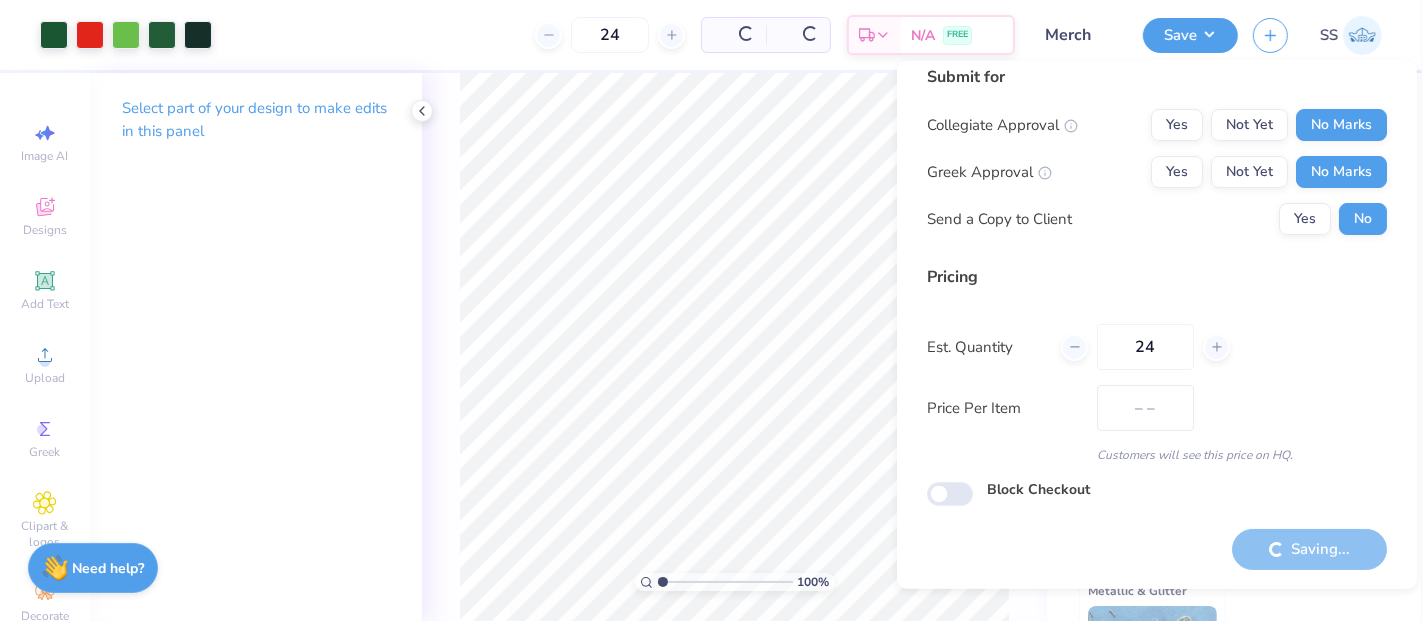 scroll, scrollTop: 15, scrollLeft: 0, axis: vertical 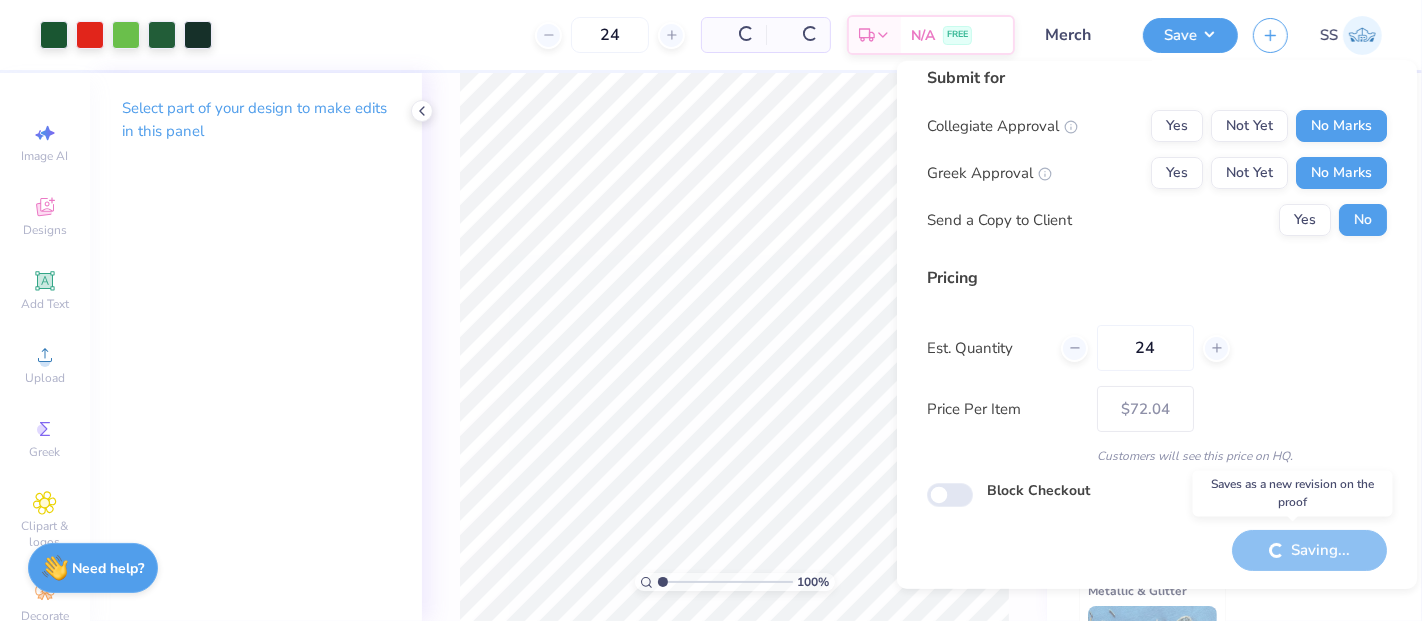 type on "– –" 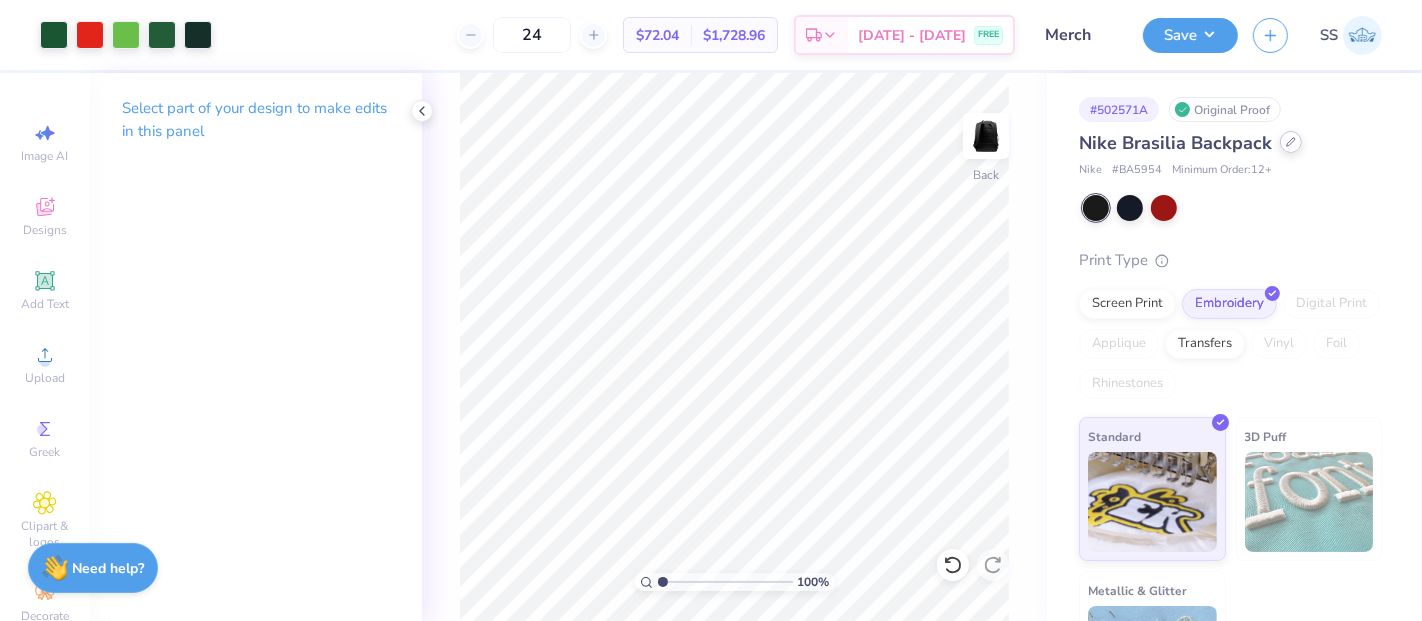 click 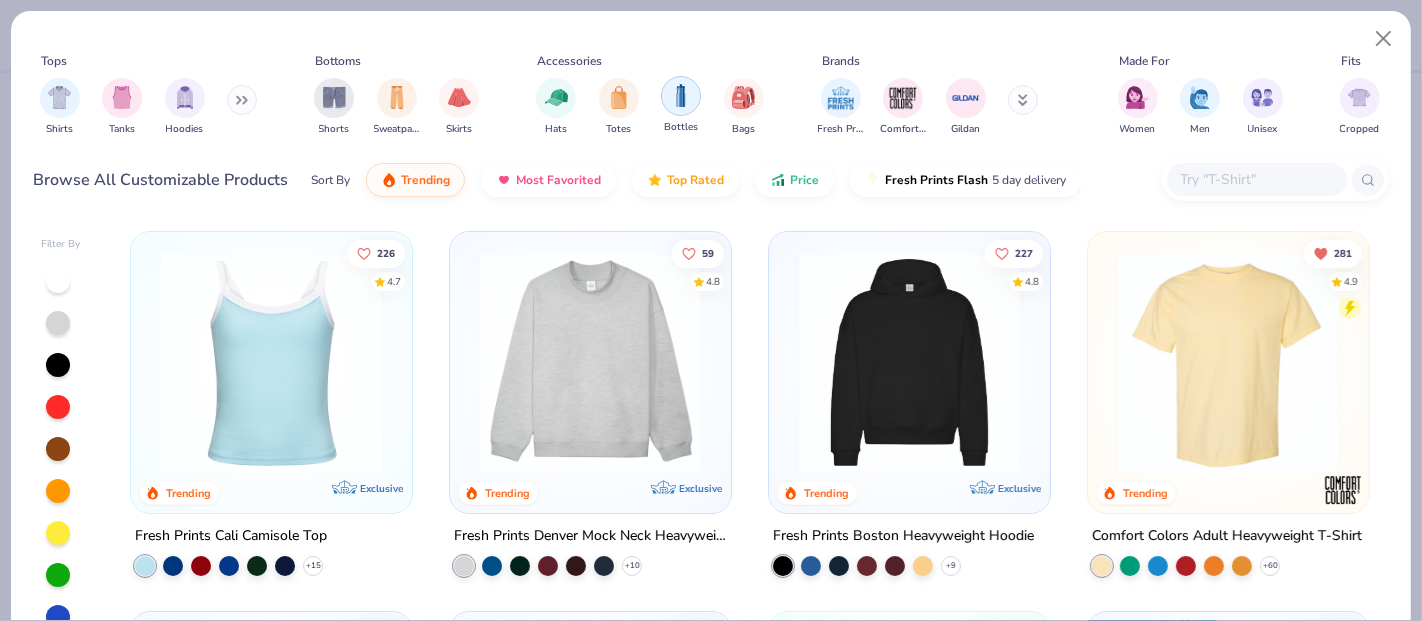 click at bounding box center [681, 95] 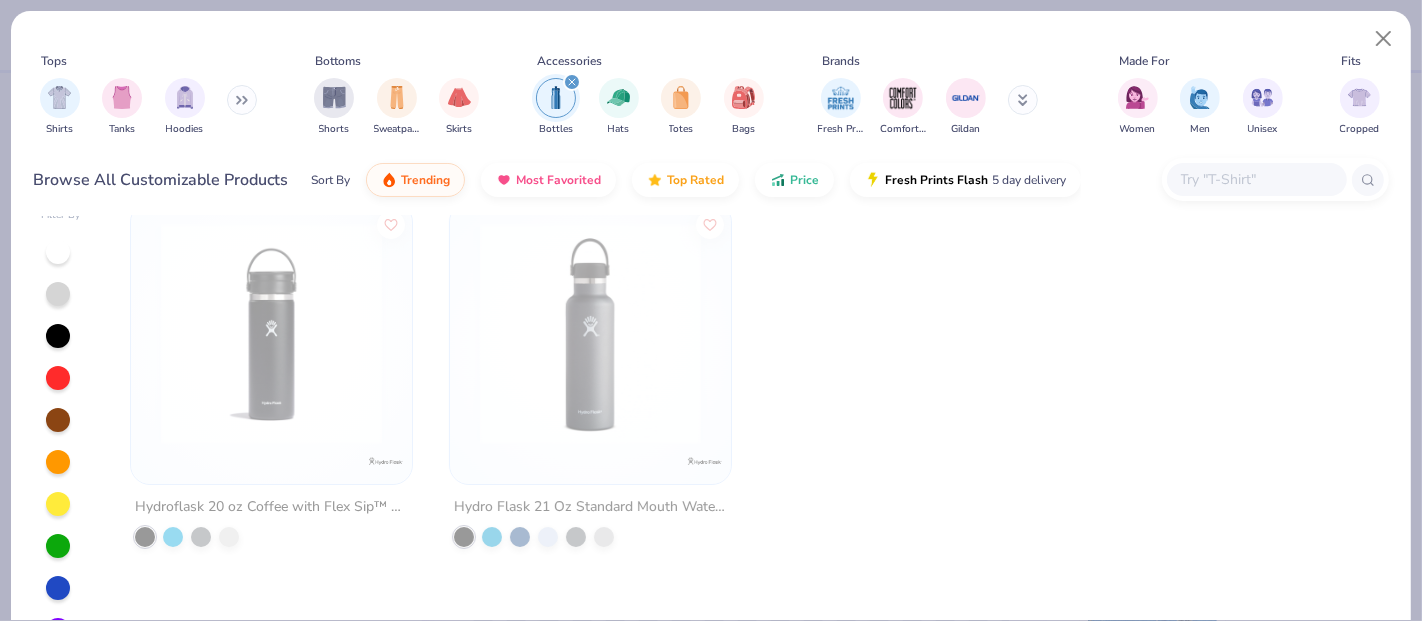 scroll, scrollTop: 0, scrollLeft: 0, axis: both 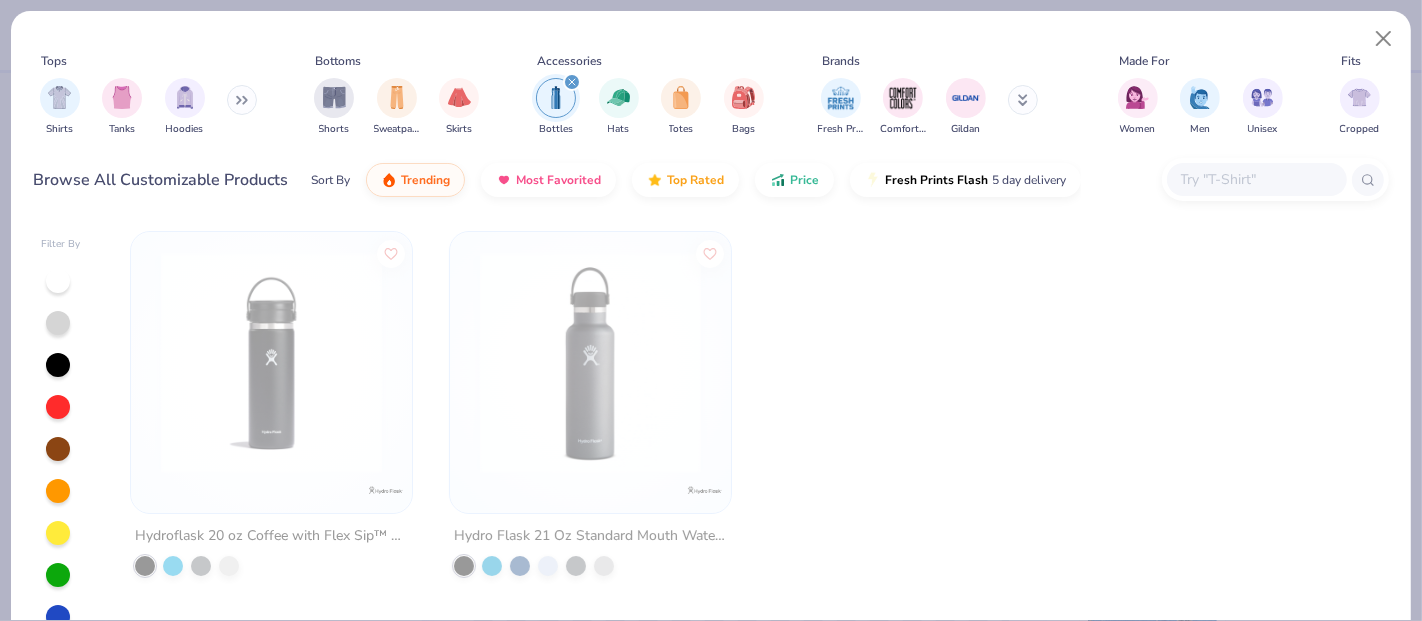 click 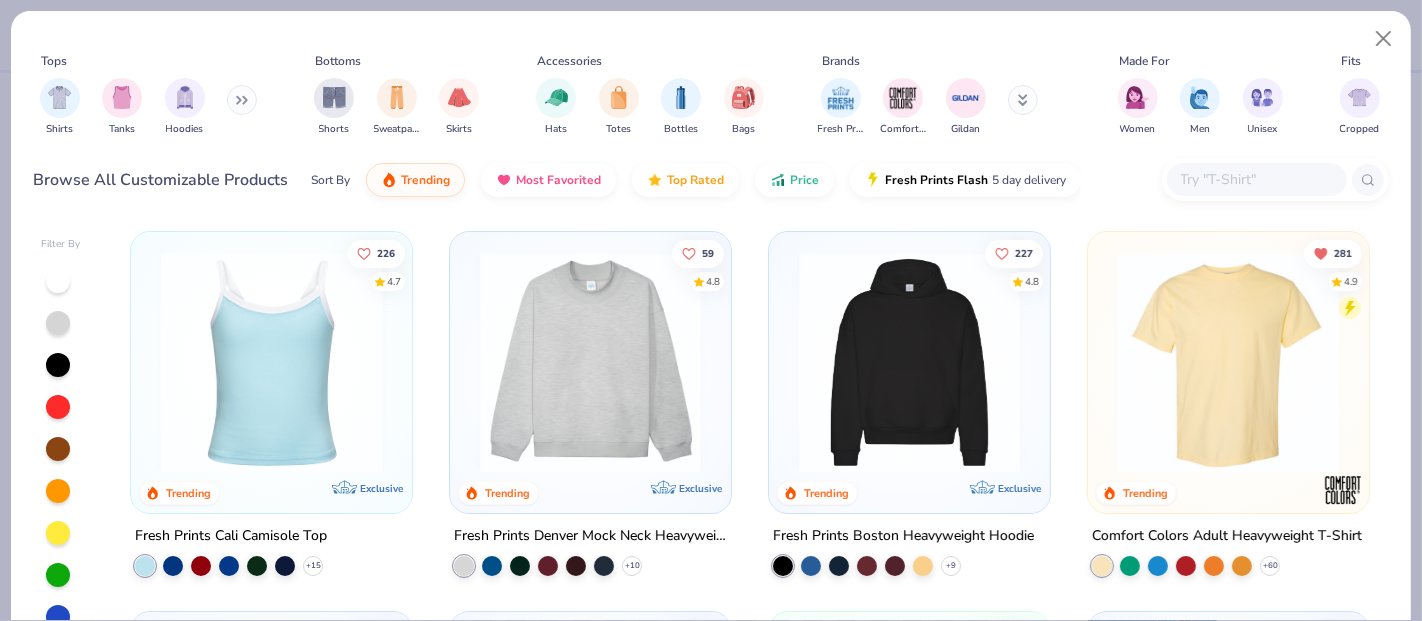 click at bounding box center [242, 100] 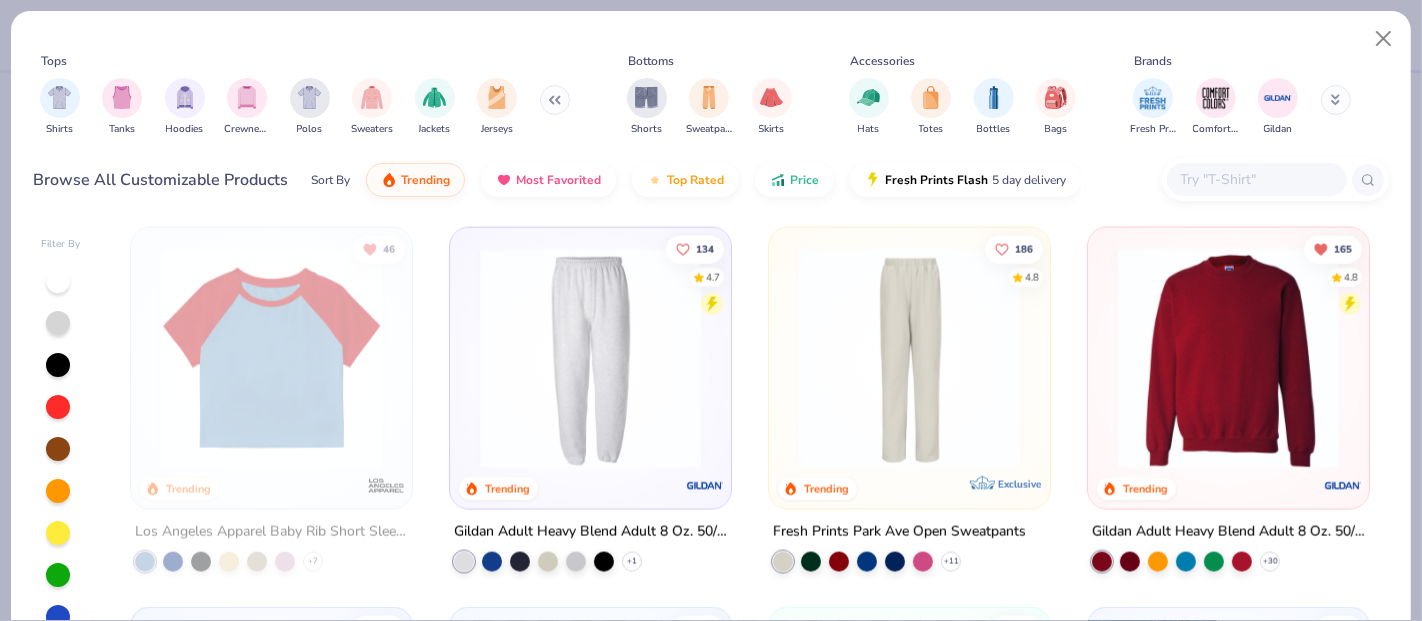 scroll, scrollTop: 2333, scrollLeft: 0, axis: vertical 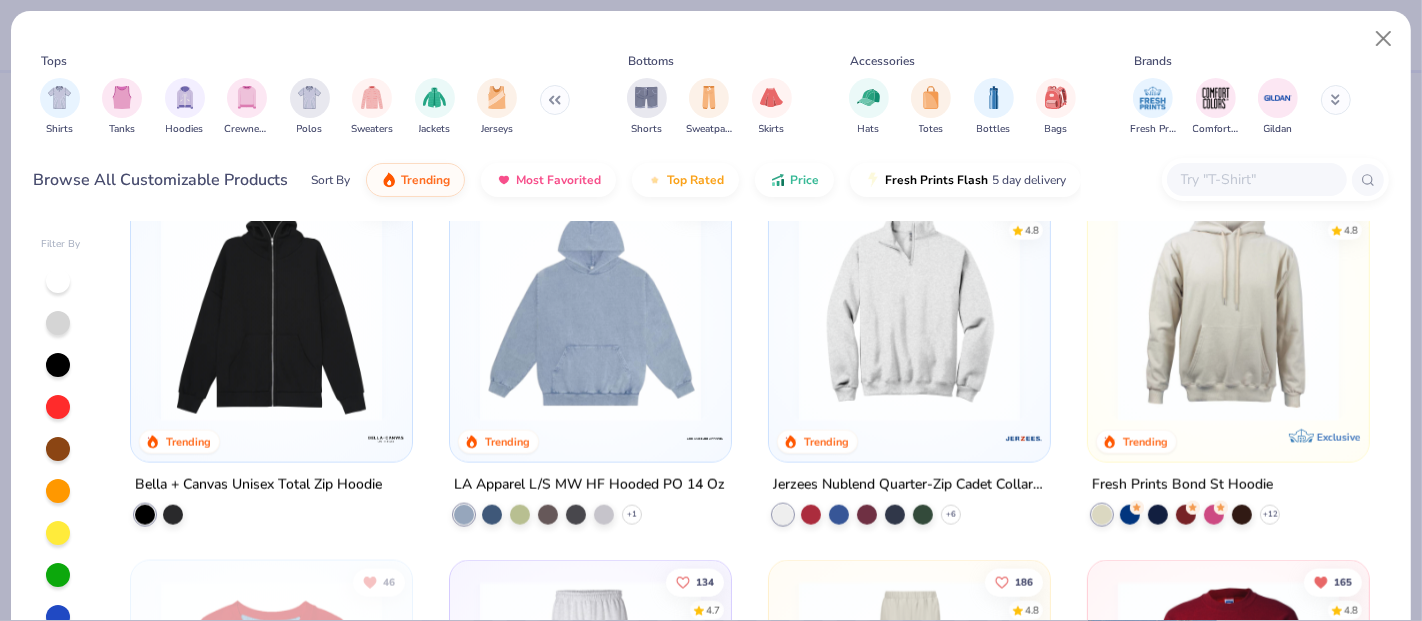 click at bounding box center (909, 310) 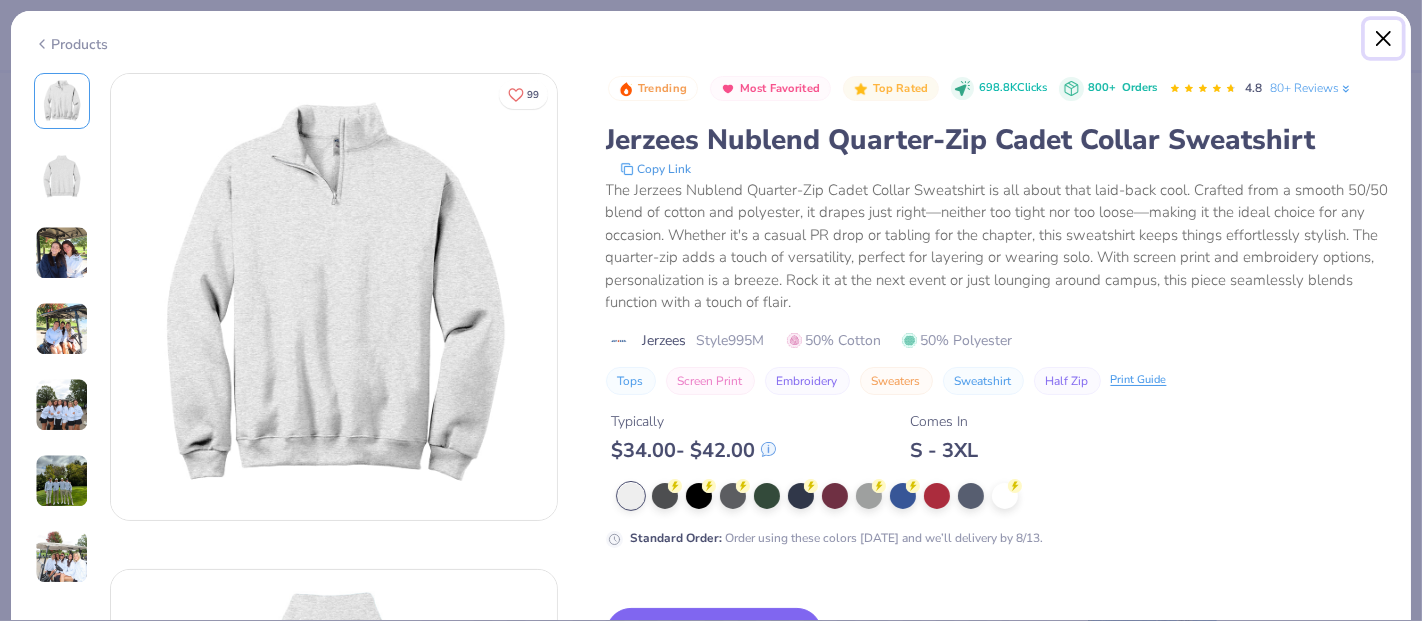 click at bounding box center [1384, 39] 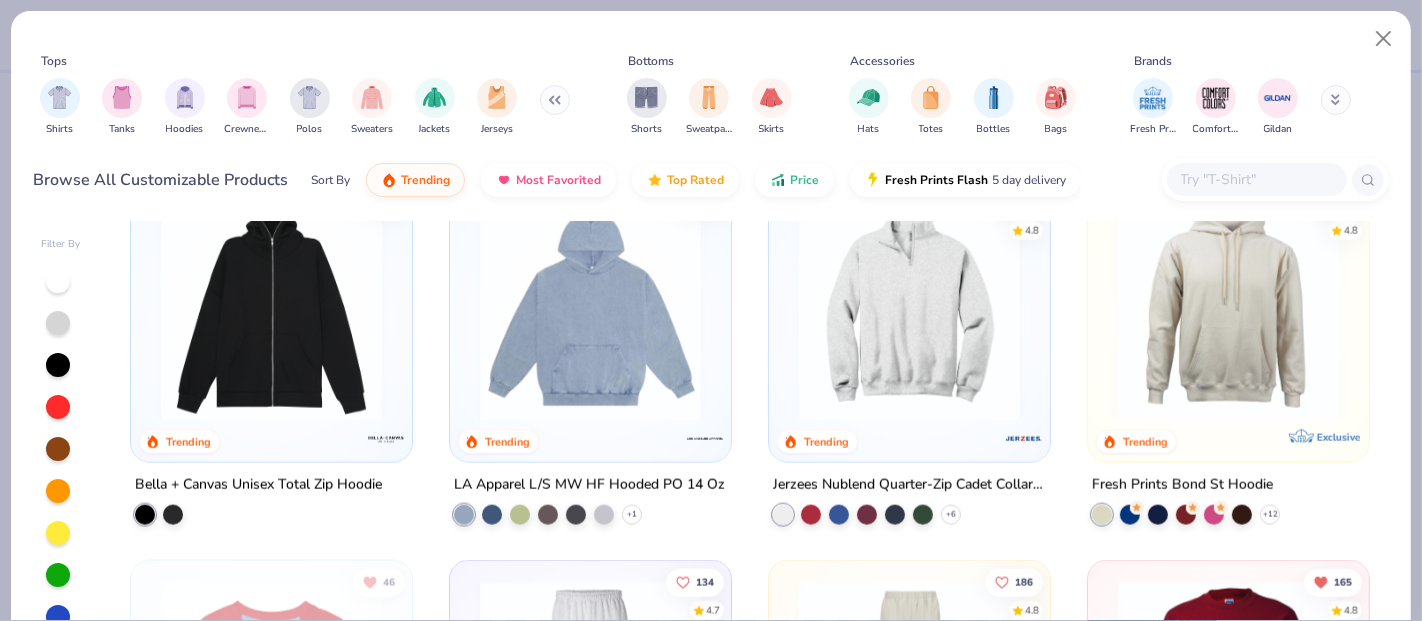 click at bounding box center [909, 310] 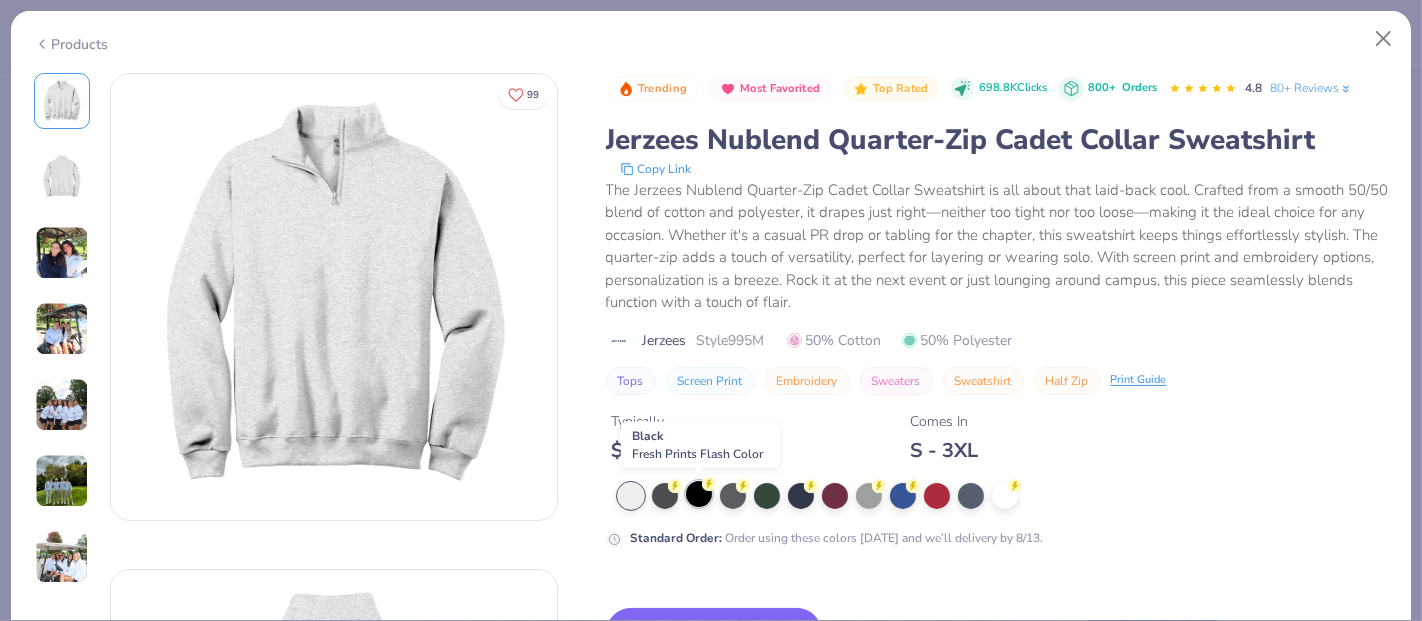 click at bounding box center (699, 494) 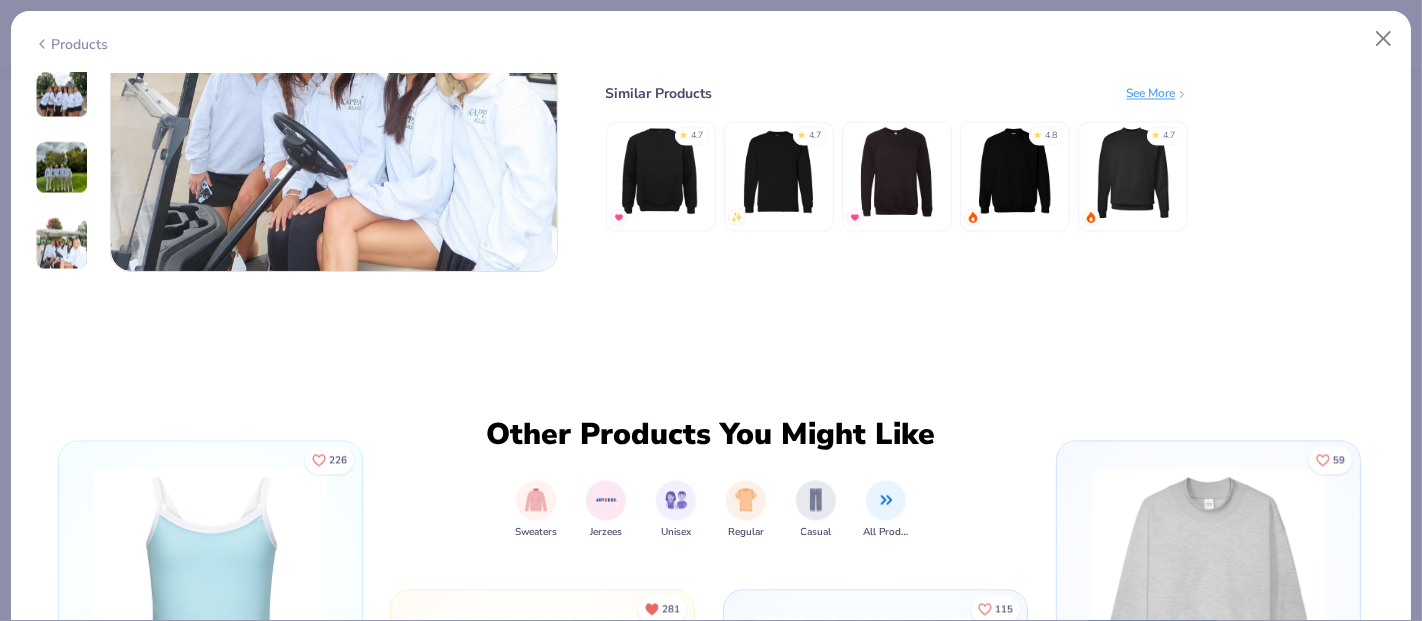 scroll, scrollTop: 2795, scrollLeft: 0, axis: vertical 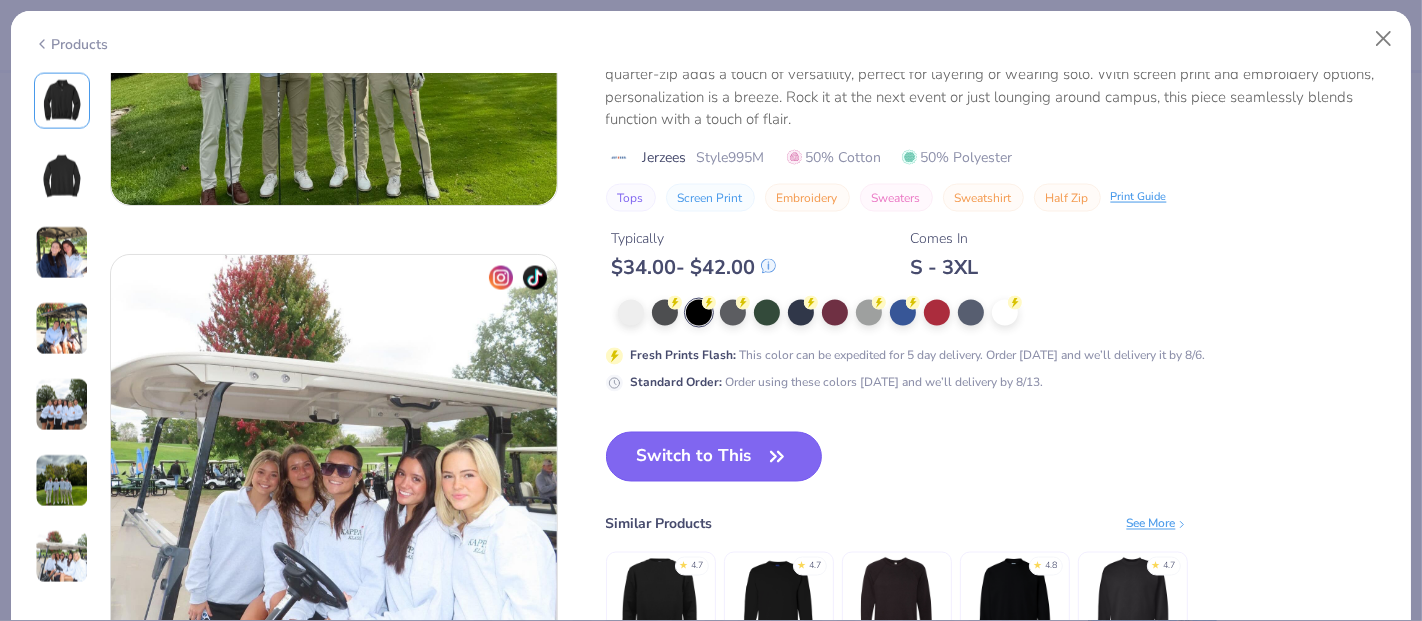 click on "Switch to This" at bounding box center [714, 457] 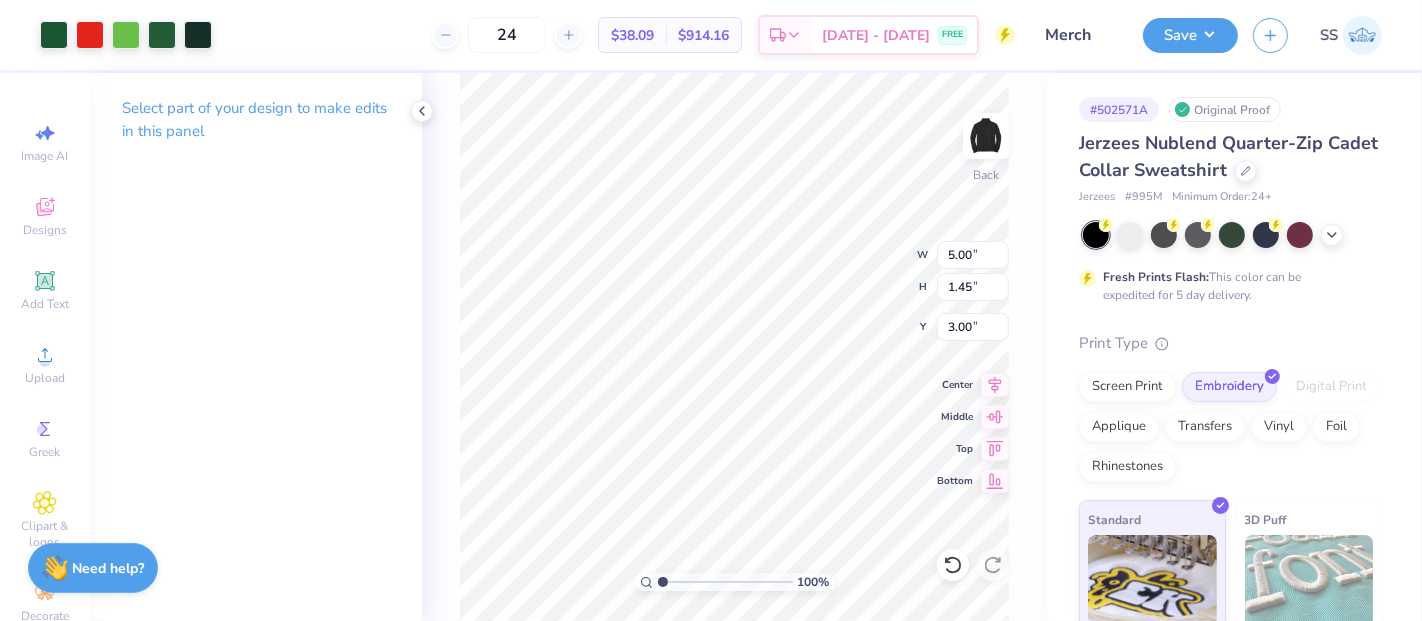 type on "3.00" 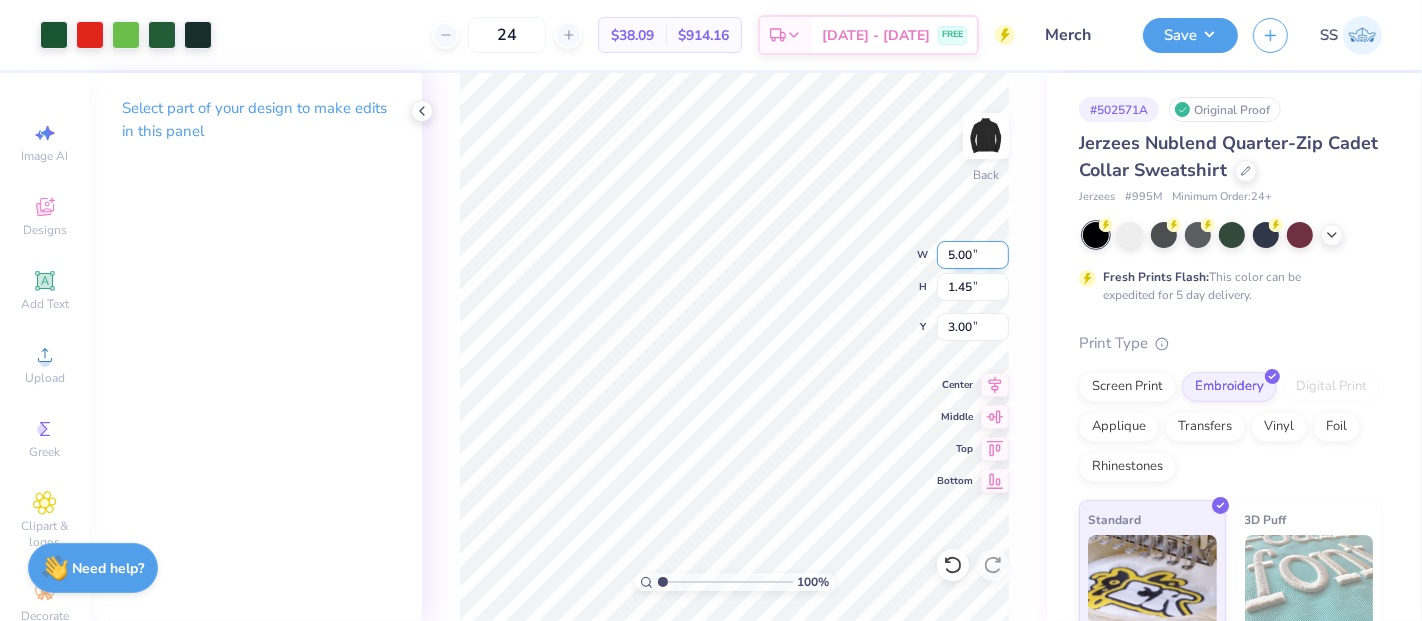 click on "5.00" at bounding box center [973, 255] 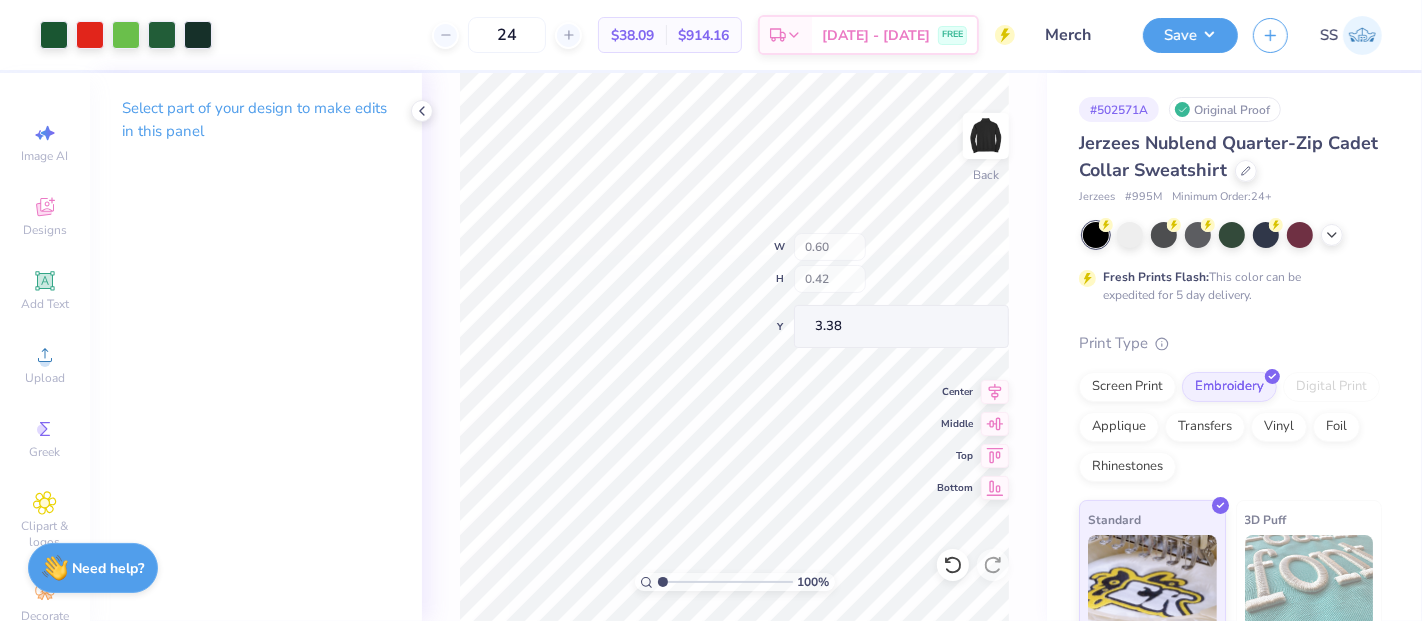 click on "100  % Back W 0.60 H 0.42 Y 3.38 Center Middle Top Bottom" at bounding box center (734, 347) 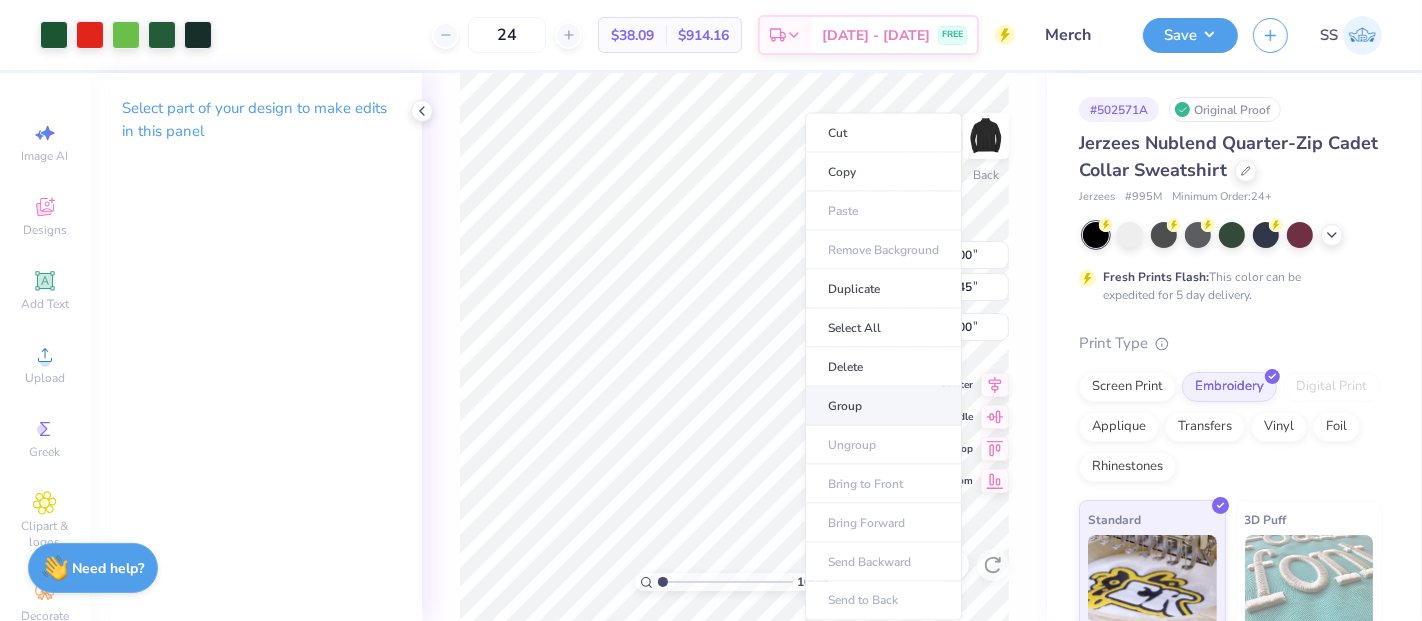 click on "Group" at bounding box center [883, 406] 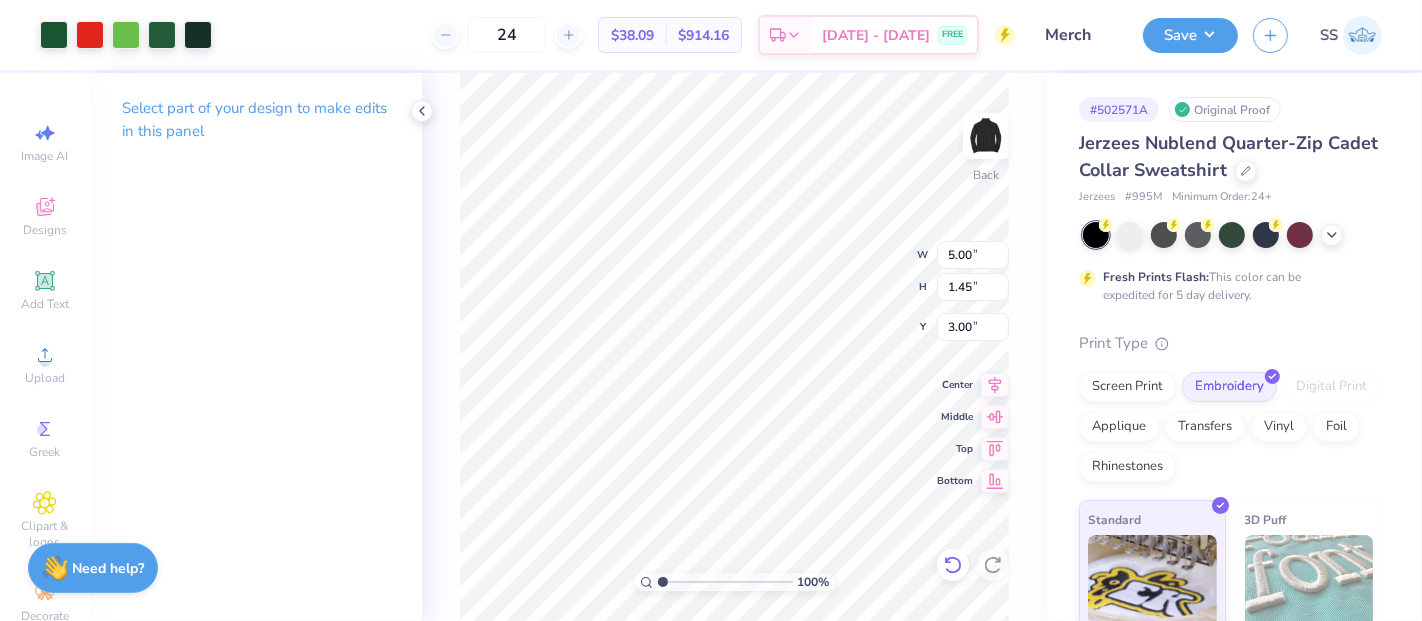 click 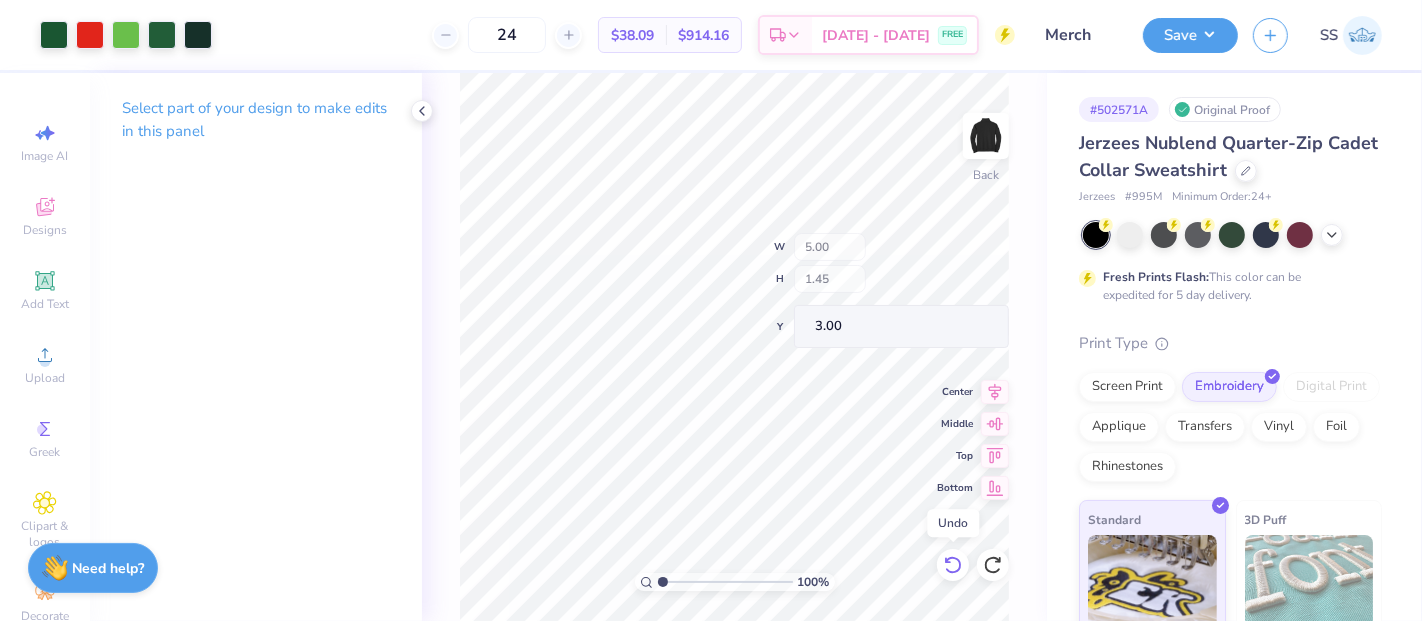 click 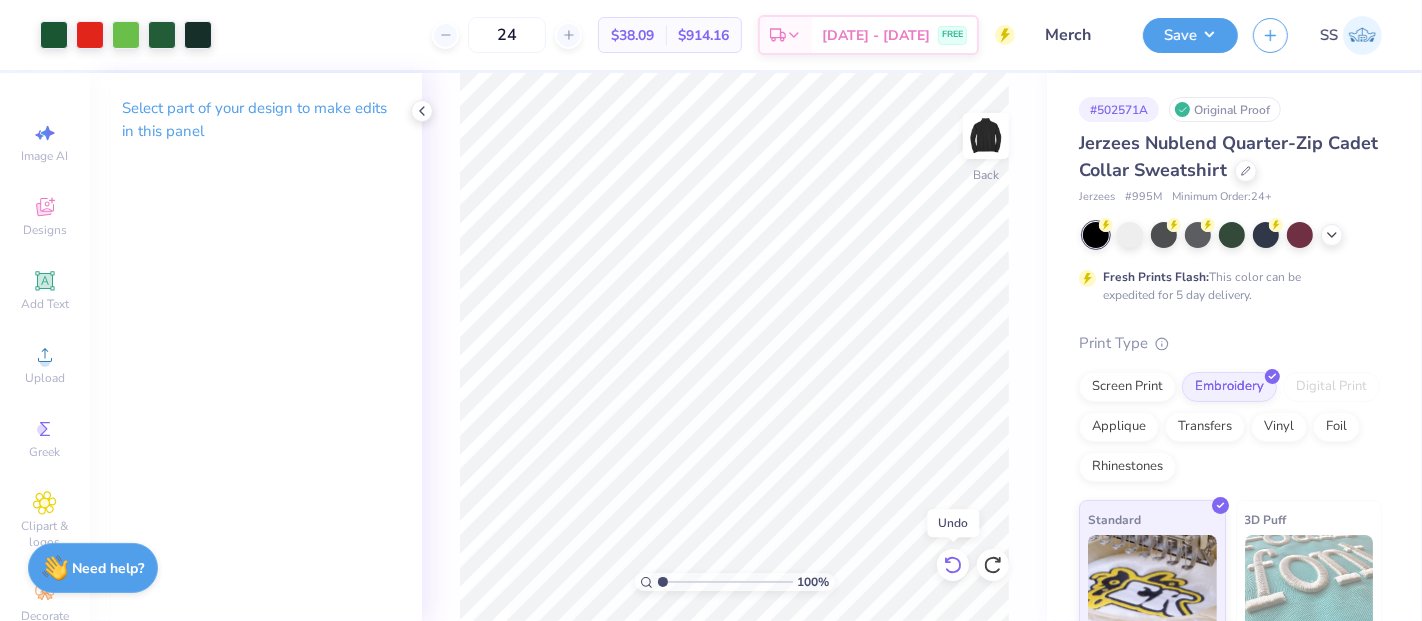 click 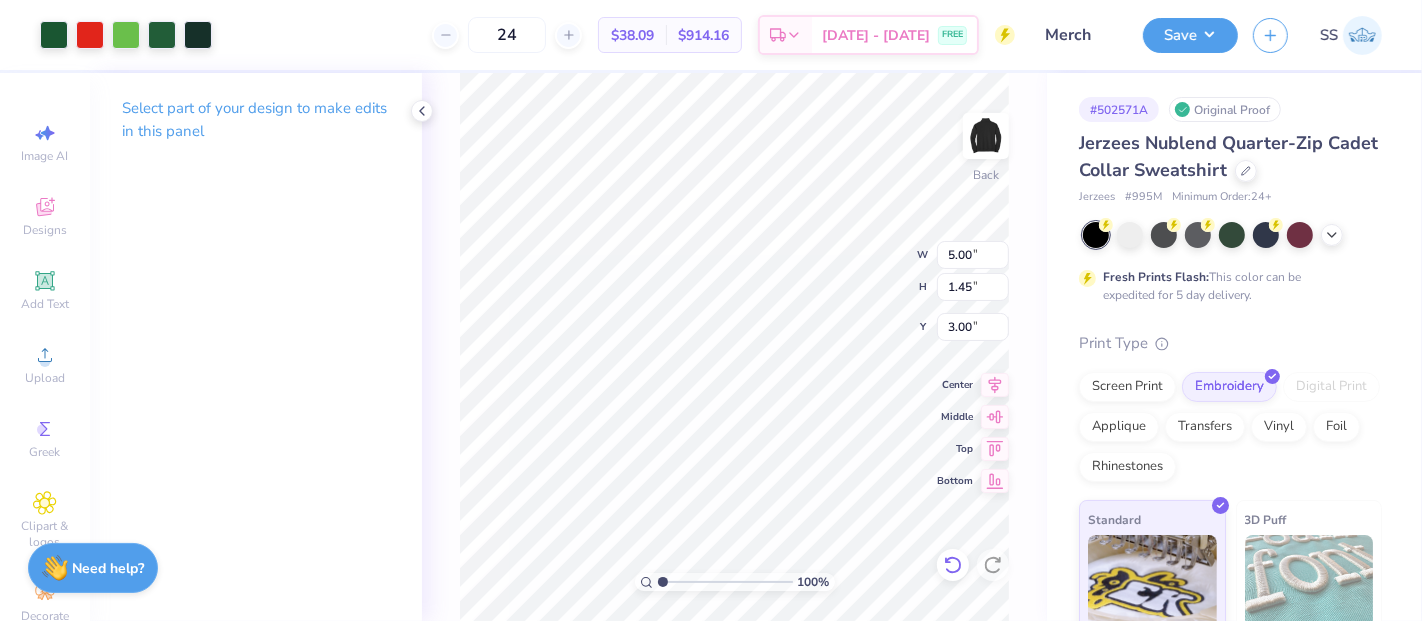 type on "3.00" 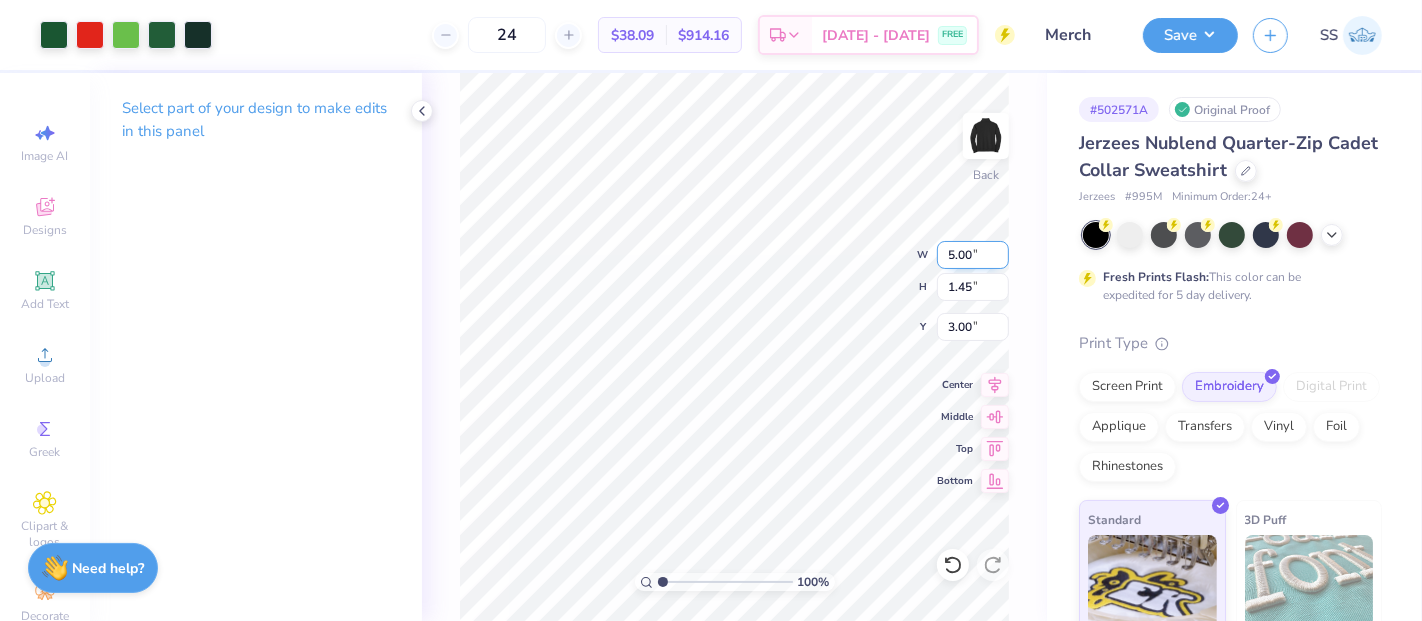 drag, startPoint x: 954, startPoint y: 257, endPoint x: 942, endPoint y: 254, distance: 12.369317 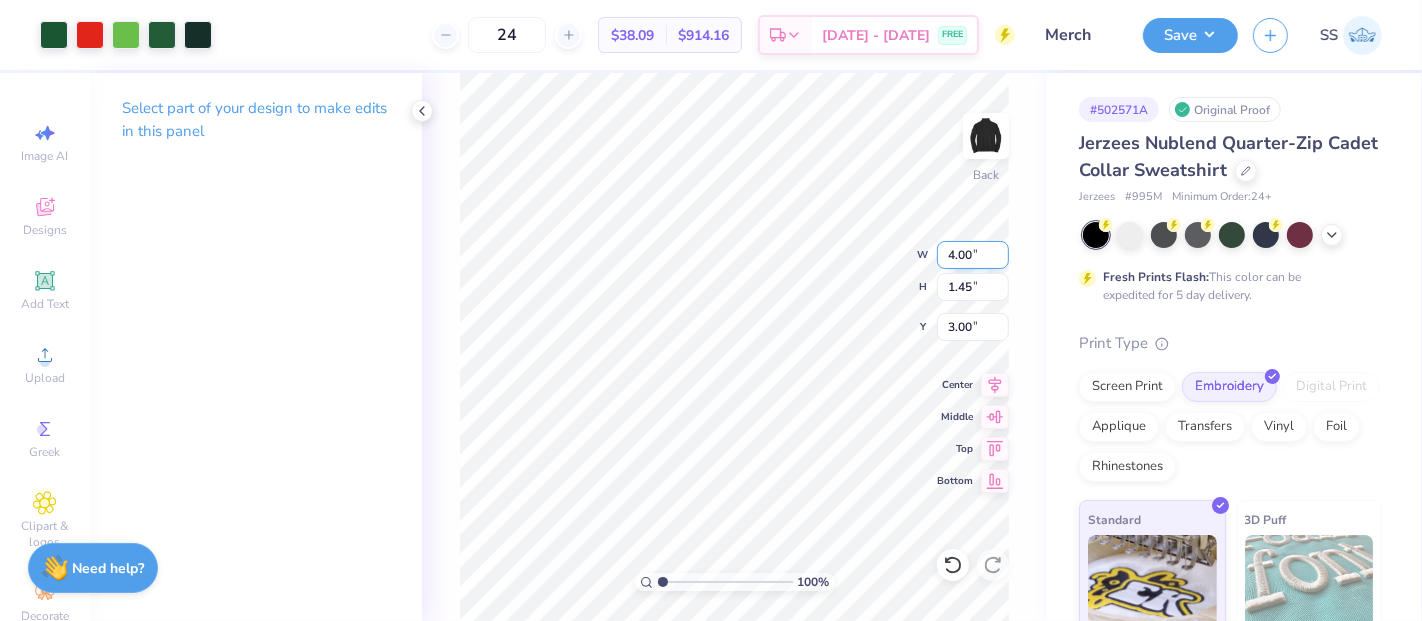 type on "4.00" 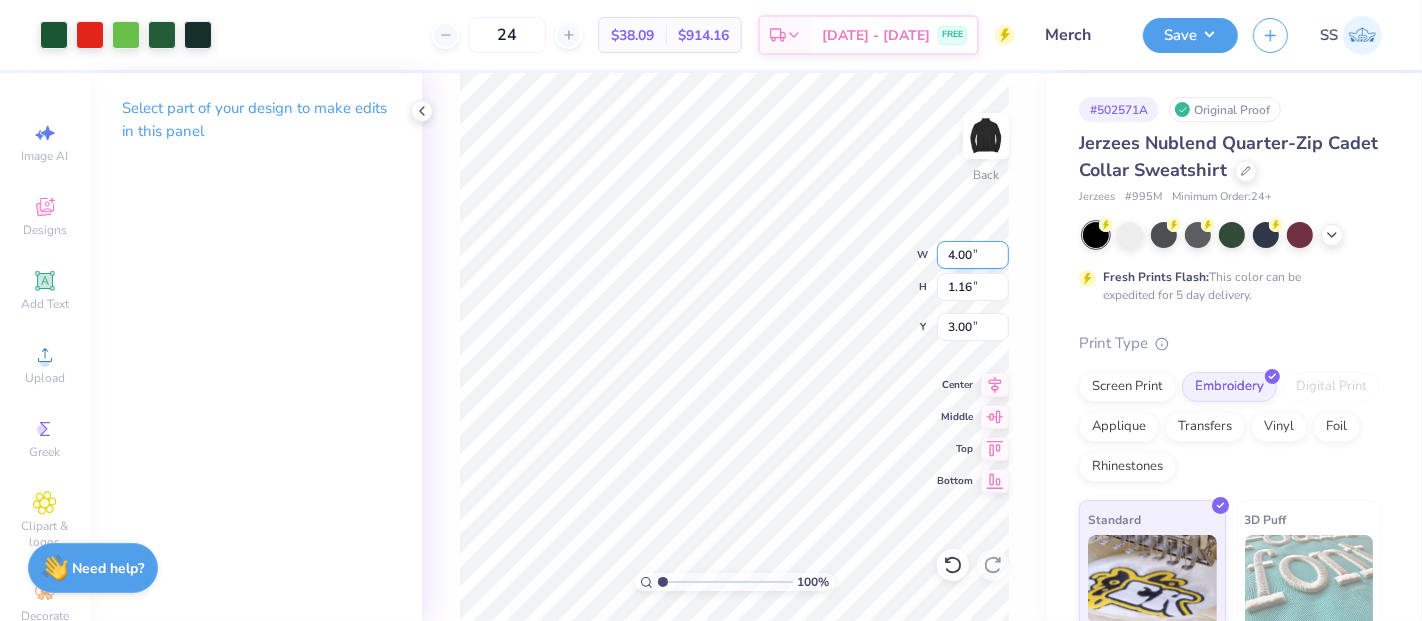 type on "1.16" 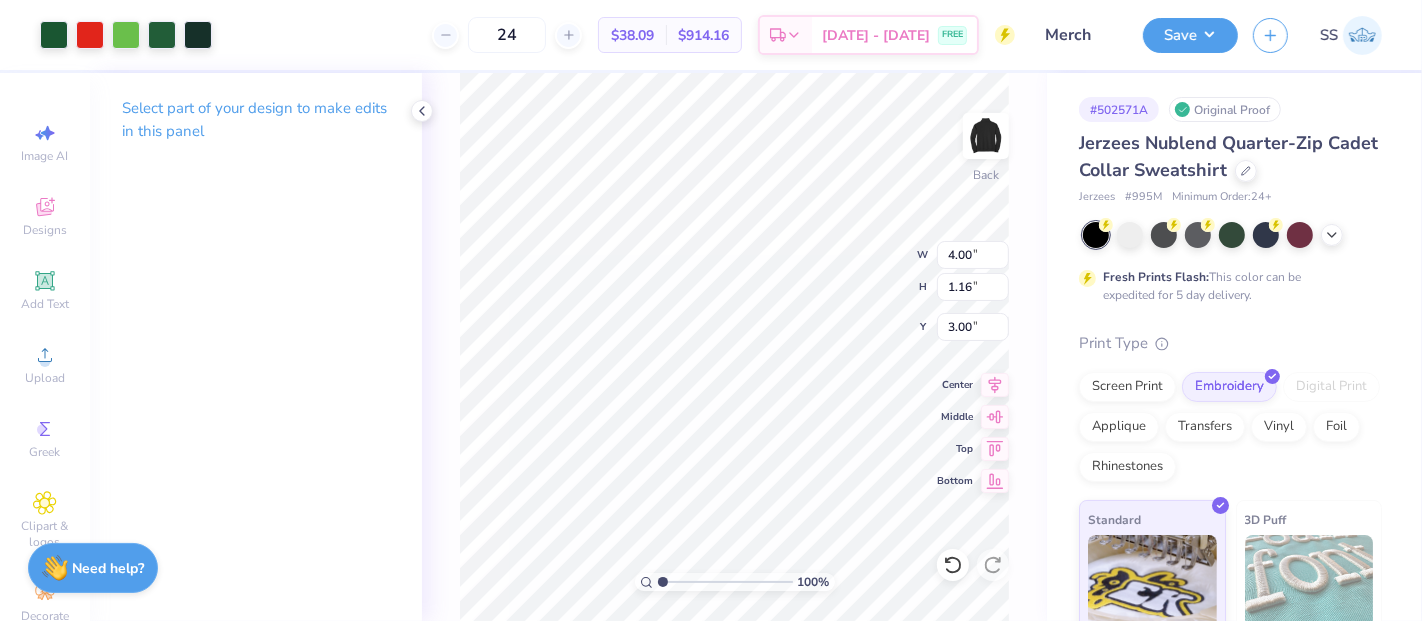 type on "3.00" 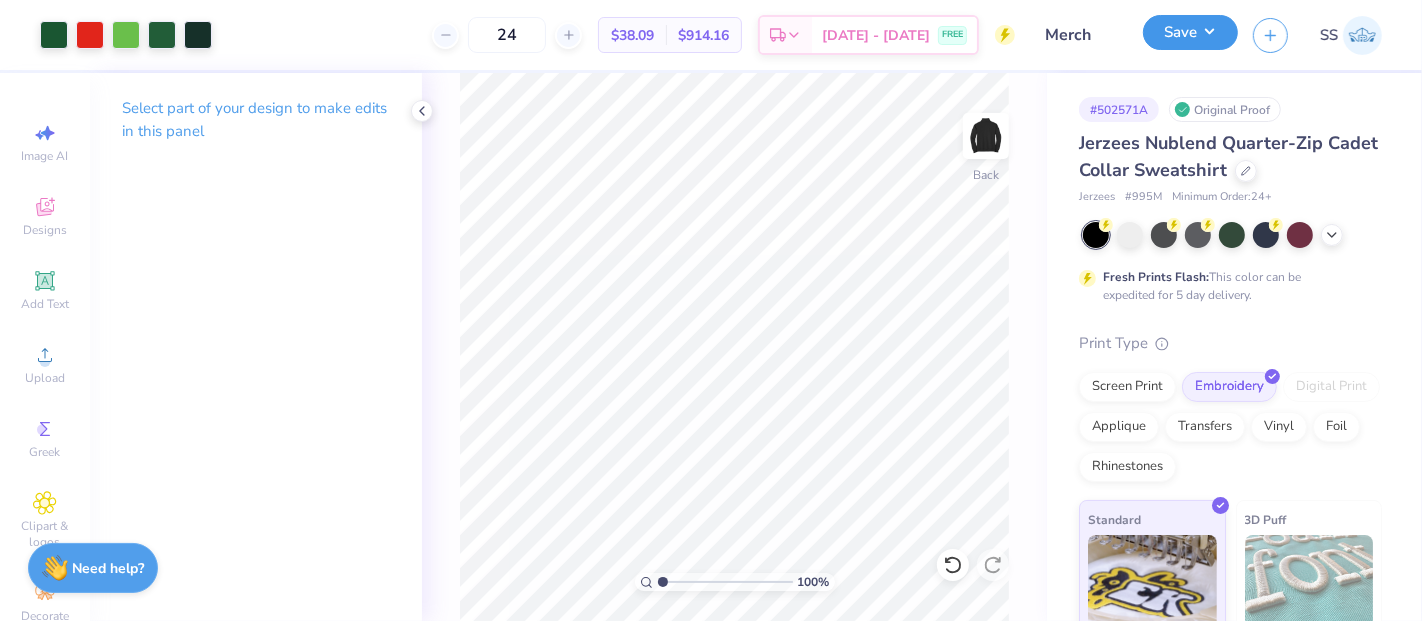 click on "Save" at bounding box center [1190, 32] 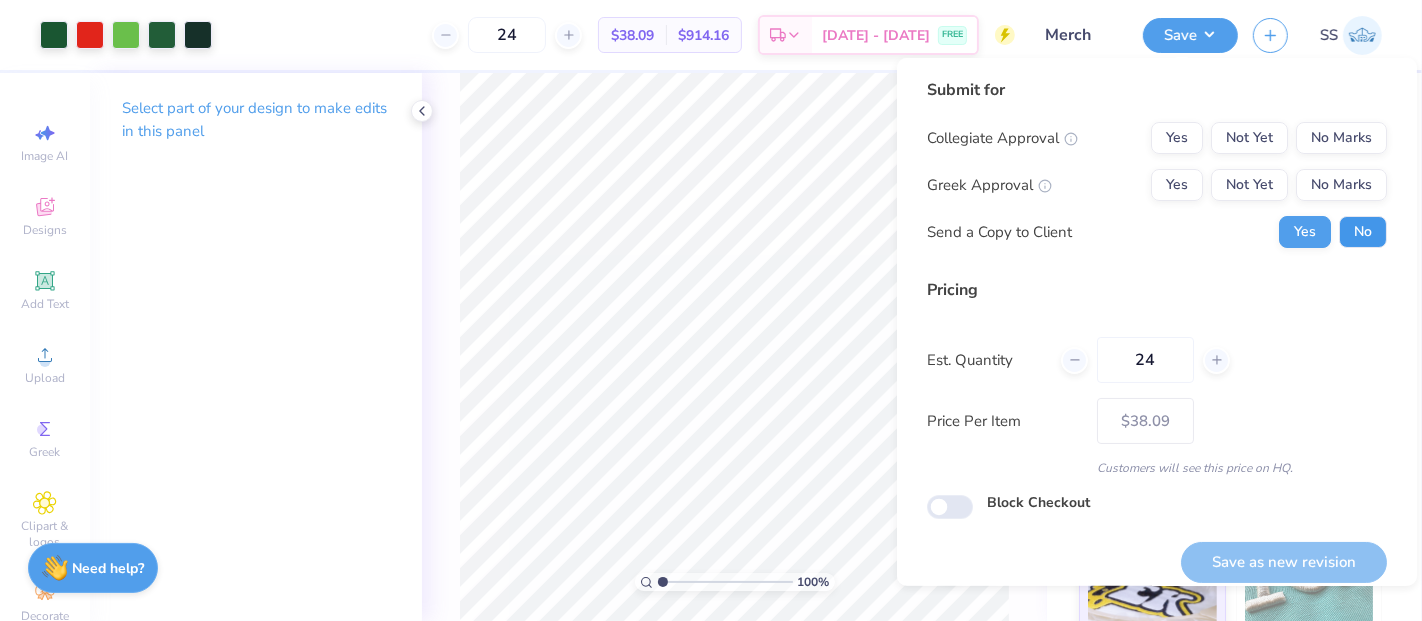 click on "No" at bounding box center (1363, 232) 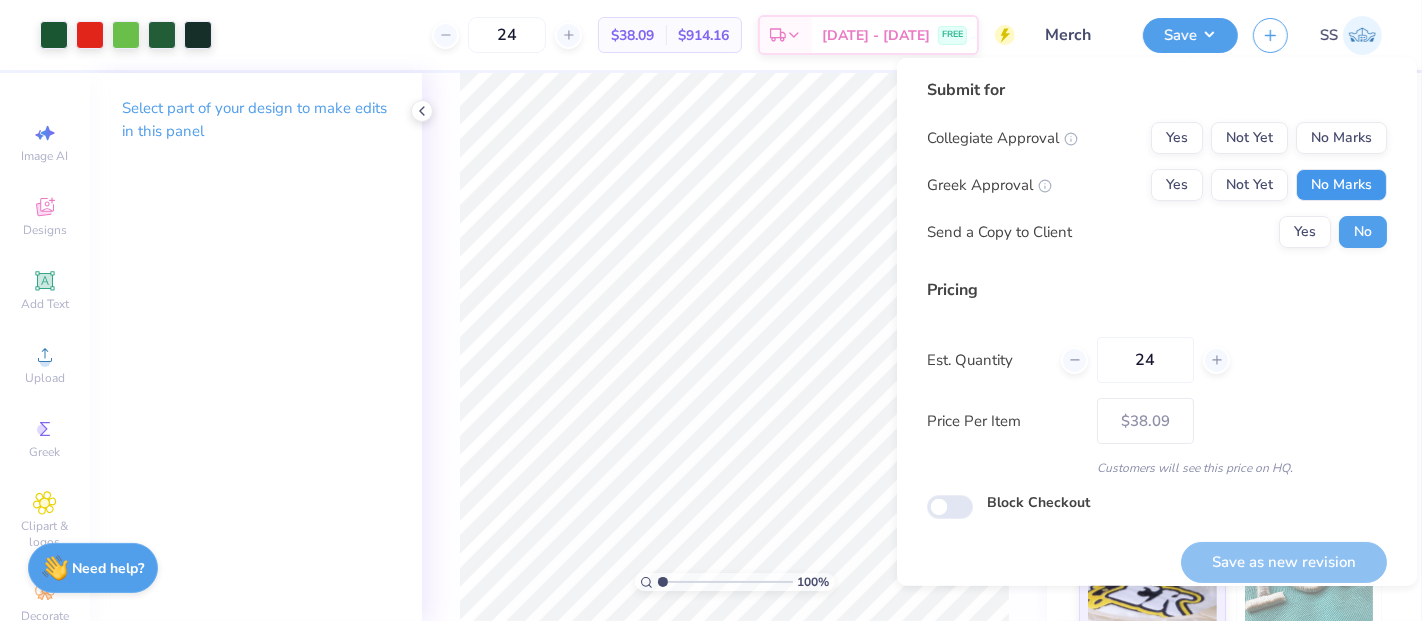 click on "No Marks" at bounding box center [1341, 185] 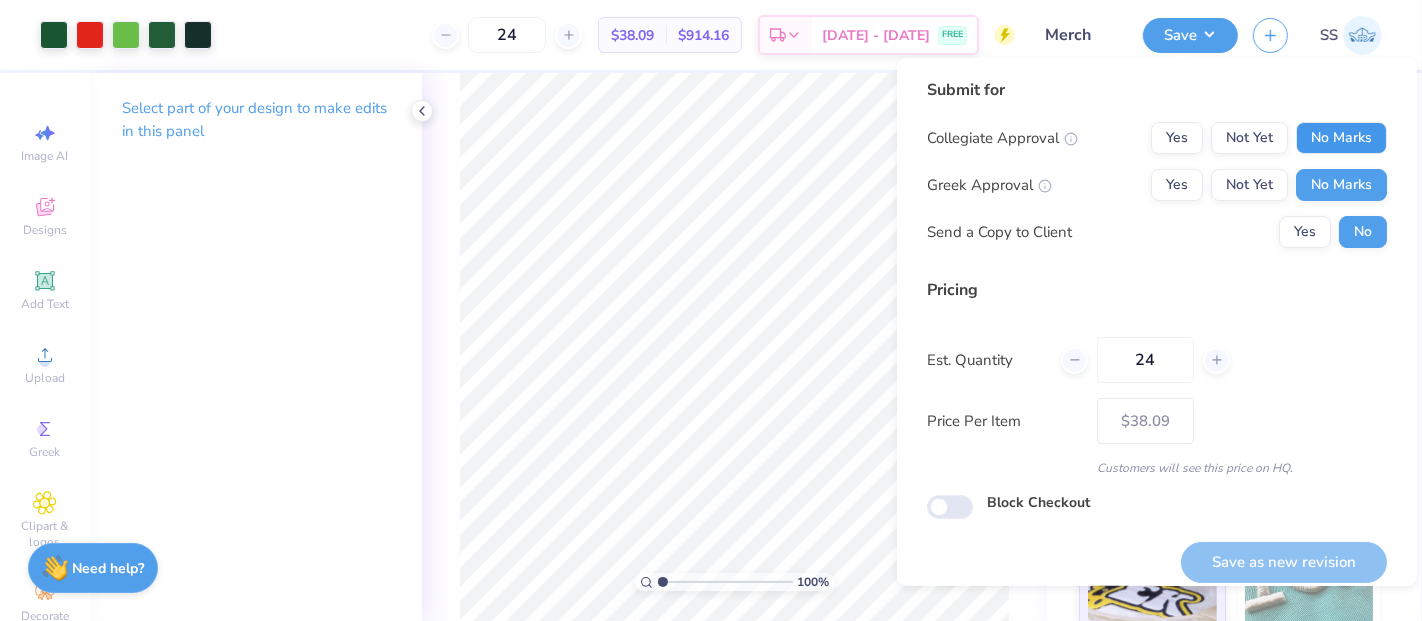 click on "No Marks" at bounding box center (1341, 138) 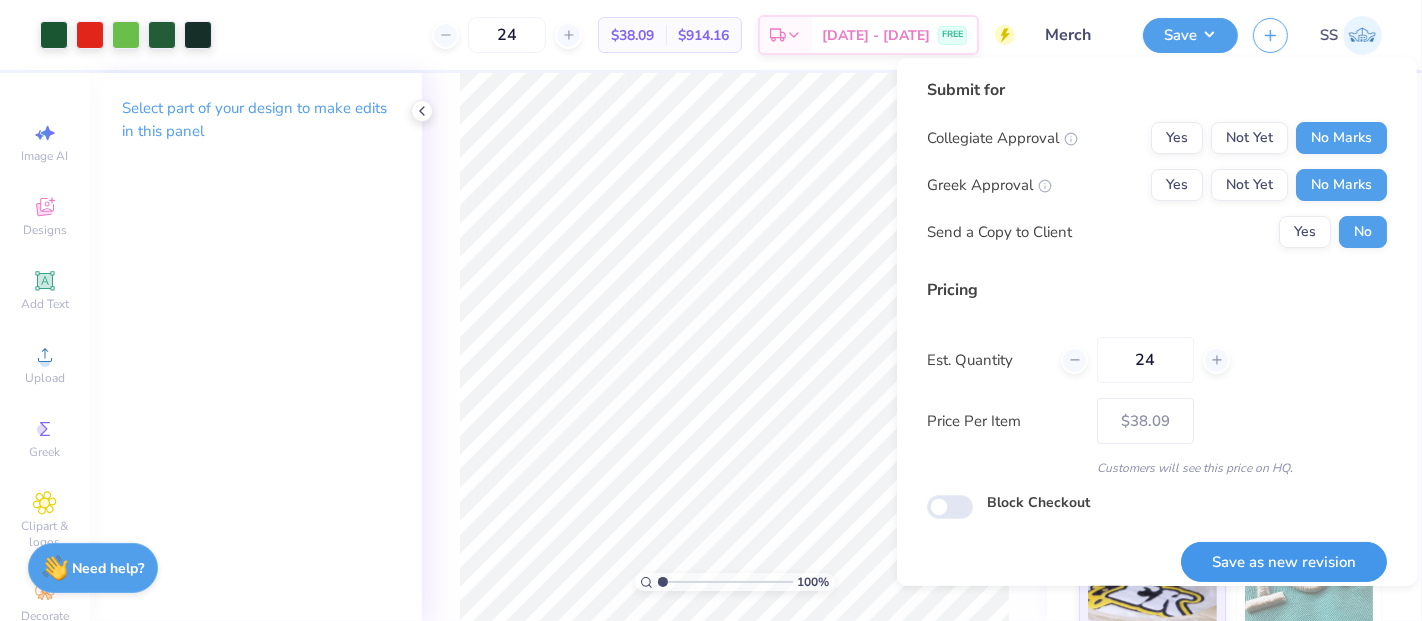 click on "Save as new revision" at bounding box center (1284, 562) 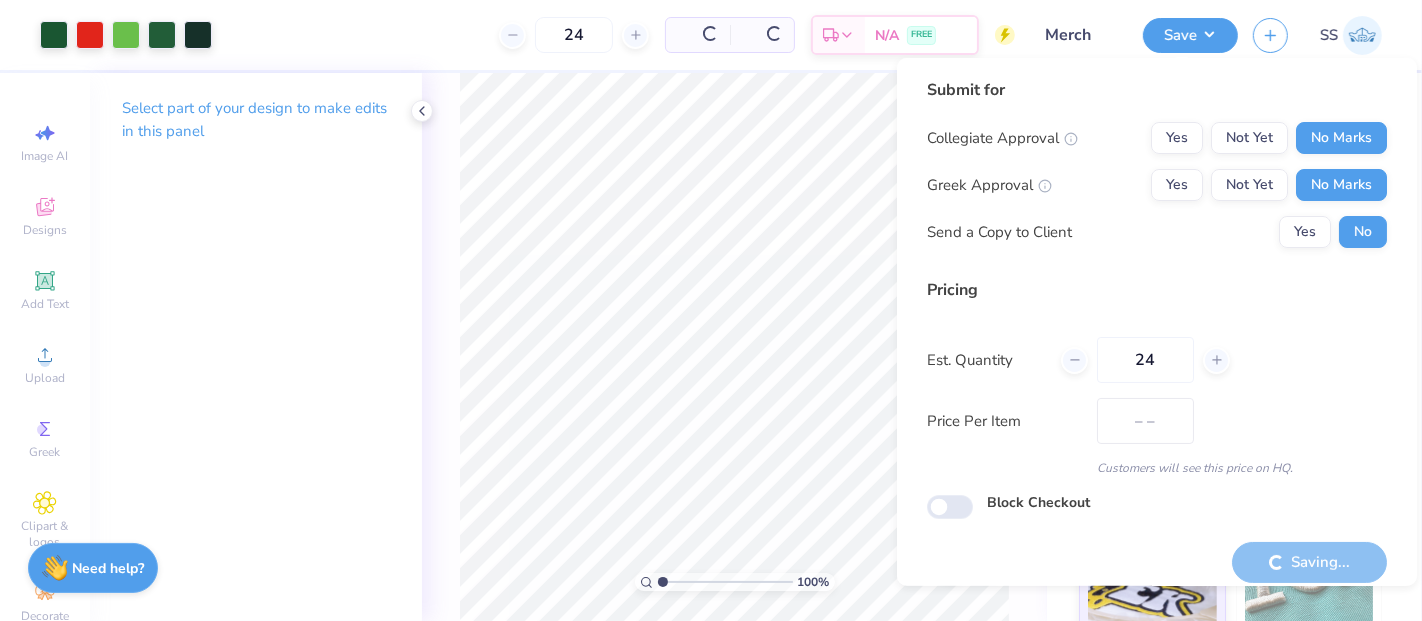 type on "$38.09" 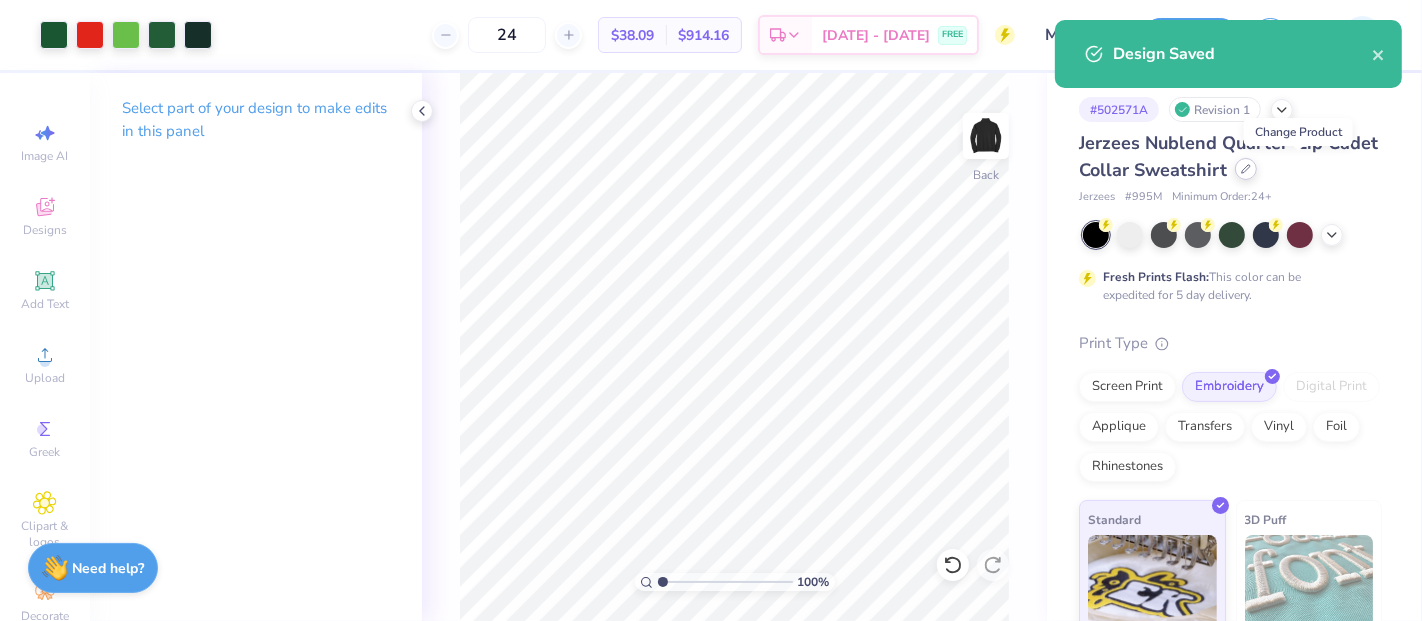 click 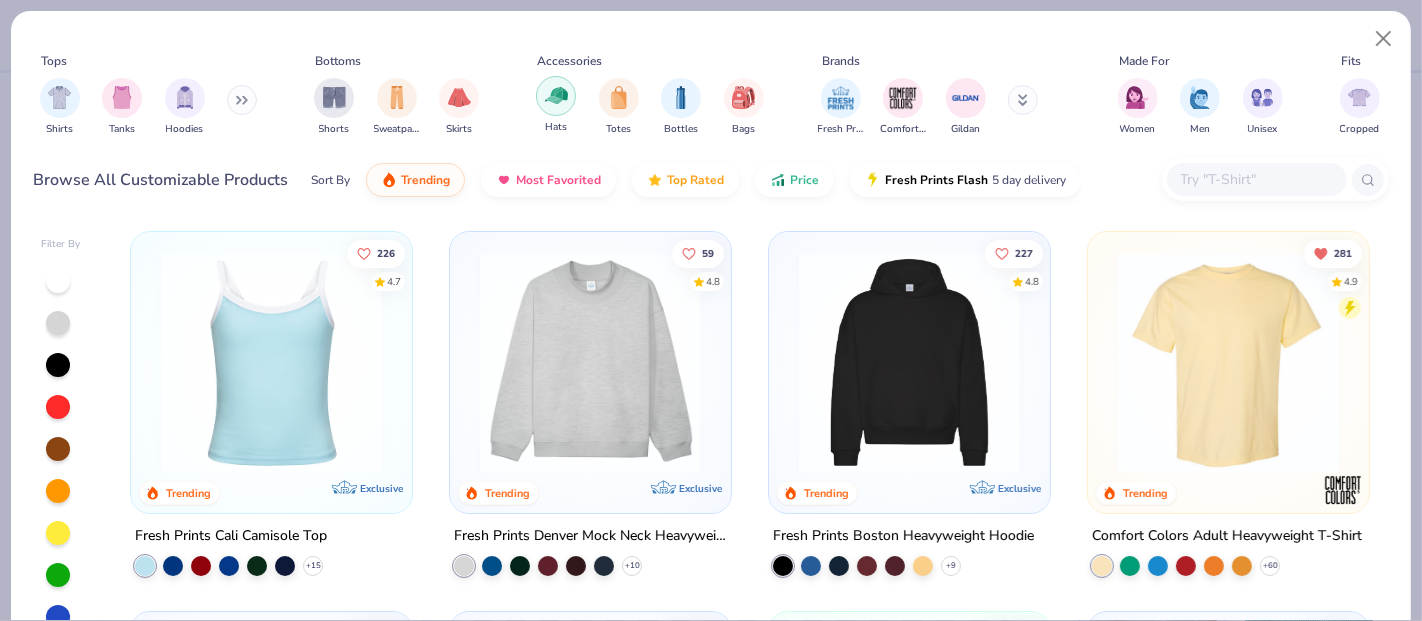 click at bounding box center (556, 95) 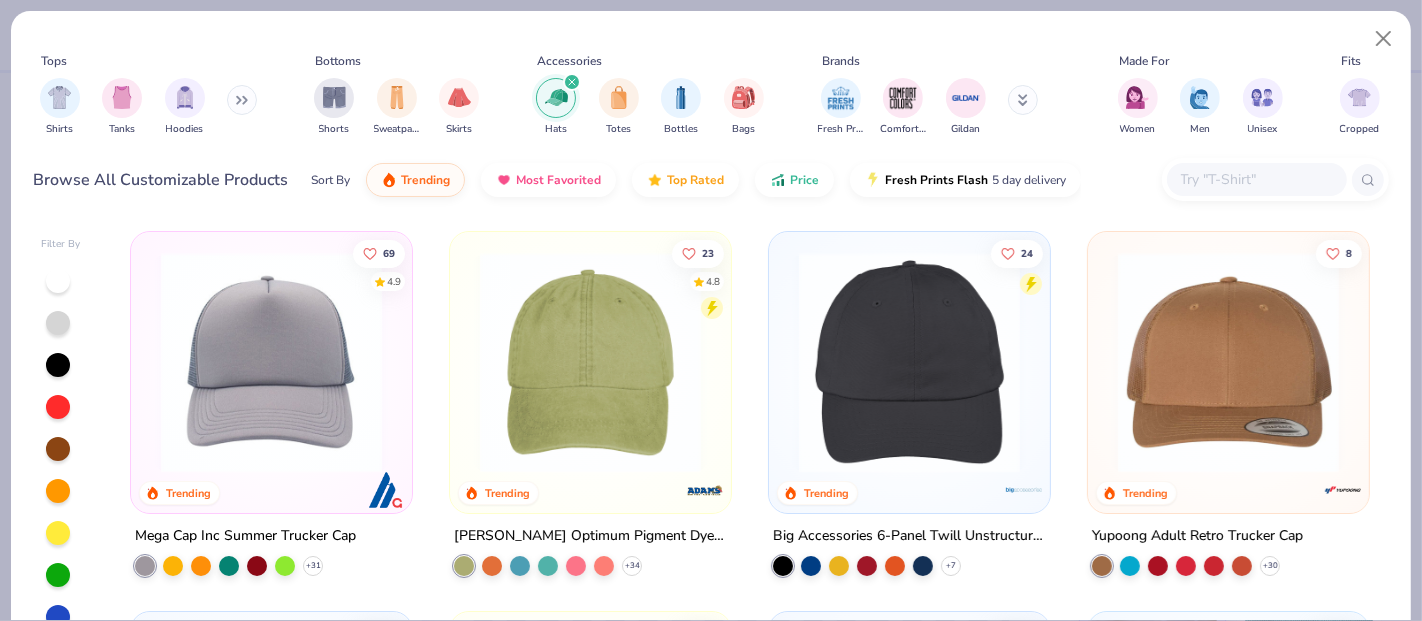 click at bounding box center [832, 362] 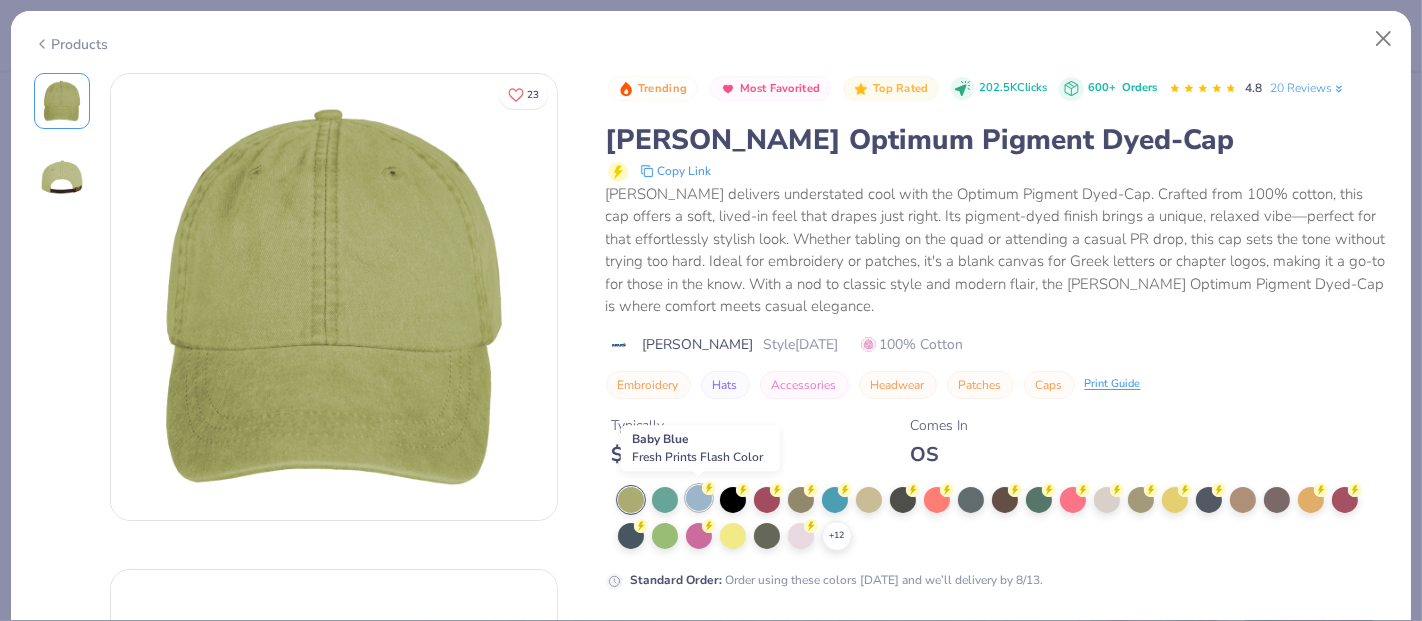 click at bounding box center (699, 498) 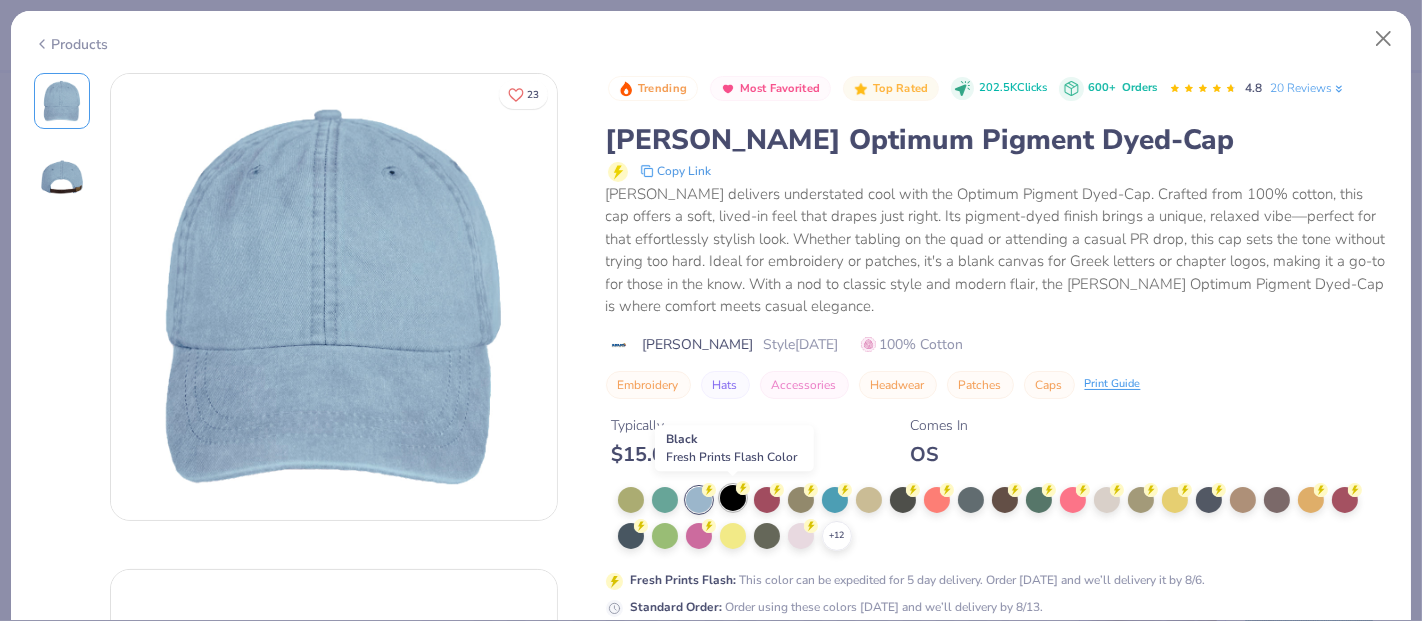 click at bounding box center [733, 498] 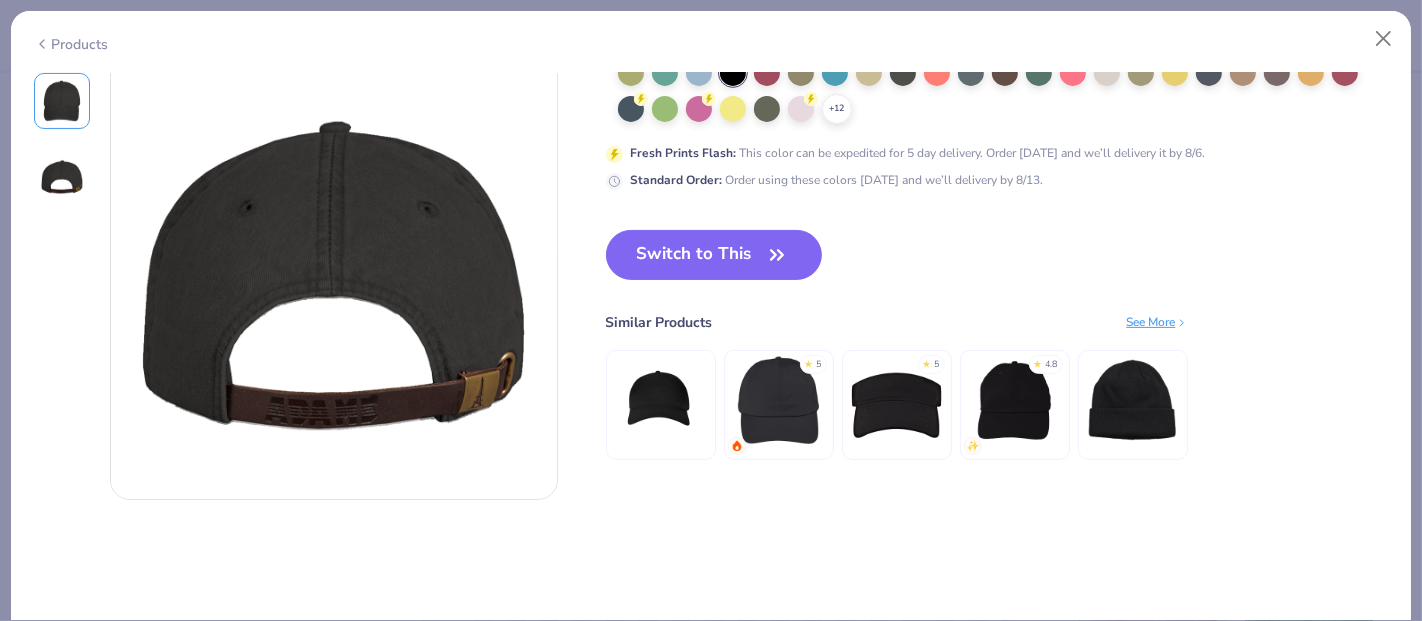 scroll, scrollTop: 518, scrollLeft: 0, axis: vertical 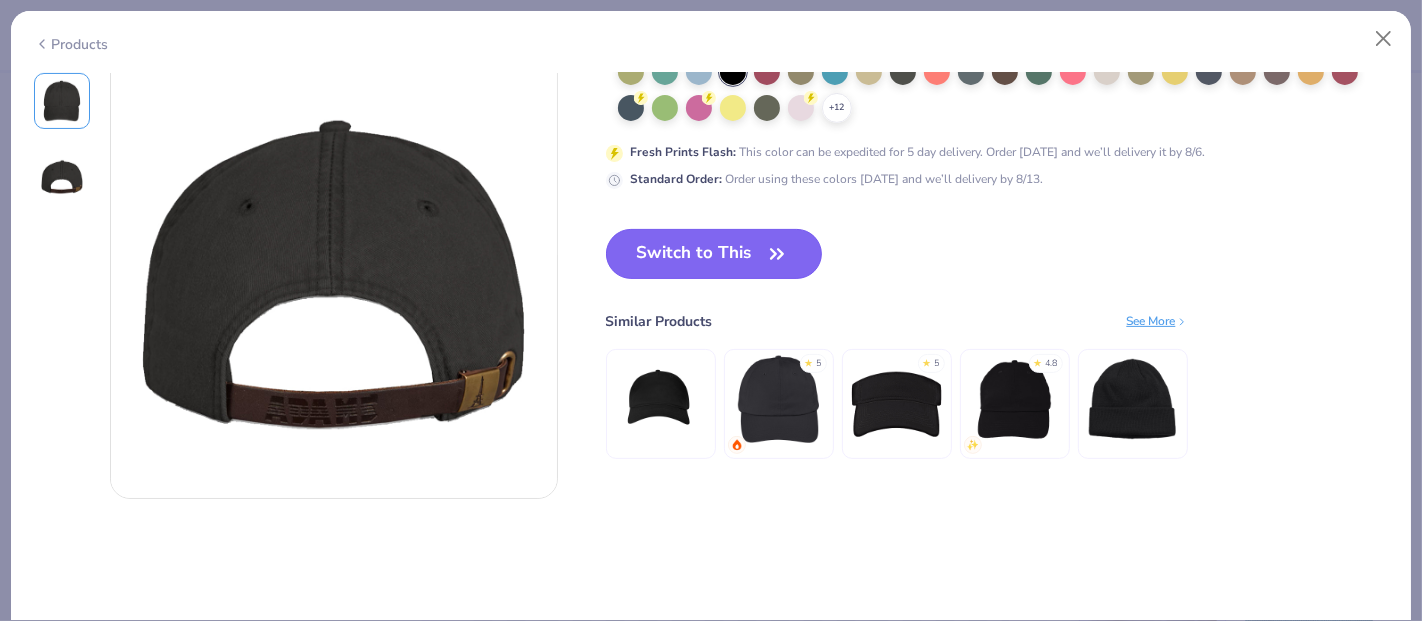 click on "Switch to This" at bounding box center (714, 254) 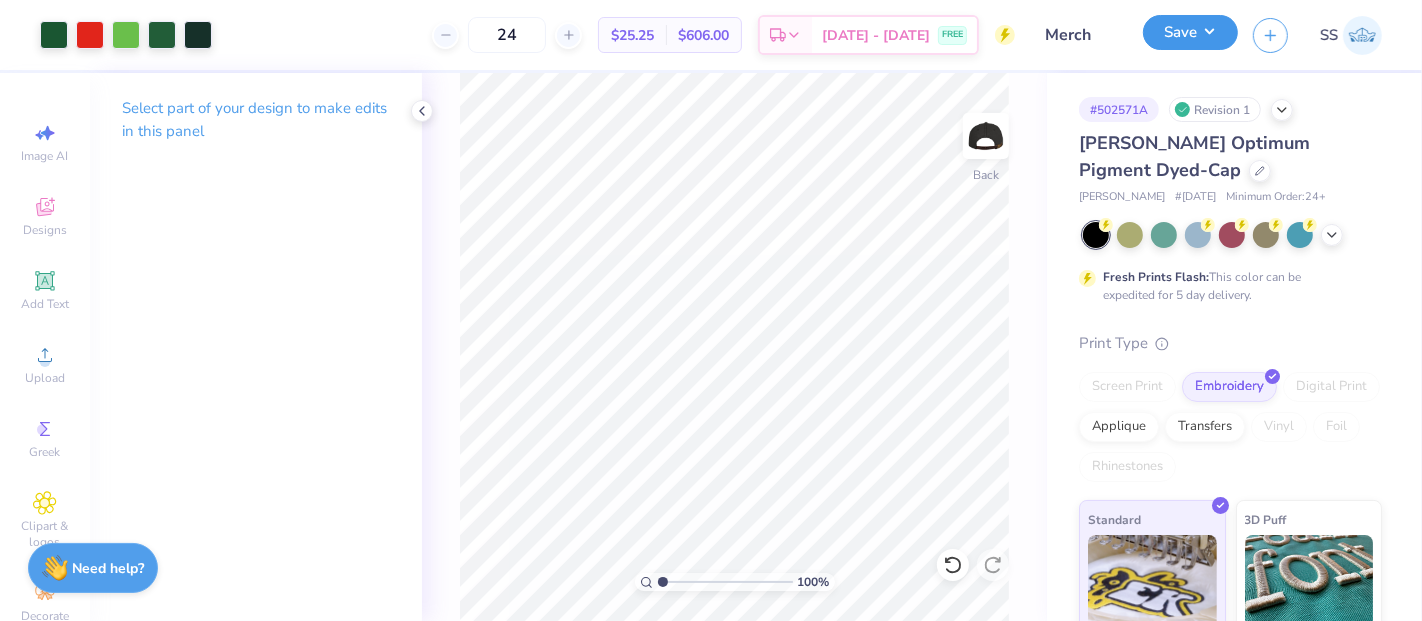 click on "Save" at bounding box center (1190, 32) 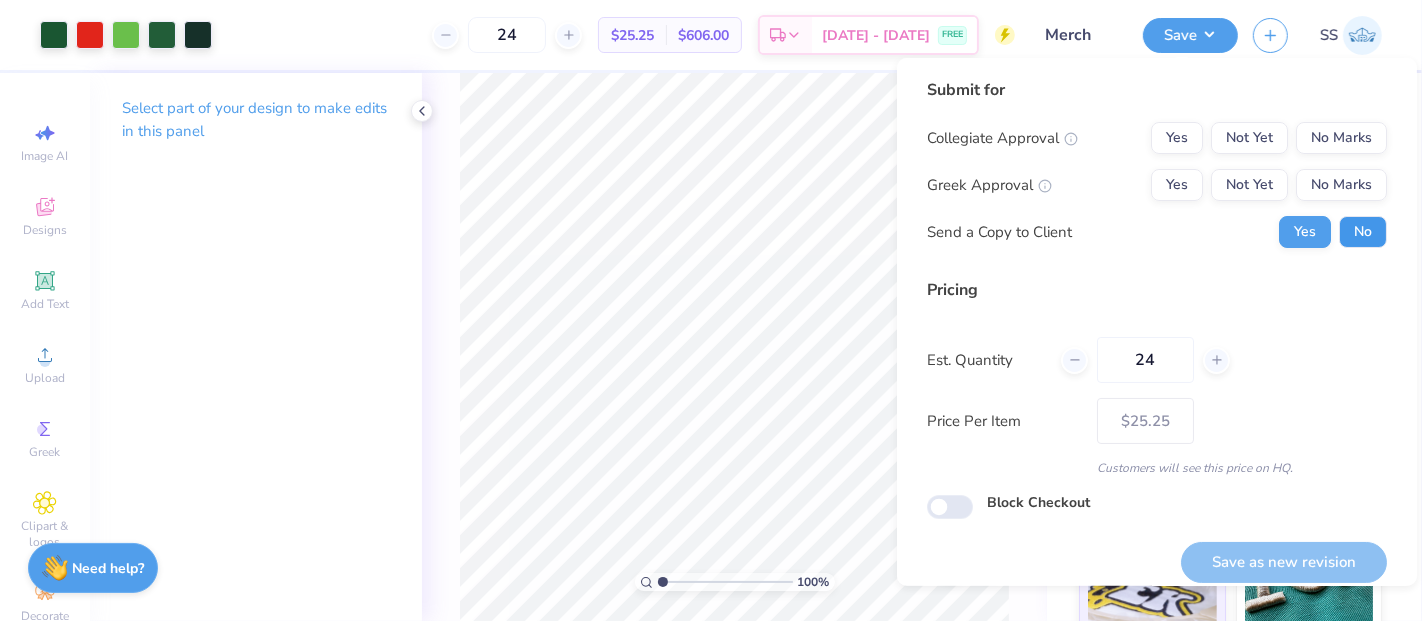 click on "No" at bounding box center [1363, 232] 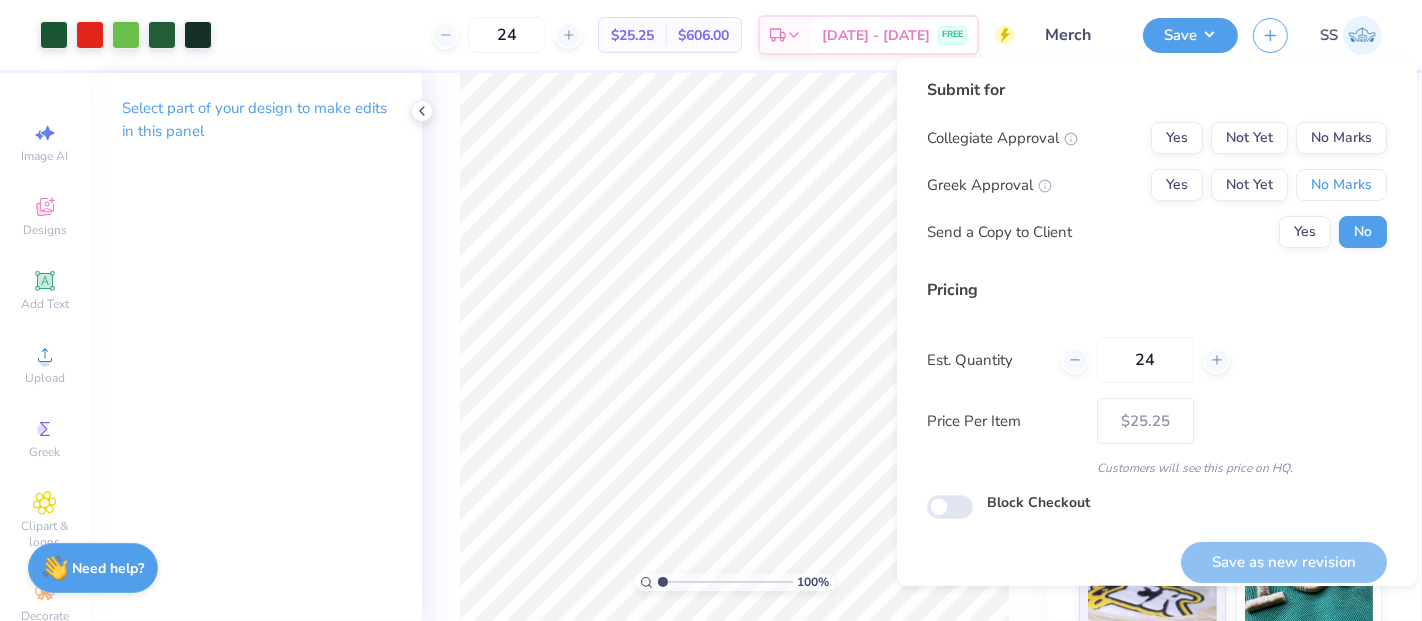 click on "No Marks" at bounding box center [1341, 185] 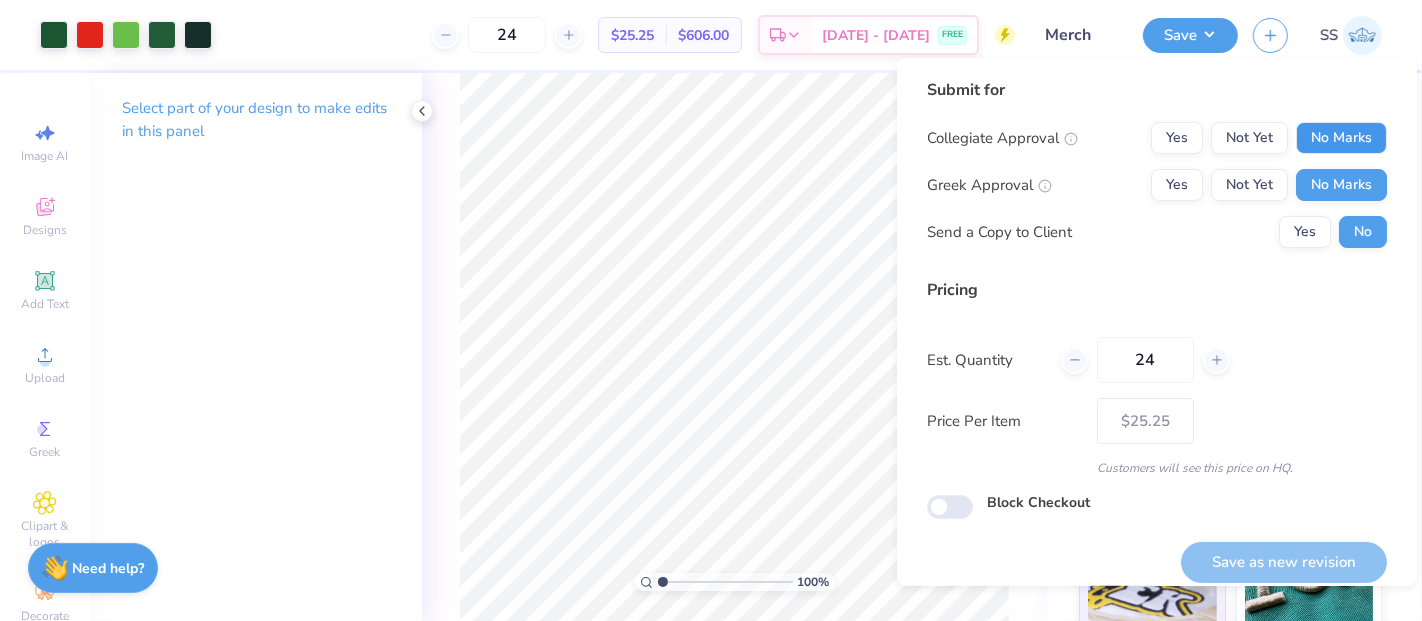 click on "No Marks" at bounding box center (1341, 138) 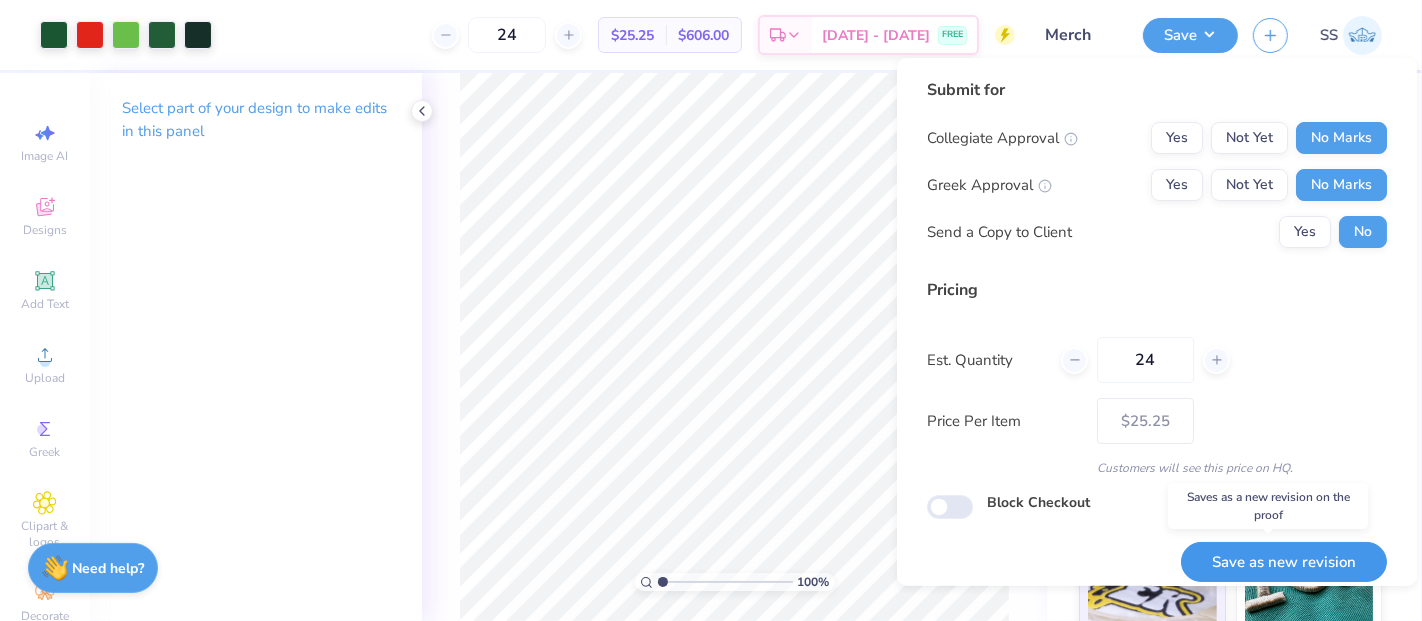 click on "Save as new revision" at bounding box center (1284, 562) 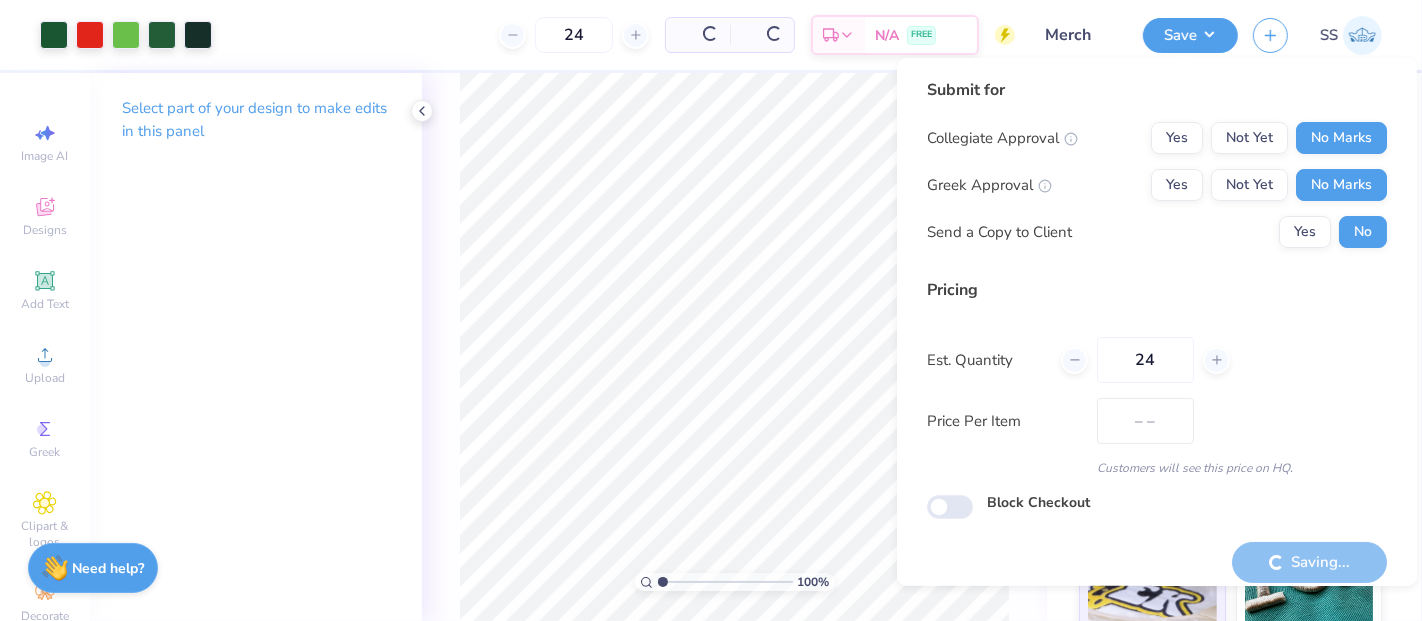 type on "$25.25" 